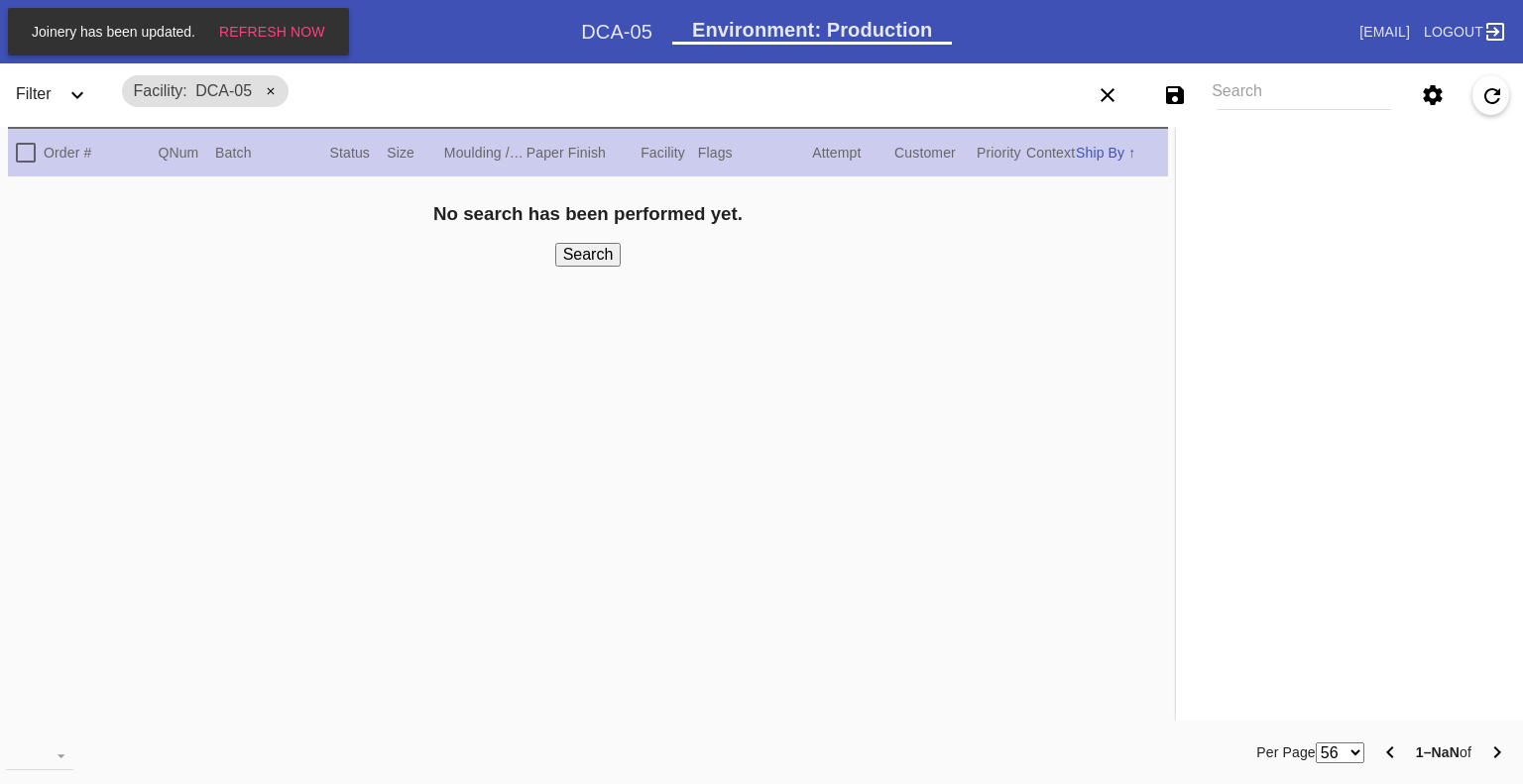 scroll, scrollTop: 0, scrollLeft: 0, axis: both 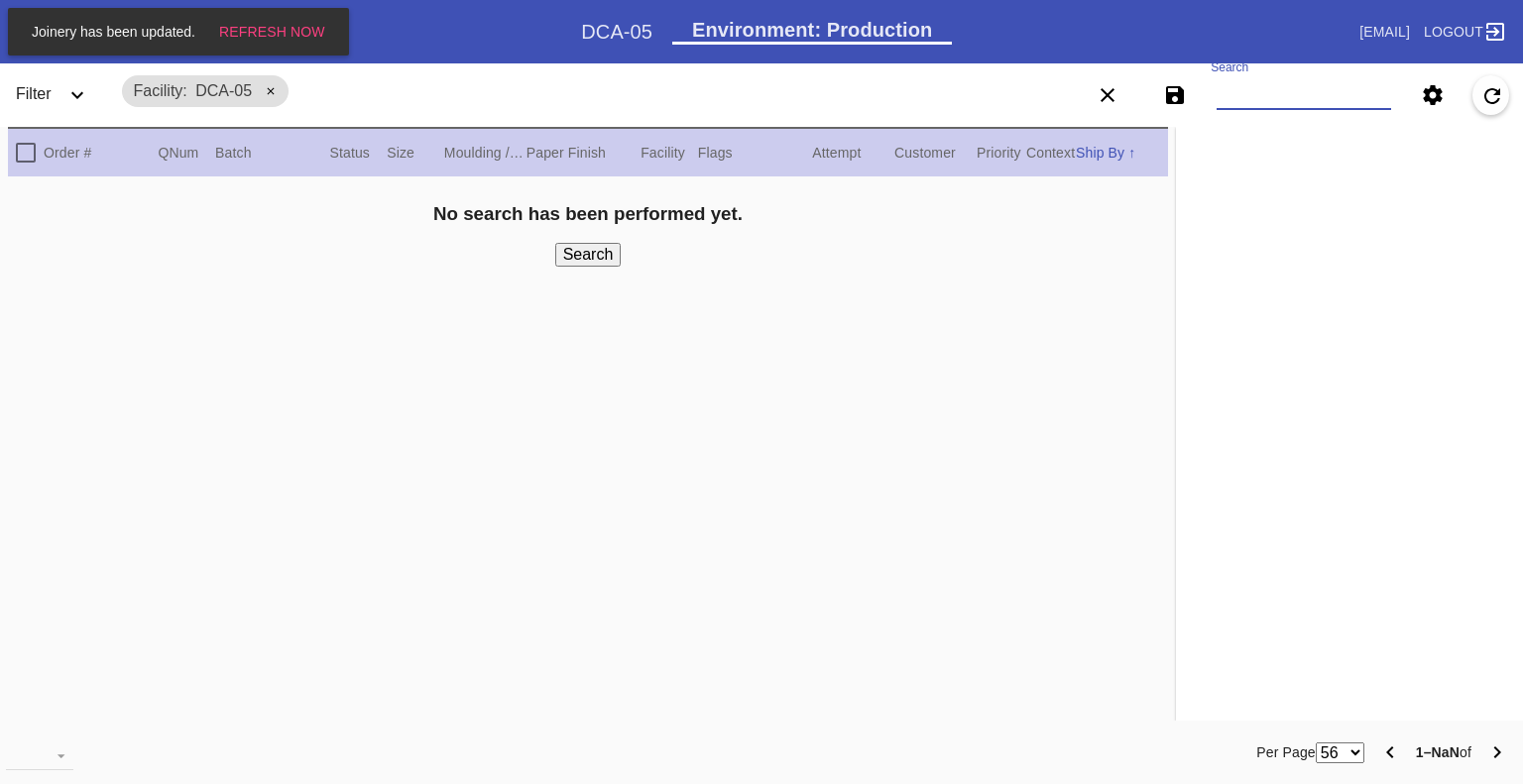 click on "Search" at bounding box center [1304, 95] 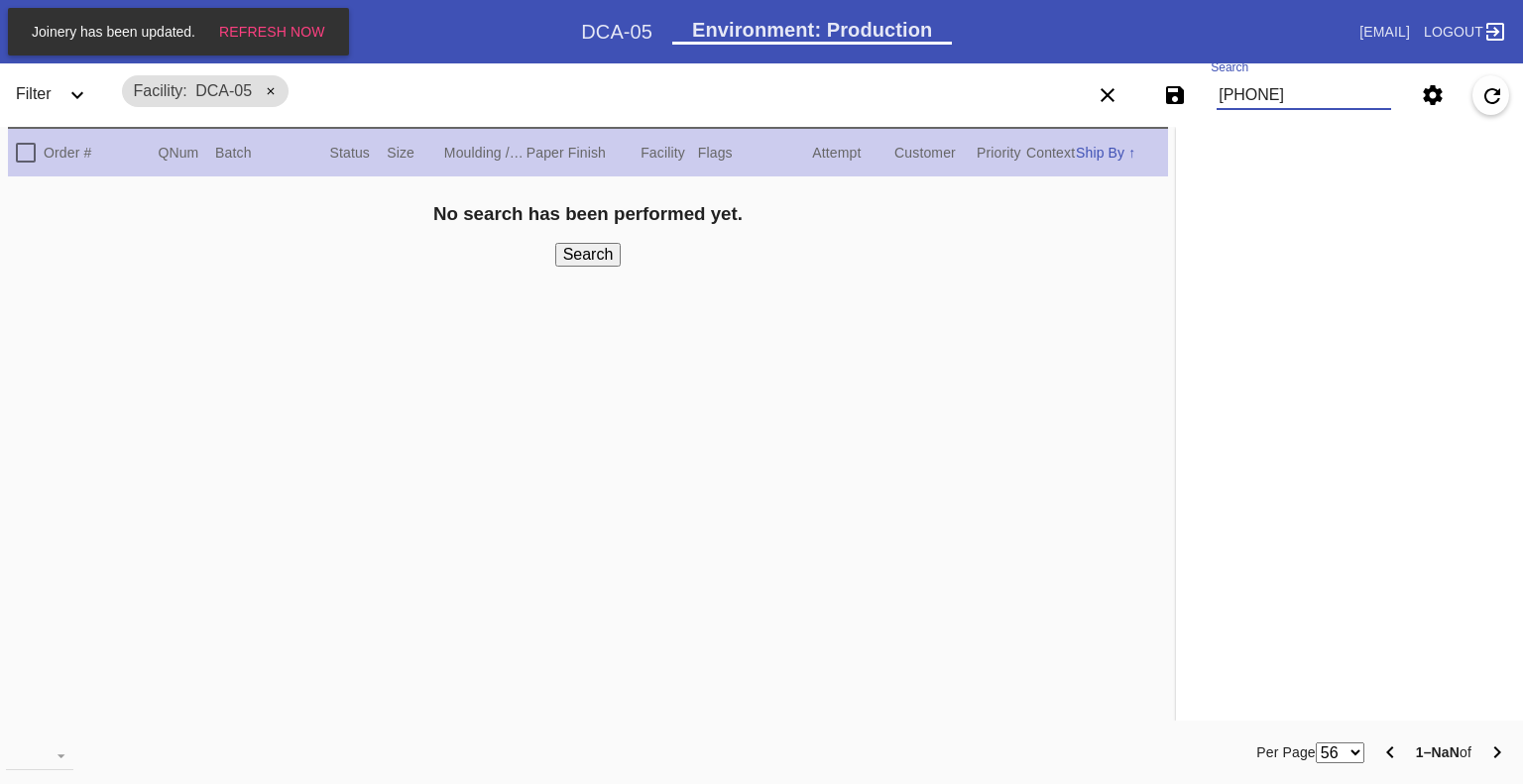 scroll, scrollTop: 0, scrollLeft: 734, axis: horizontal 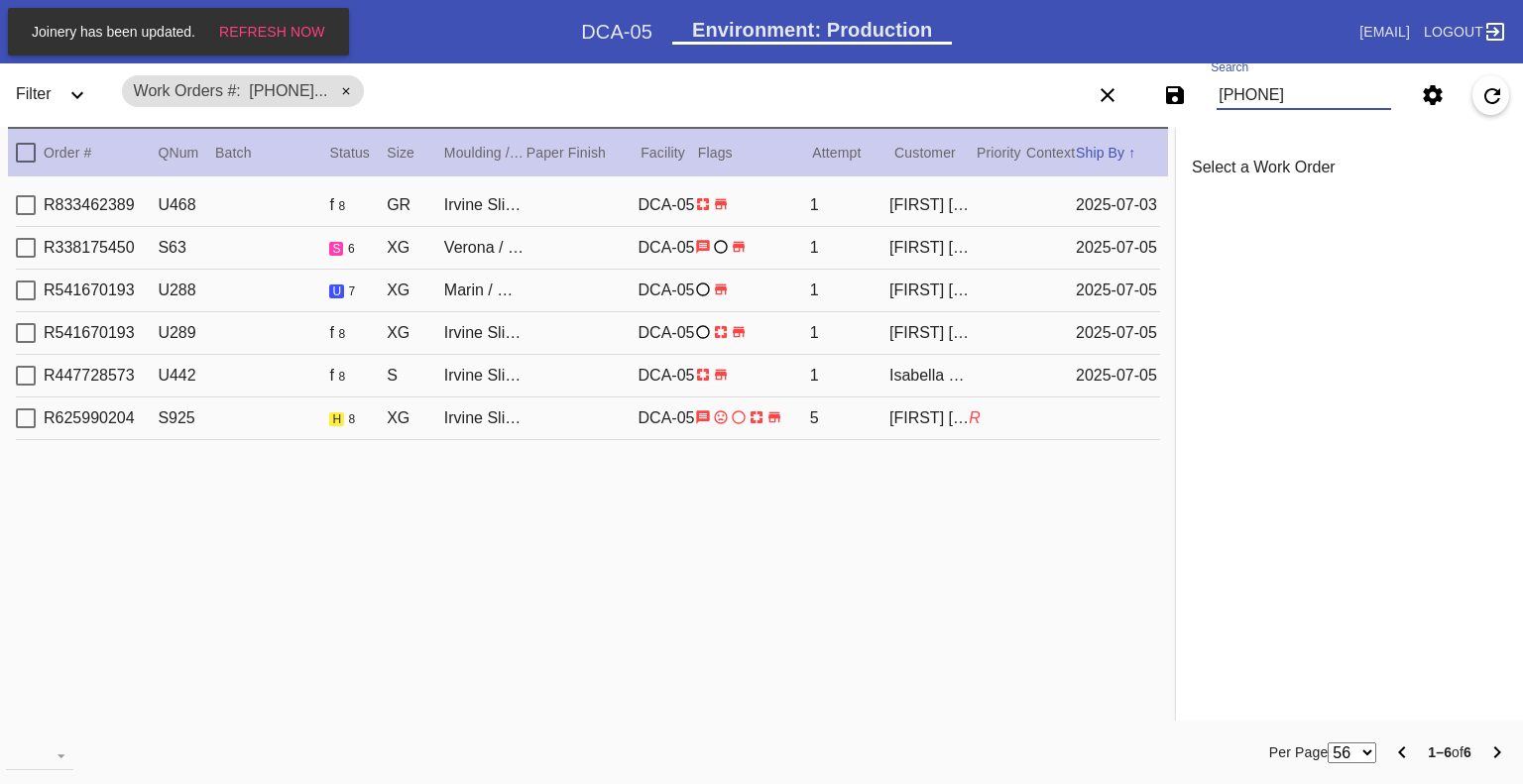 type on "[PHONE]" 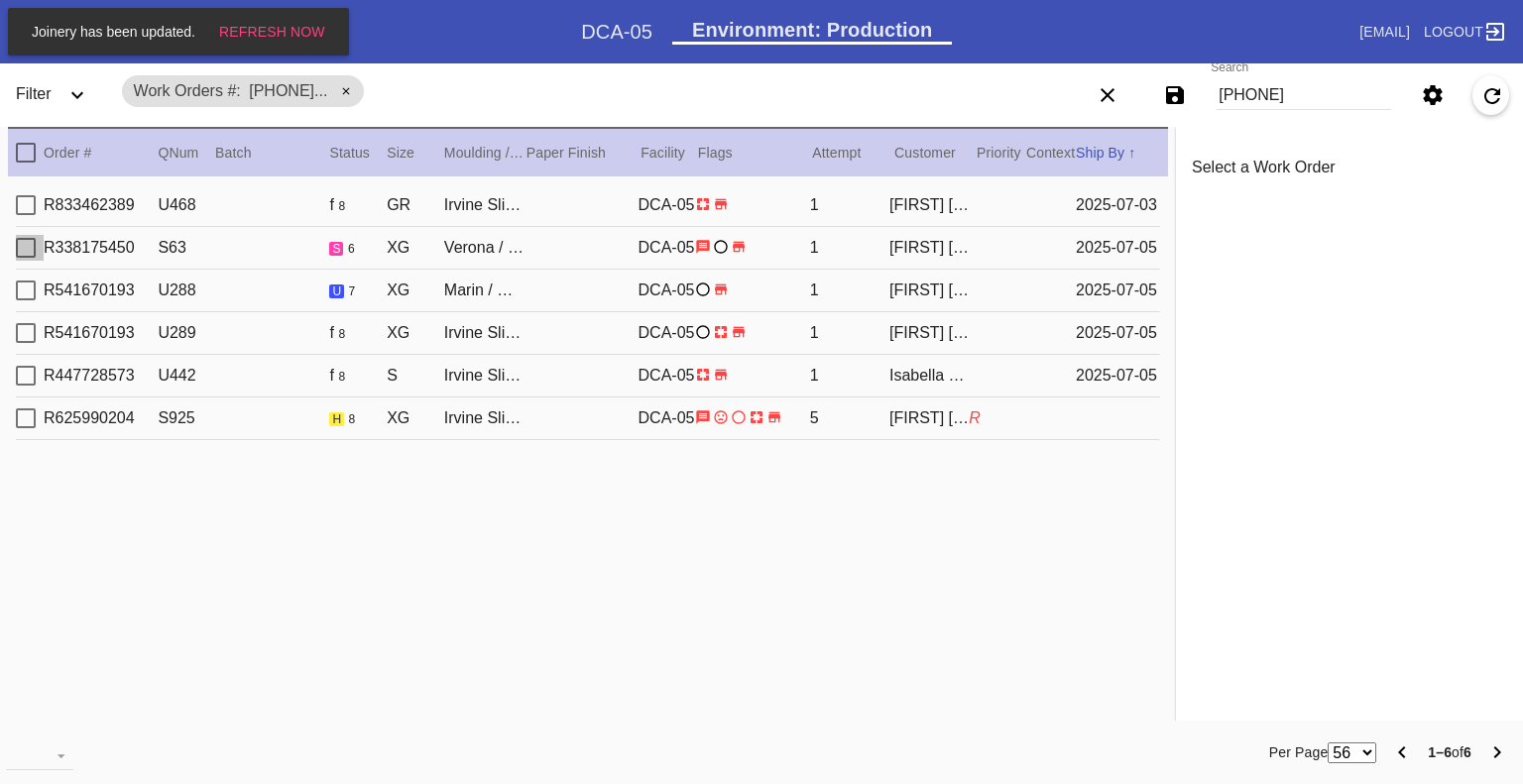 click at bounding box center [26, 205] 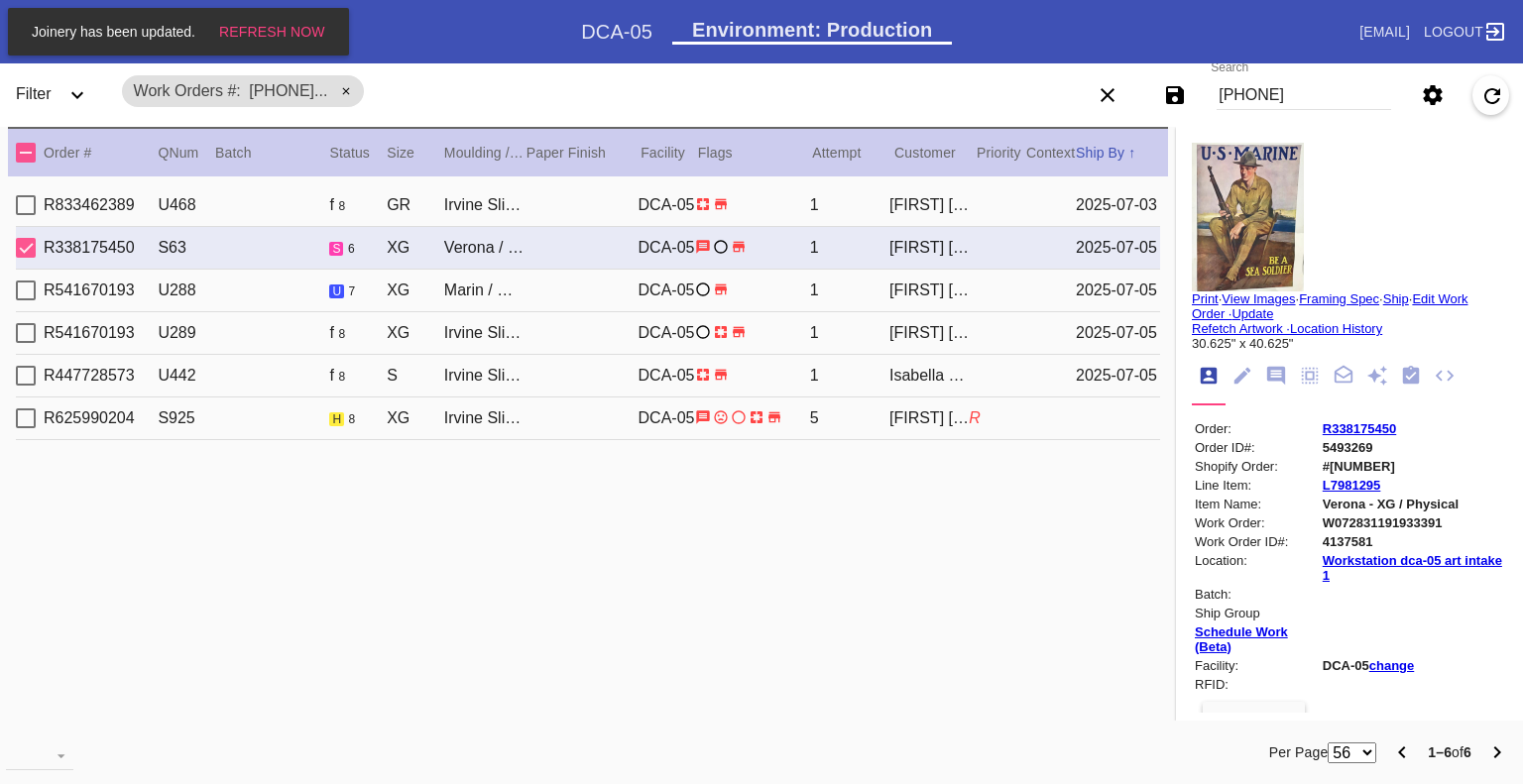 drag, startPoint x: 26, startPoint y: 242, endPoint x: 24, endPoint y: 276, distance: 34.058773 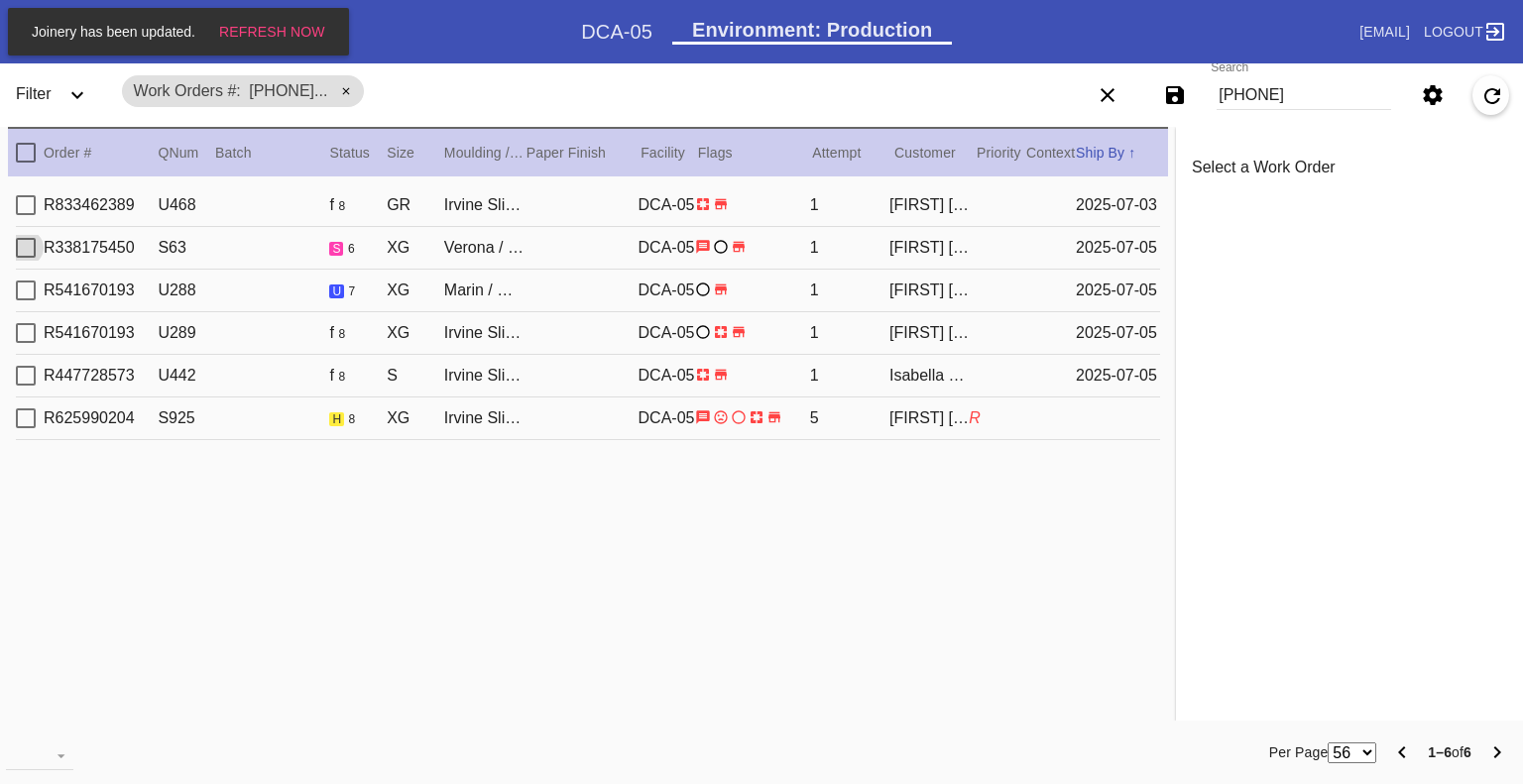 click on "R541670193 U288 u   7 XG Marin / Dove White Oversized DCA-05 1 Gustavo Solis
2025-07-05" at bounding box center [588, 290] 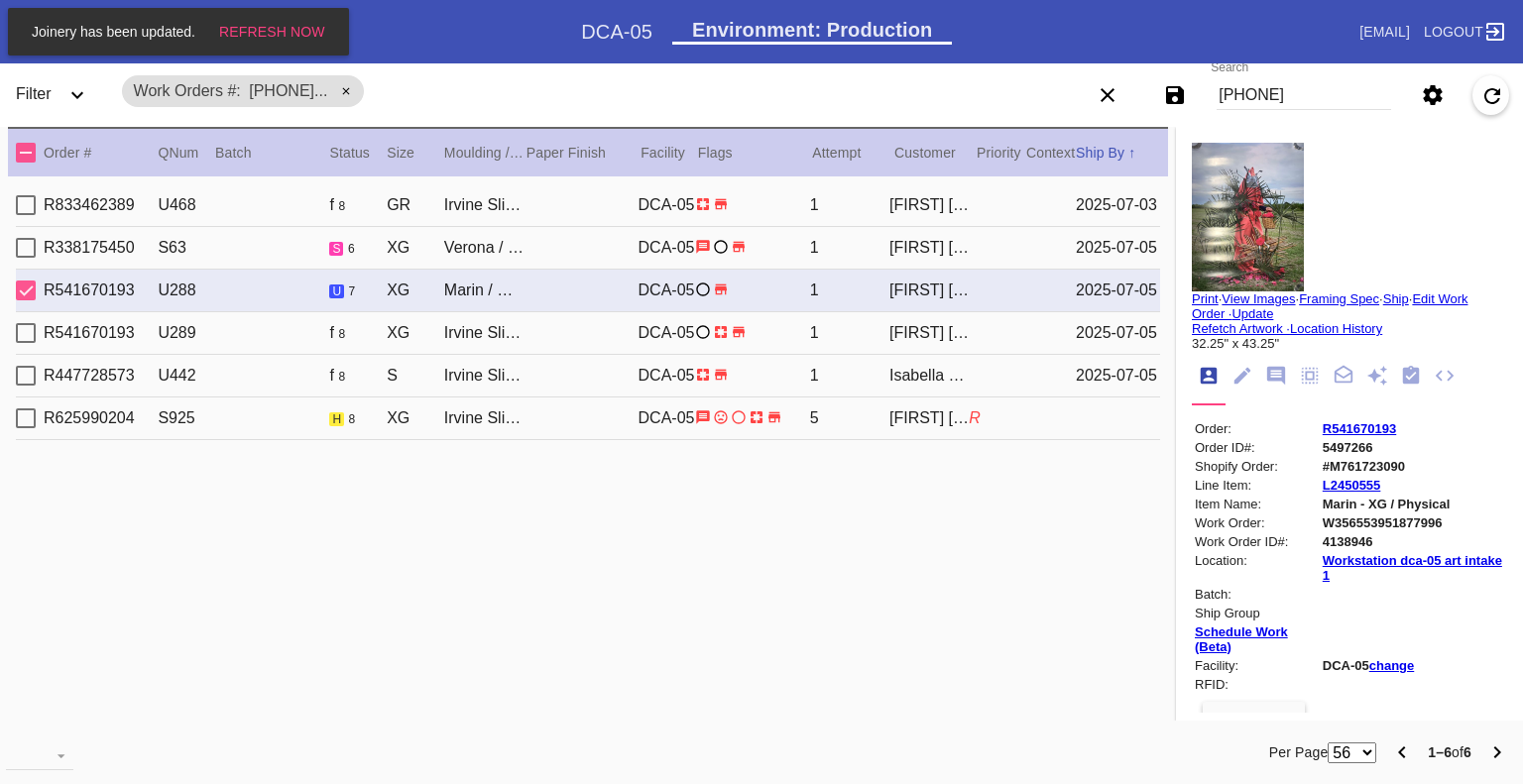 drag, startPoint x: 22, startPoint y: 291, endPoint x: 22, endPoint y: 302, distance: 11 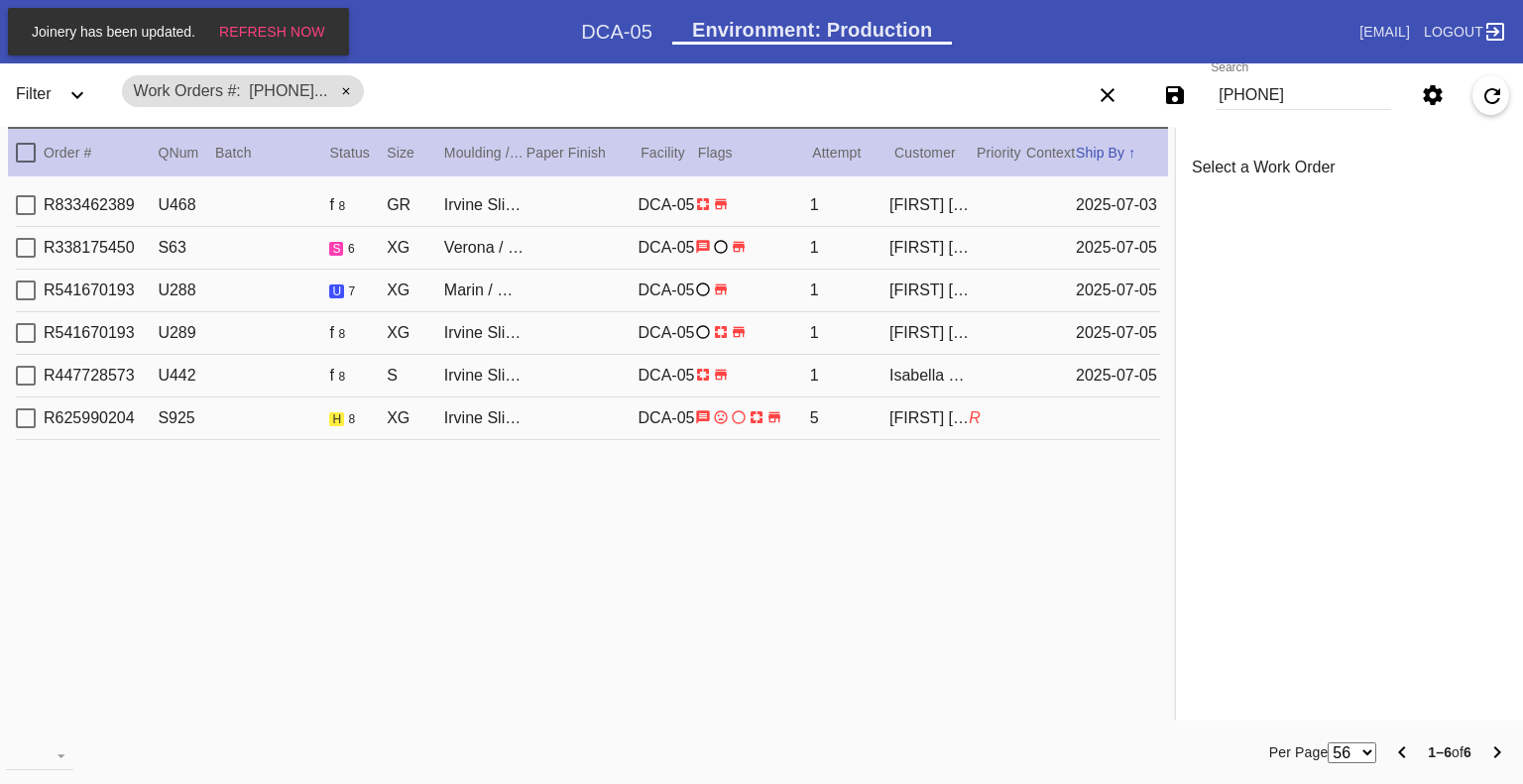 click at bounding box center [26, 205] 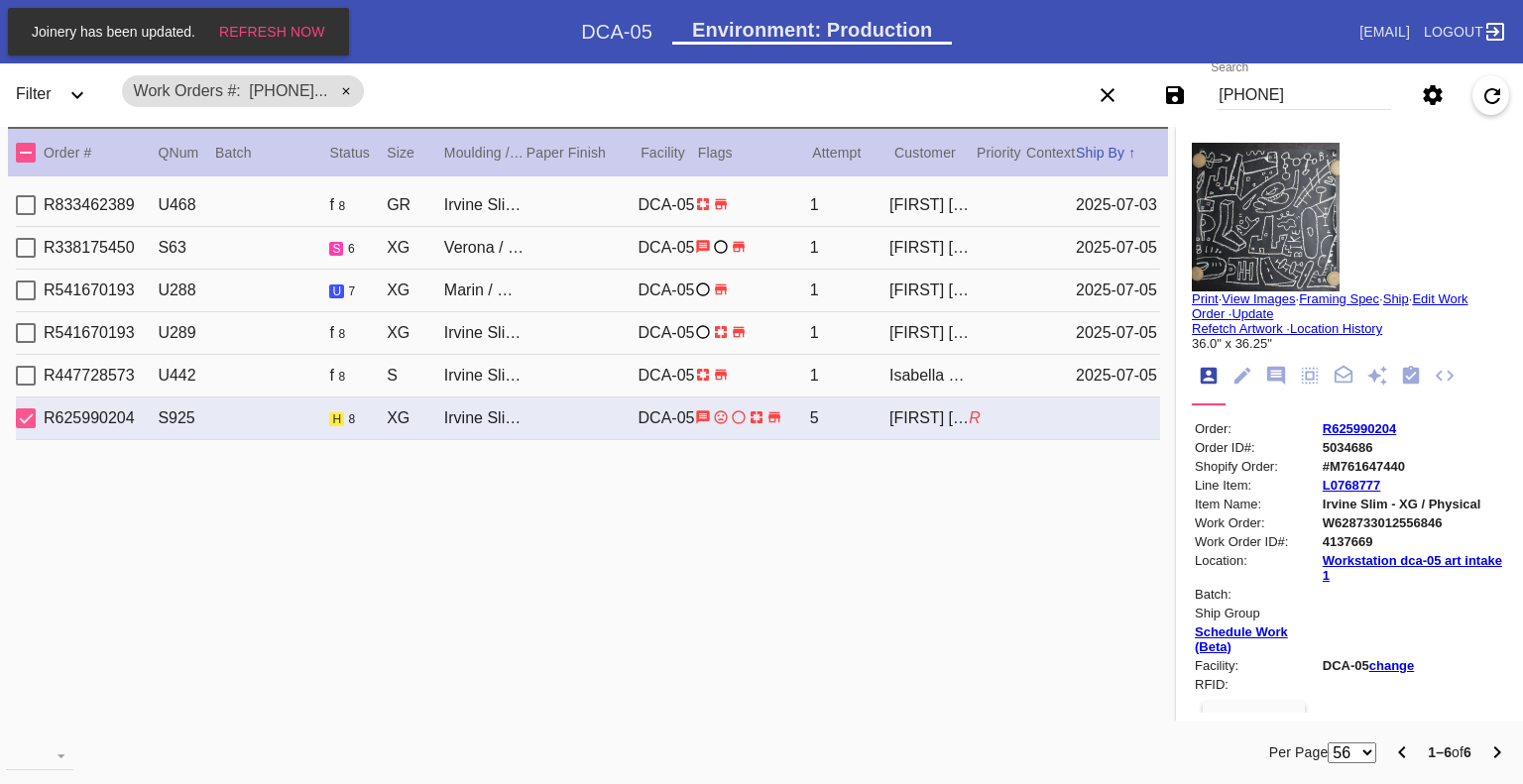 click at bounding box center (26, 418) 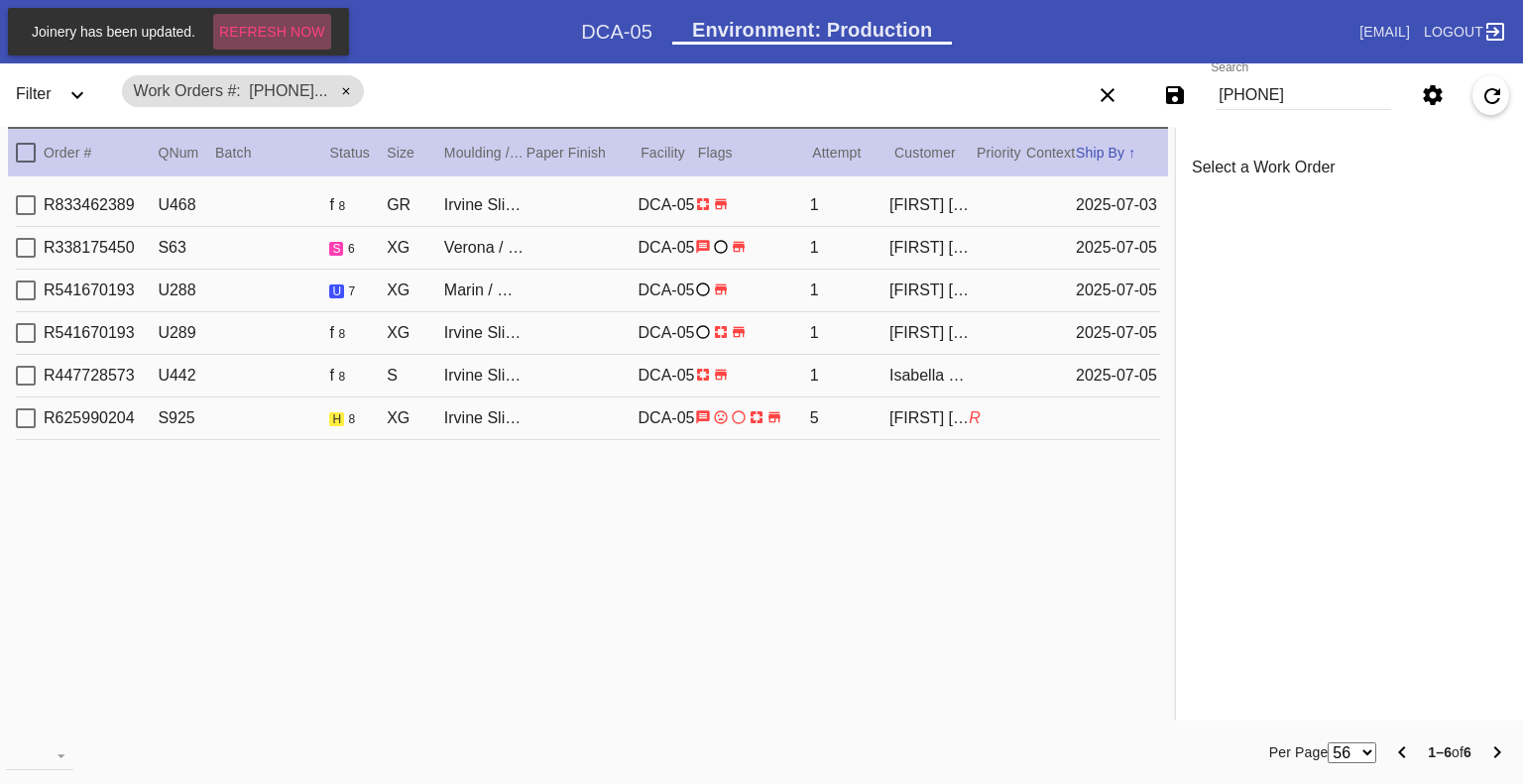 click on "Refresh Now" at bounding box center (272, 32) 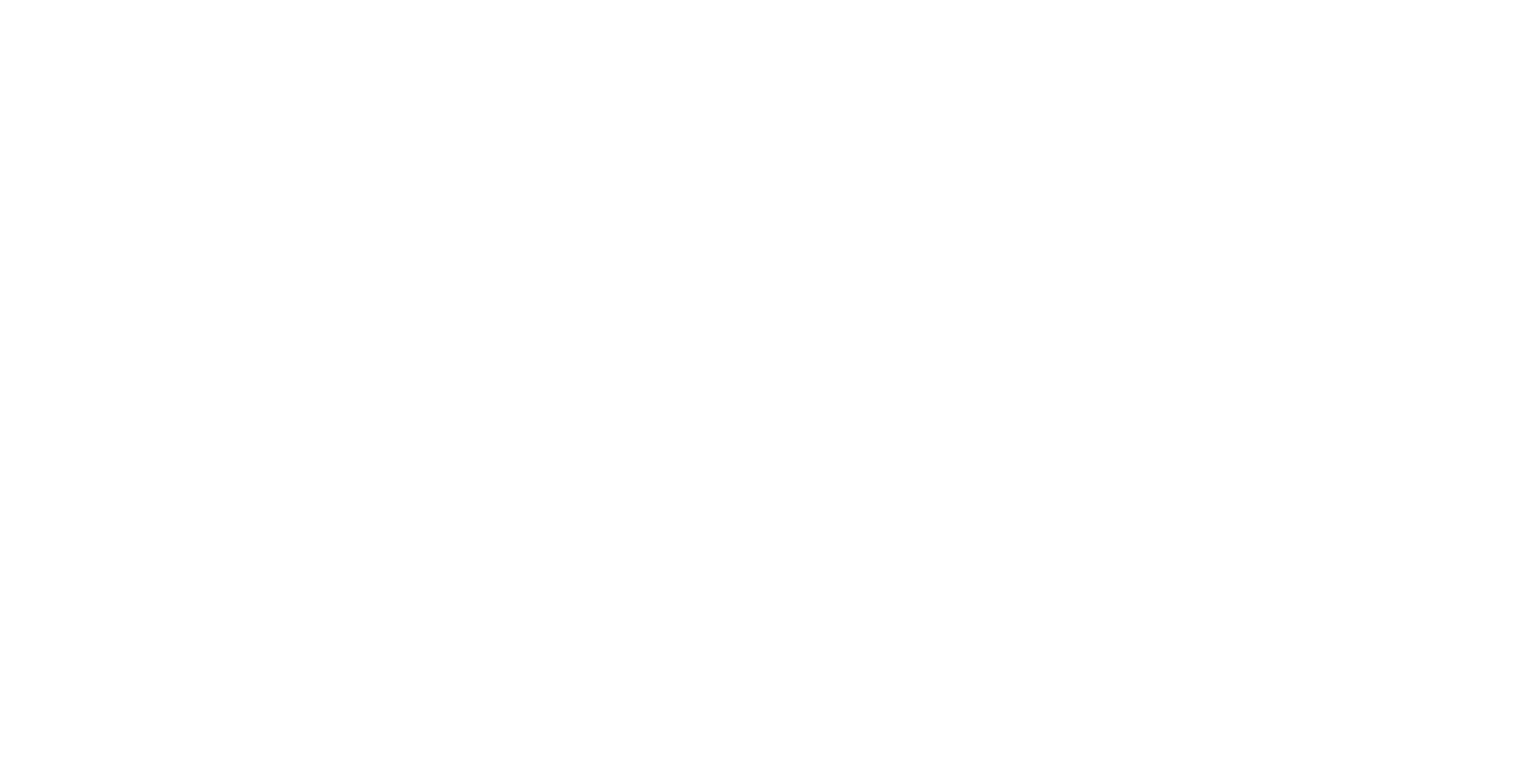 scroll, scrollTop: 0, scrollLeft: 0, axis: both 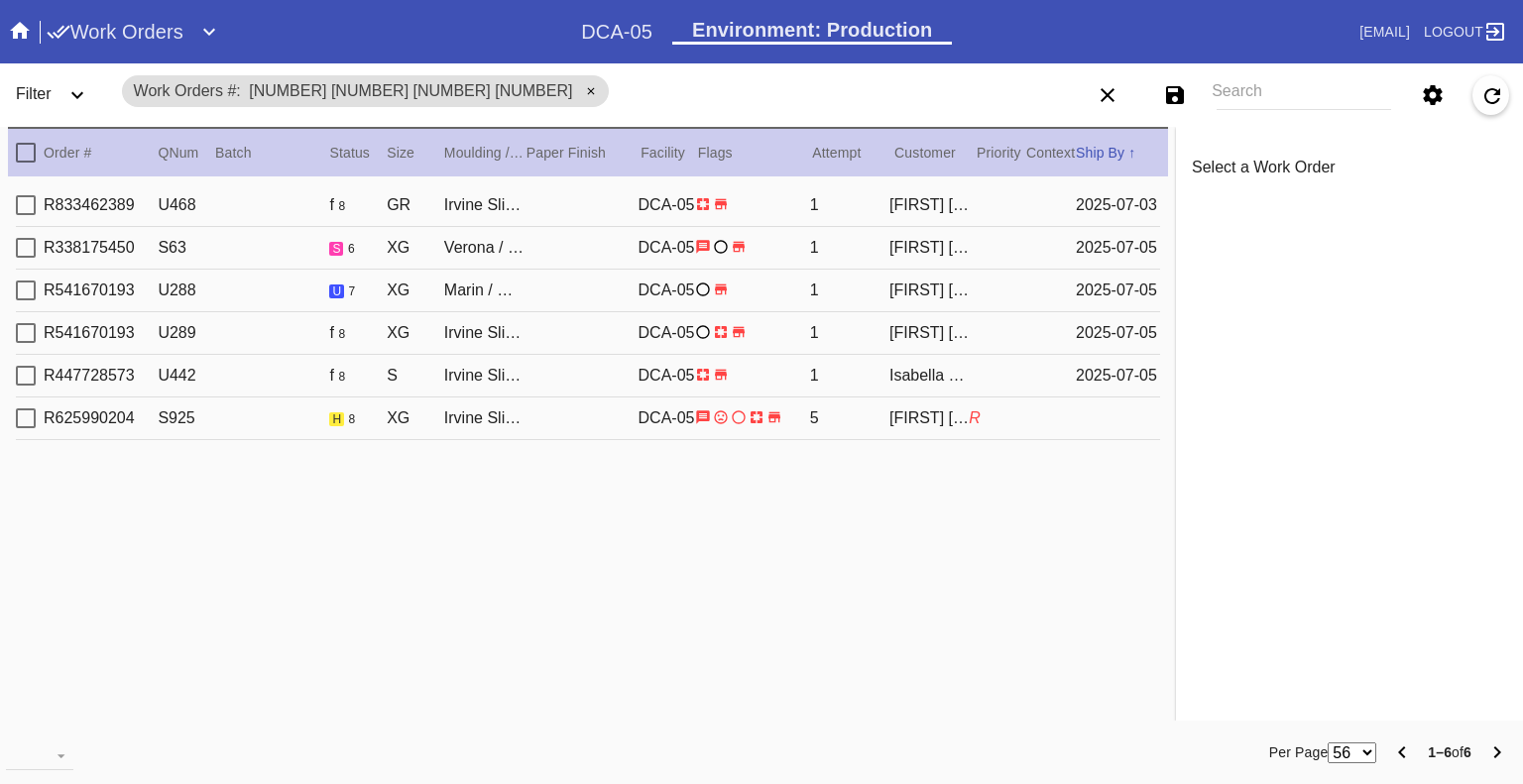 click at bounding box center [26, 205] 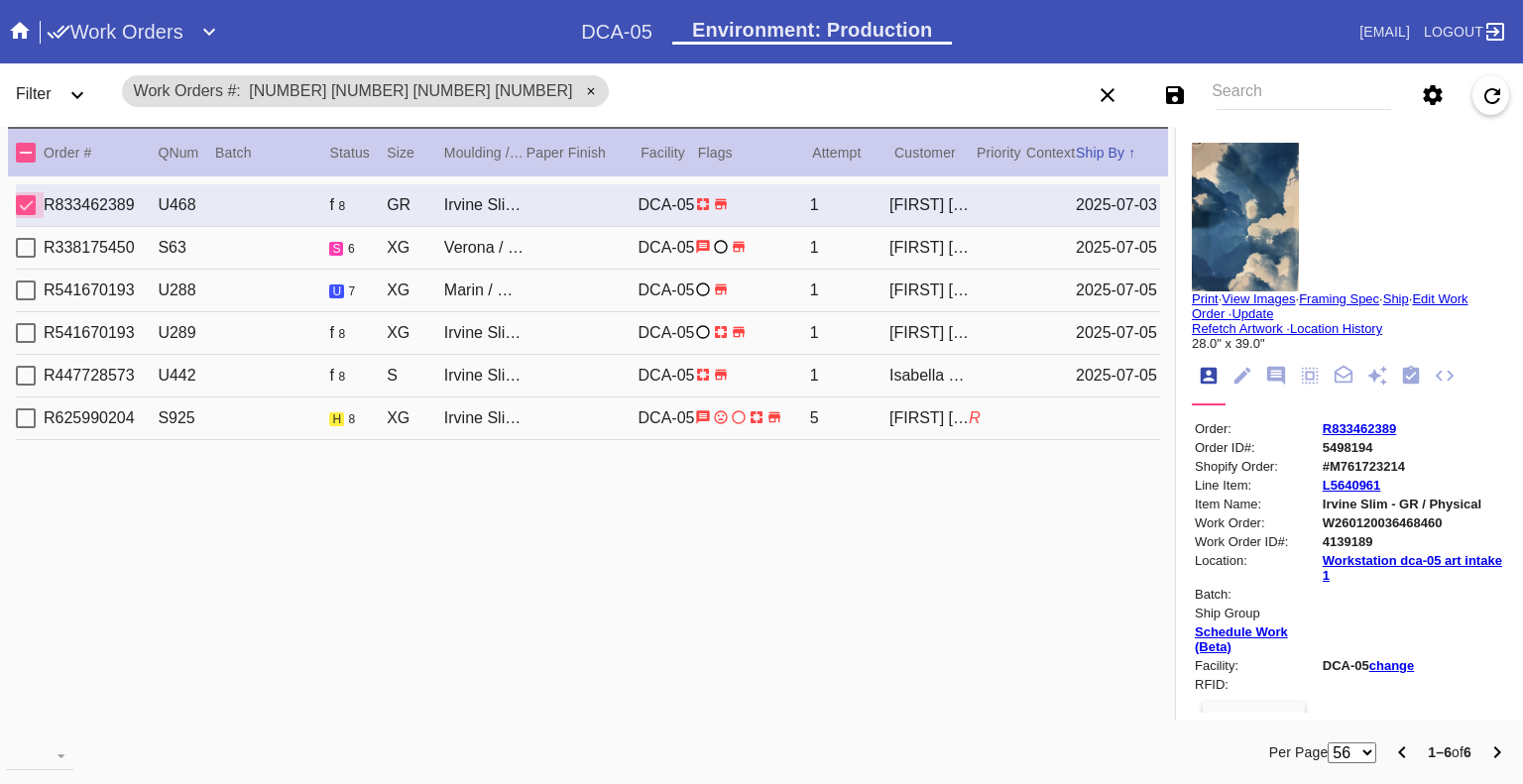 click at bounding box center (26, 205) 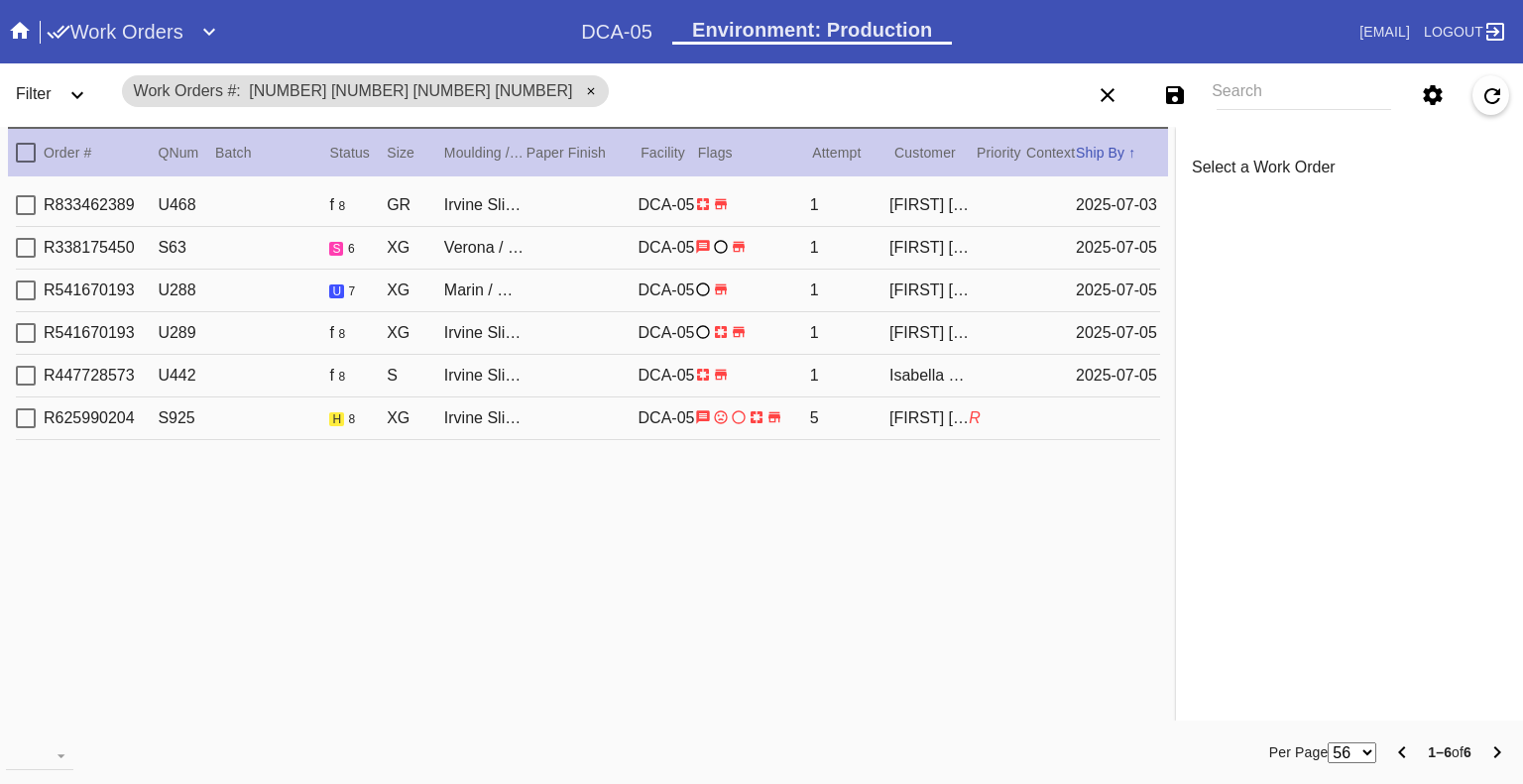 click on "Search" at bounding box center (1304, 95) 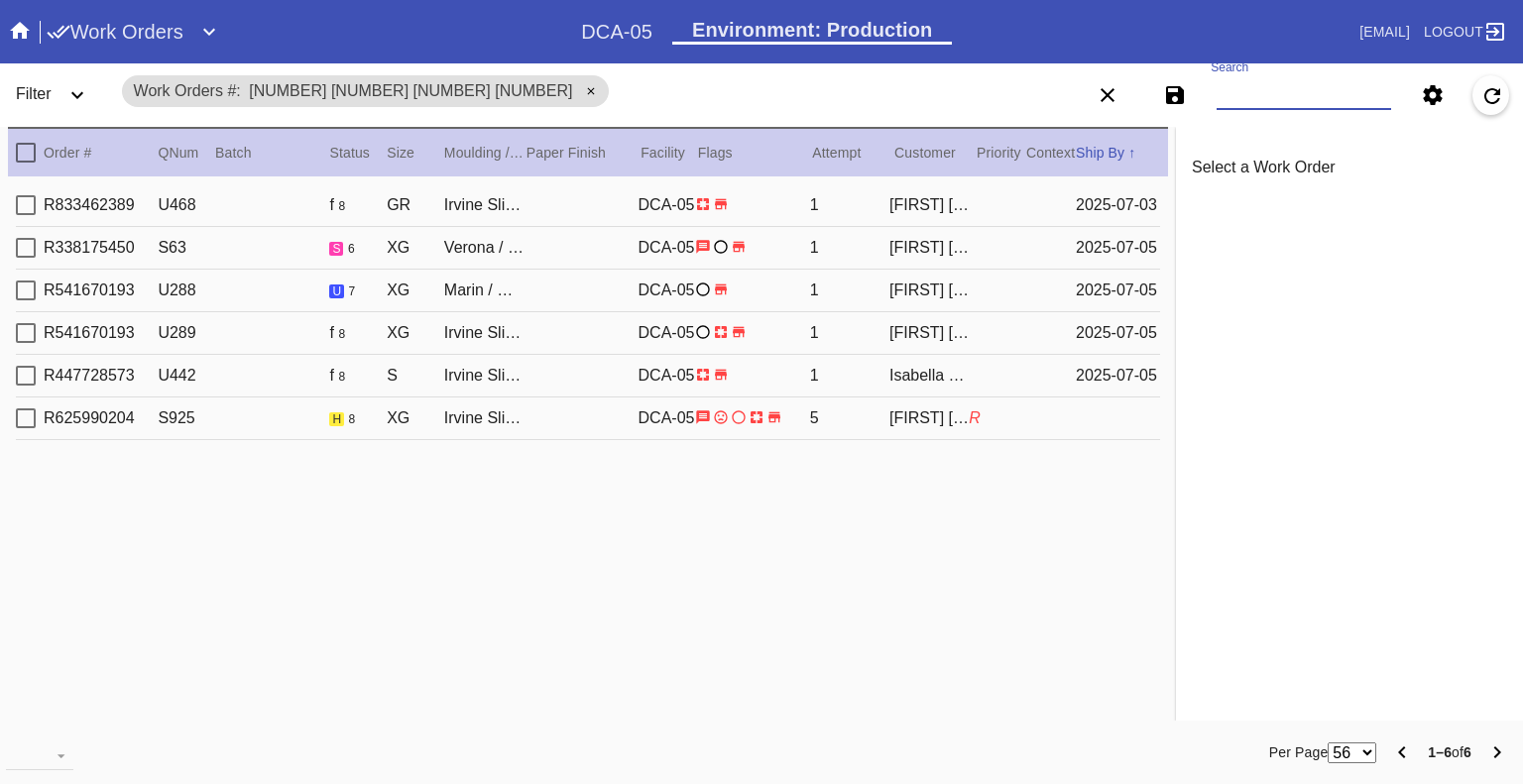 paste on "W391833812102916 W601065770691940 W186026325403079 W202759575846775 W339522530759351 W628889823265508 W268604364771630 W260120036468460 W899278800507085 W562198260684522 W621112485125106 W260589979217560 W729288285008097 W242315390305484 W944867557079870 W602568165247623 W072831191933391 W760101343052307 W889719885299731 W864314975535074 W674793651169373 W843717640931673 W553257744494078 W189259917201467 W356553951877996 W604657246056460 W384132448857950 W679037968157142 W634242291409131" 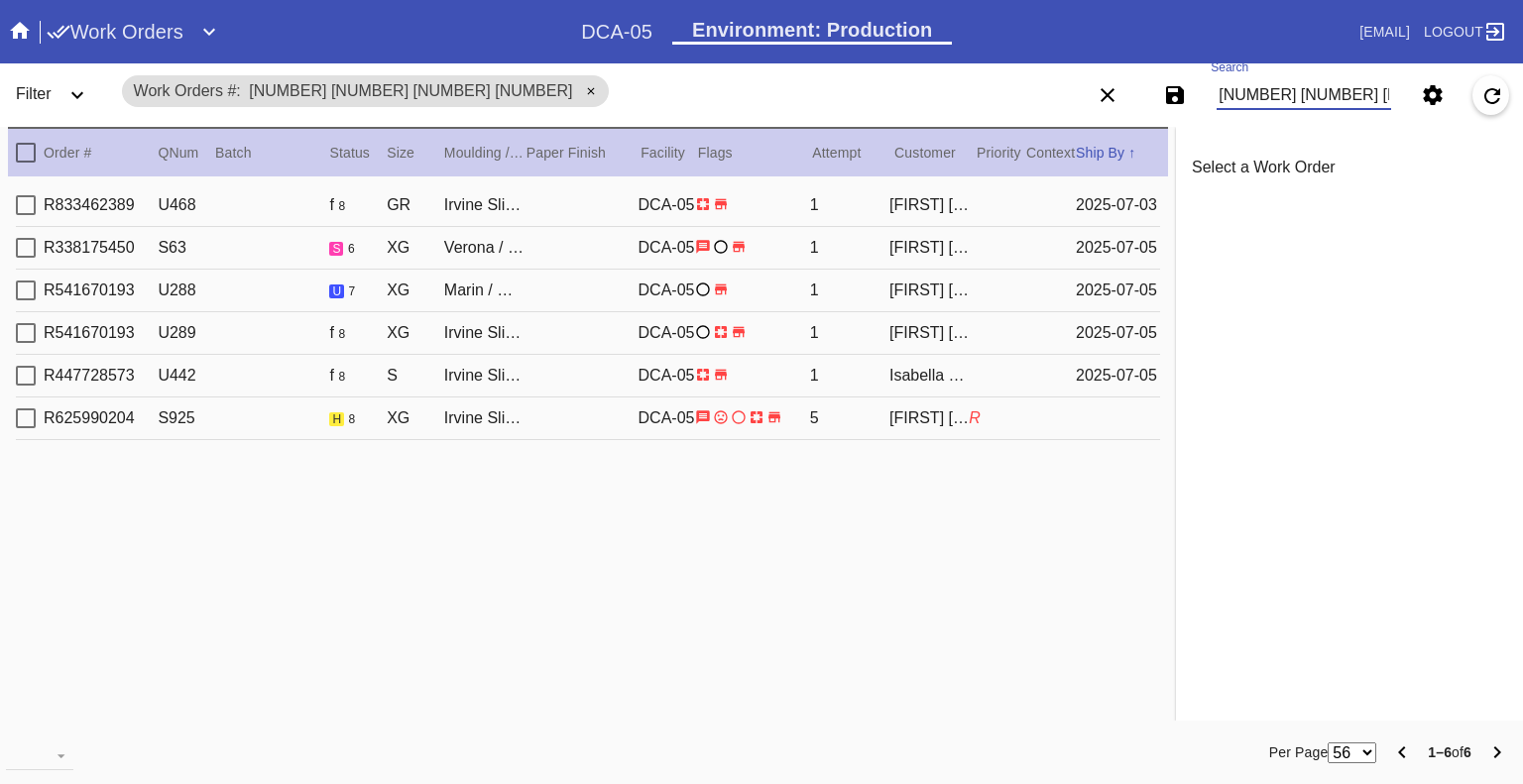 scroll, scrollTop: 0, scrollLeft: 4220, axis: horizontal 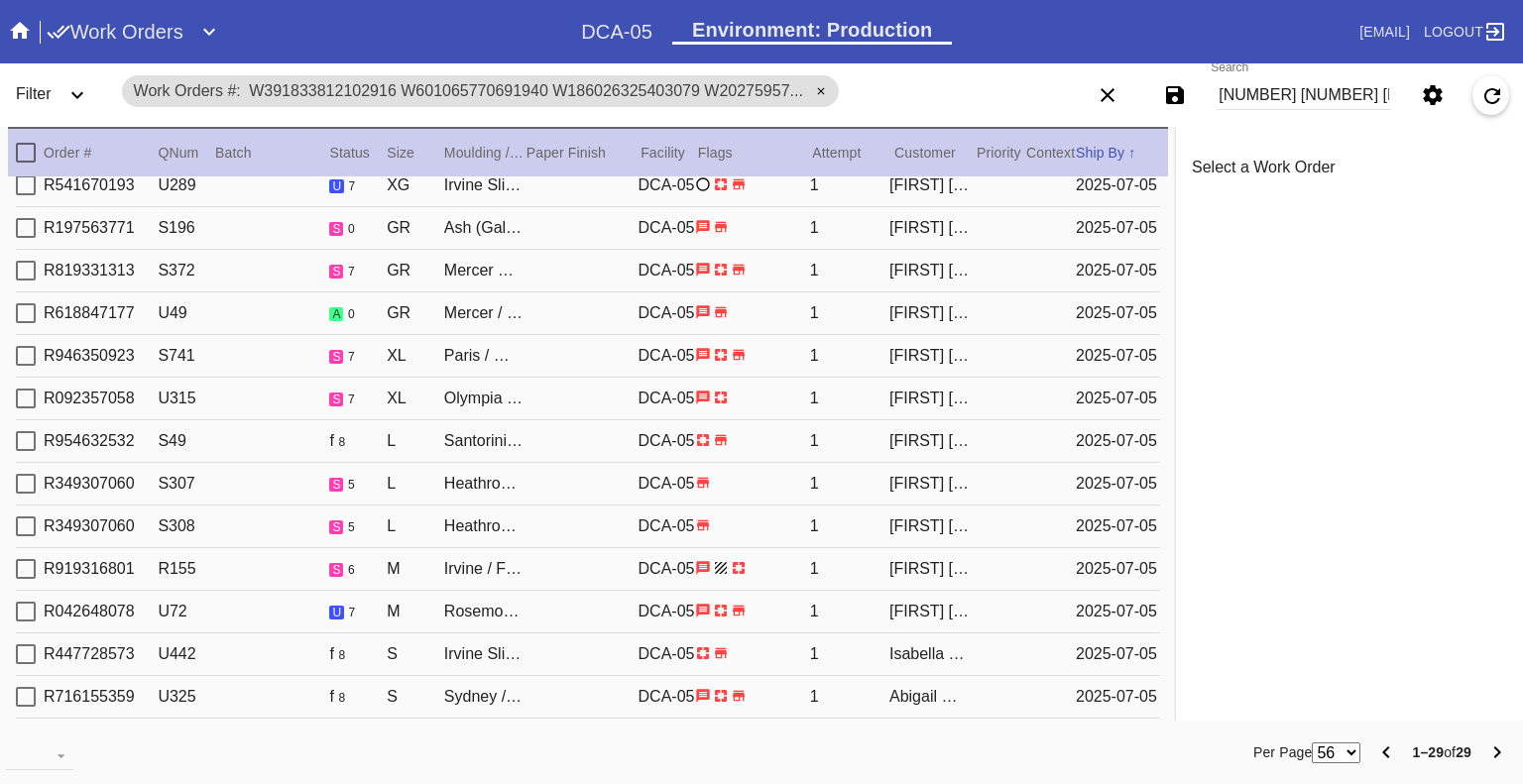 click on "W391833812102916 W601065770691940 W186026325403079 W202759575846775 W339522530759351 W628889823265508 W268604364771630 W260120036468460 W899278800507085 W562198260684522 W621112485125106 W260589979217560 W729288285008097 W242315390305484 W944867557079870 W602568165247623 W072831191933391 W760101343052307 W889719885299731 W864314975535074 W674793651169373 W843717640931673 W553257744494078 W189259917201467 W356553951877996 W604657246056460 W384132448857950 W679037968157142 W634242291409131" at bounding box center (1304, 95) 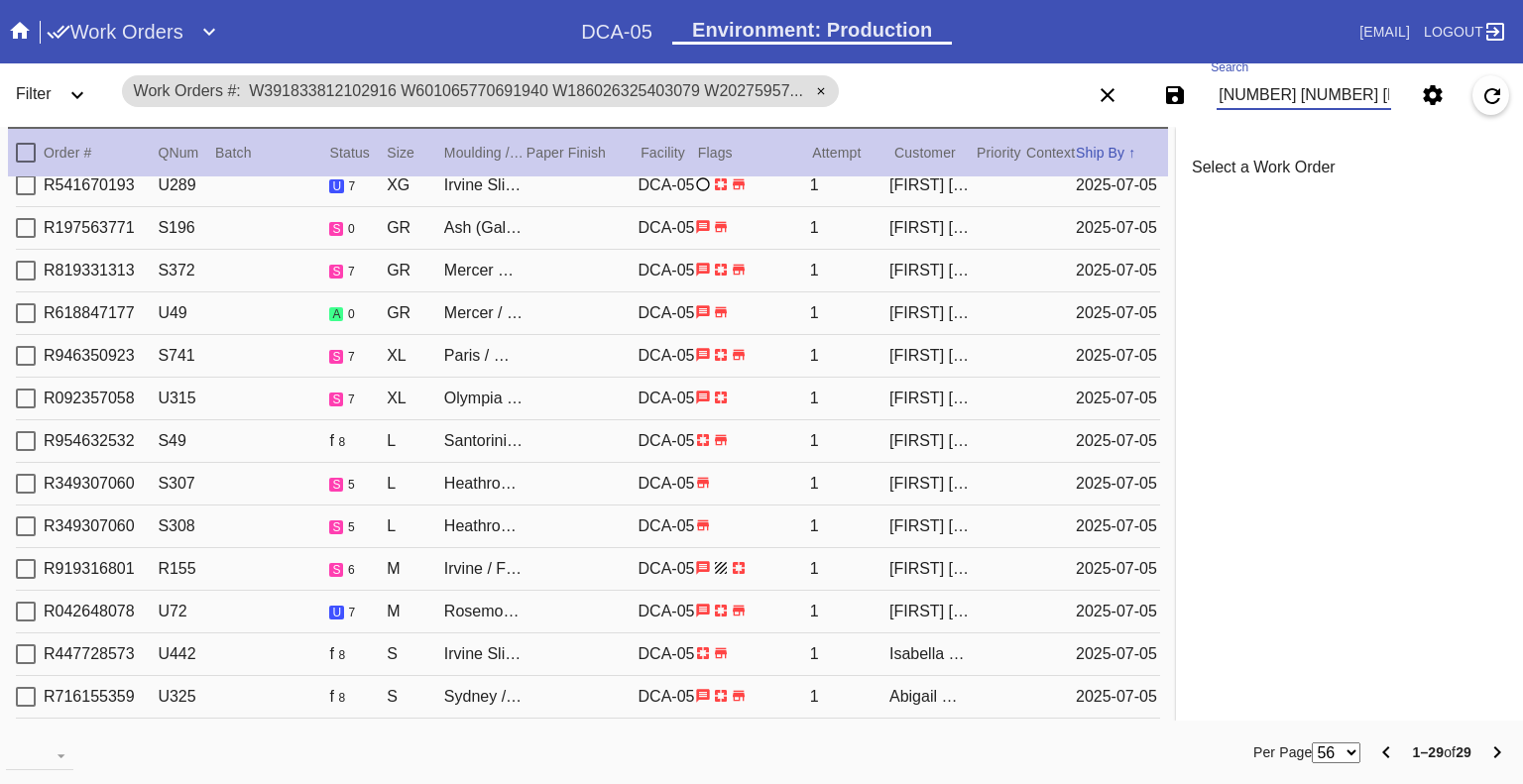 click on "W391833812102916 W601065770691940 W186026325403079 W202759575846775 W339522530759351 W628889823265508 W268604364771630 W260120036468460 W899278800507085 W562198260684522 W621112485125106 W260589979217560 W729288285008097 W242315390305484 W944867557079870 W602568165247623 W072831191933391 W760101343052307 W889719885299731 W864314975535074 W674793651169373 W843717640931673 W553257744494078 W189259917201467 W356553951877996 W604657246056460 W384132448857950 W679037968157142 W634242291409131" at bounding box center (1304, 95) 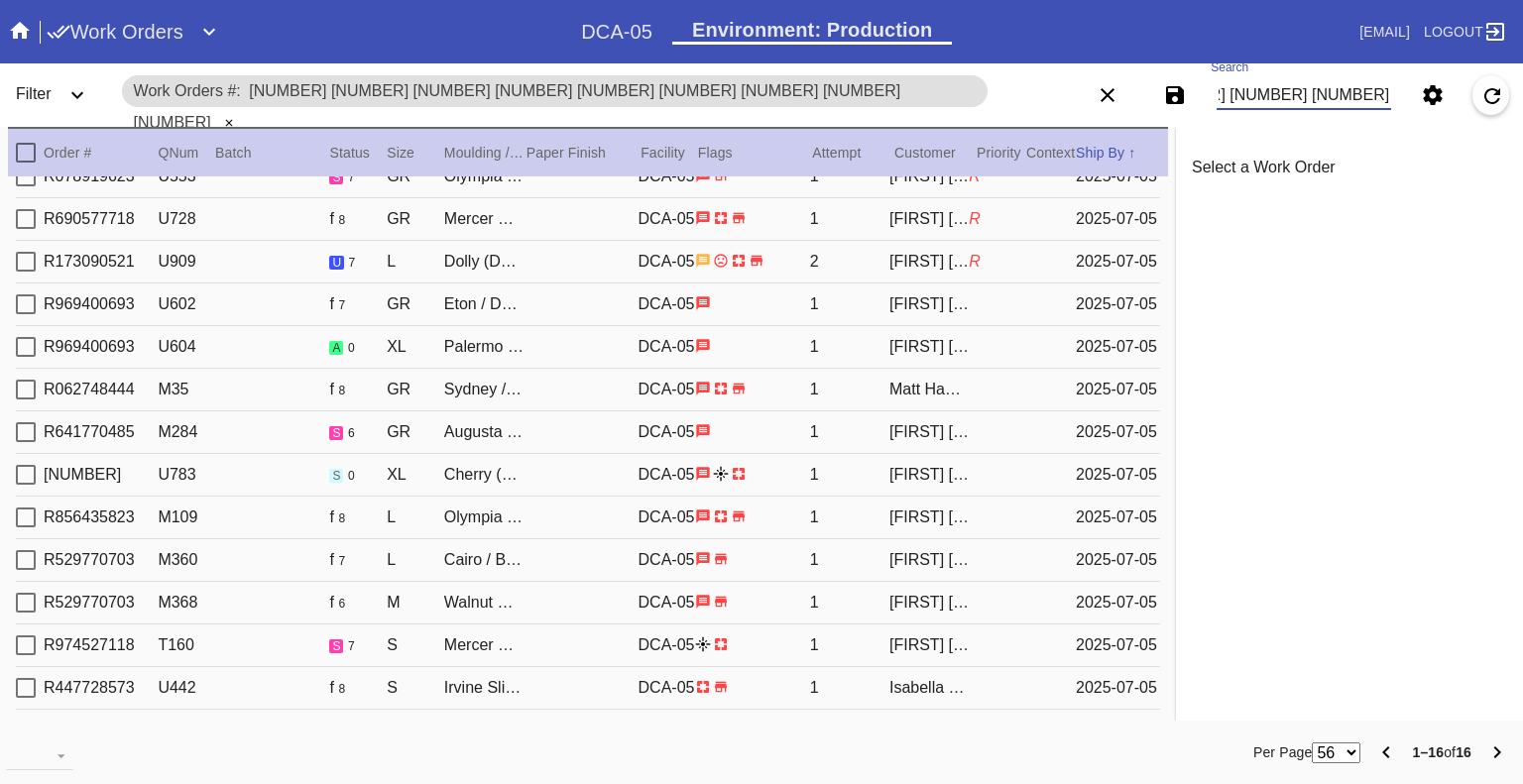 scroll, scrollTop: 0, scrollLeft: 0, axis: both 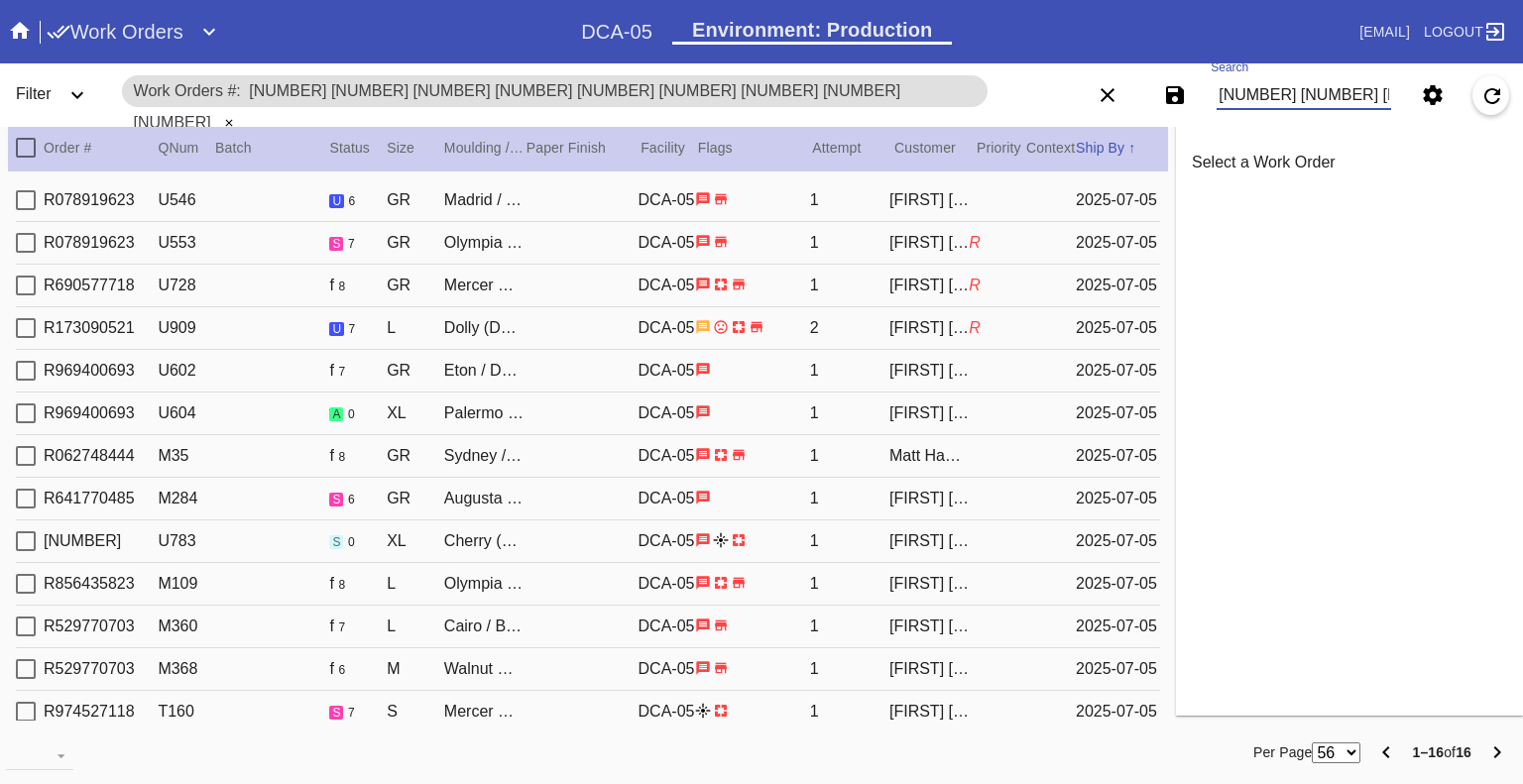 click on "W679037968157142 W634242291409131 W650656059683048 W570933268385044 W170269332147472 W942346254722352 W364412599233174 W334065914446007 W400700020510537 W178988662390611 W939177897463117 W705031371076603 W412070504692876 W667199695168590 W875284204798848 W977571378611421" at bounding box center [1304, 95] 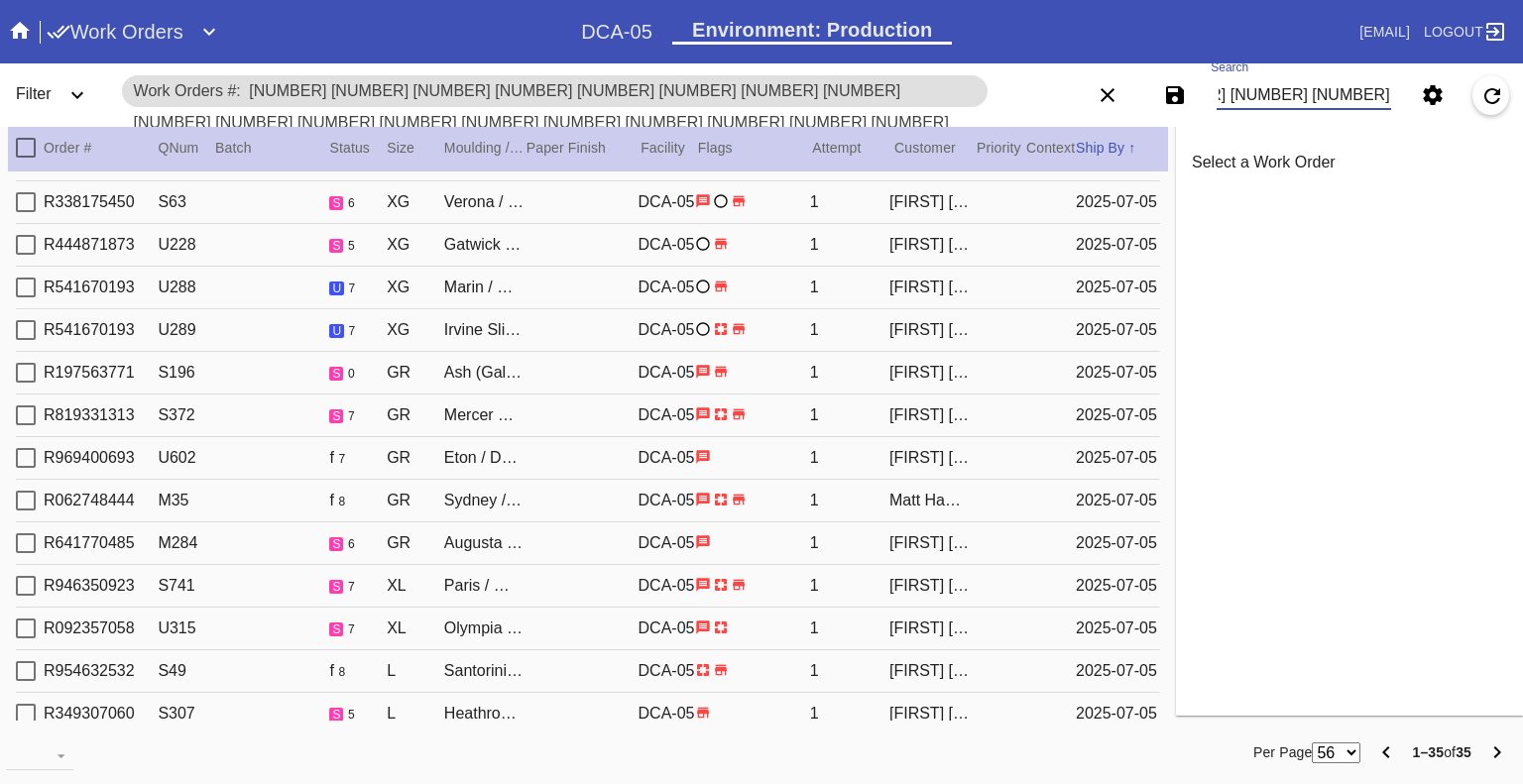 scroll, scrollTop: 963, scrollLeft: 0, axis: vertical 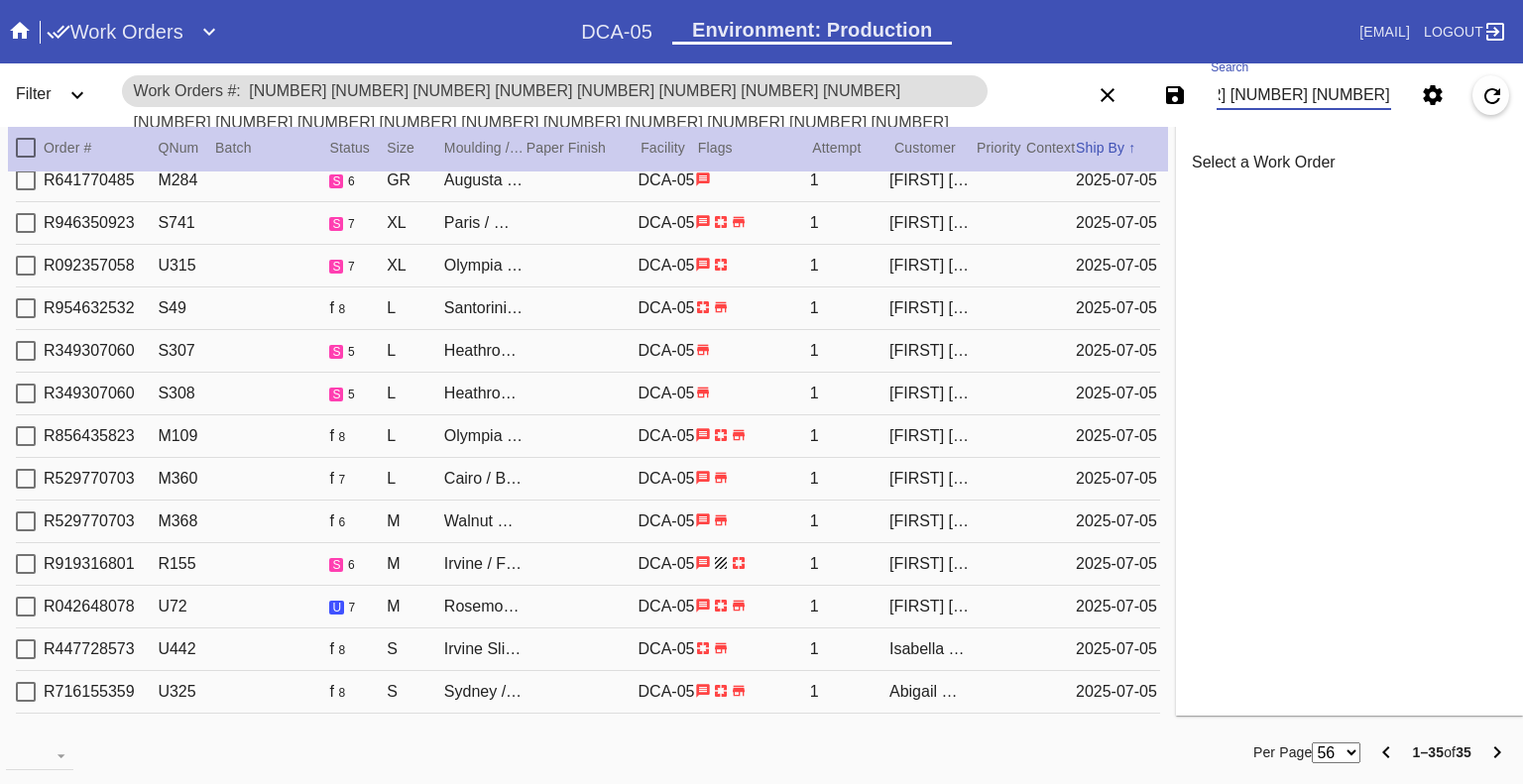 type on "W391833812102916 W601065770691940 W628889823265508 W268604364771630 W260120036468460 W899278800507085 W562198260684522 W621112485125106 W260589979217560 W729288285008097 W242315390305484 W944867557079870 W602568165247623 W072831191933391 W760101343052307 W889719885299731 W864314975535074 W674793651169373 W553257744494078 W189259917201467 W356553951877996 W604657246056460 W384132448857950 W679037968157142 W634242291409131 W650656059683048 W570933268385044 W170269332147472 W364412599233174 W334065914446007 W178988662390611 W939177897463117 W705031371076603 W667199695168590 W875284204798848" 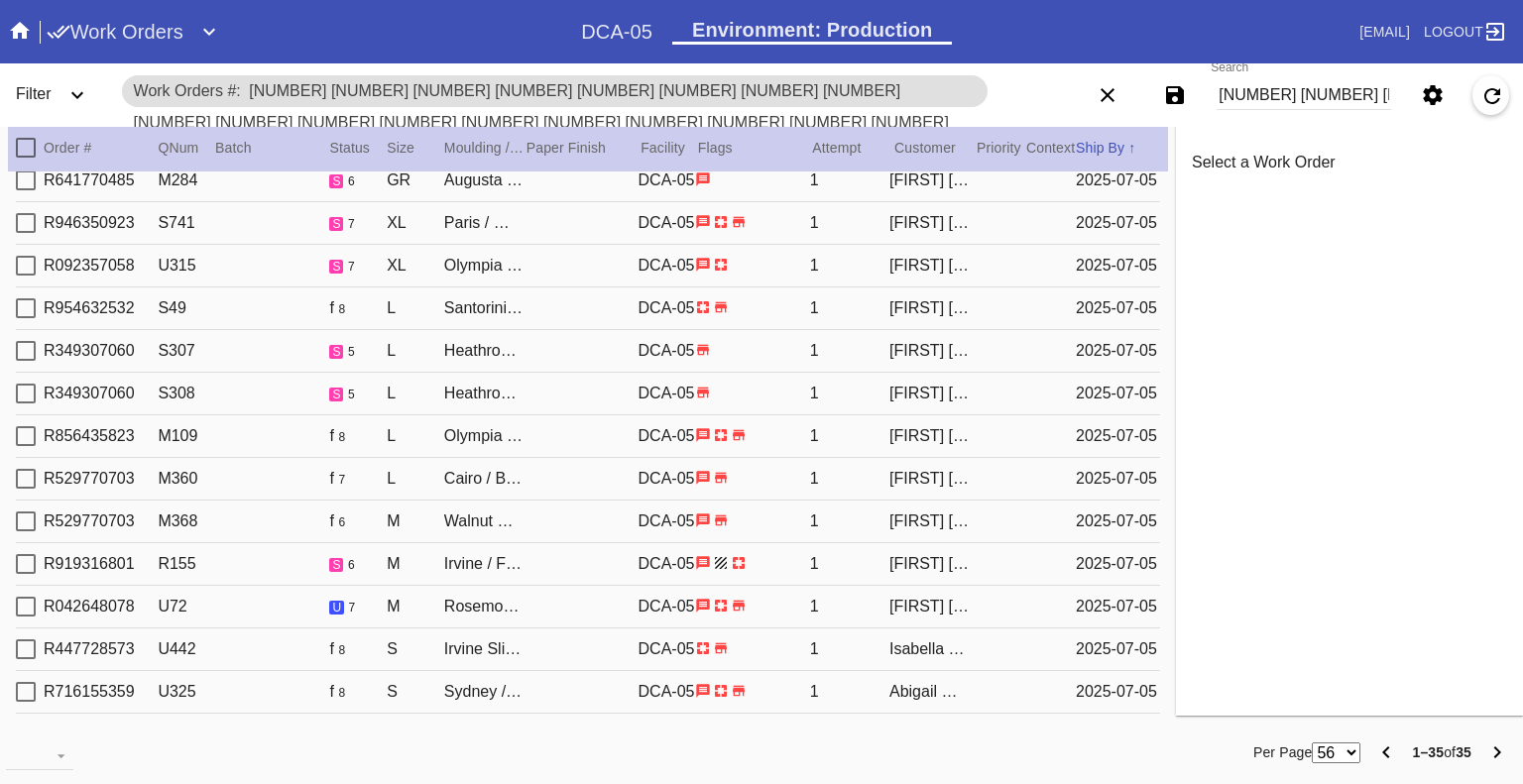 drag, startPoint x: 20, startPoint y: 27, endPoint x: 33, endPoint y: 52, distance: 28.178006 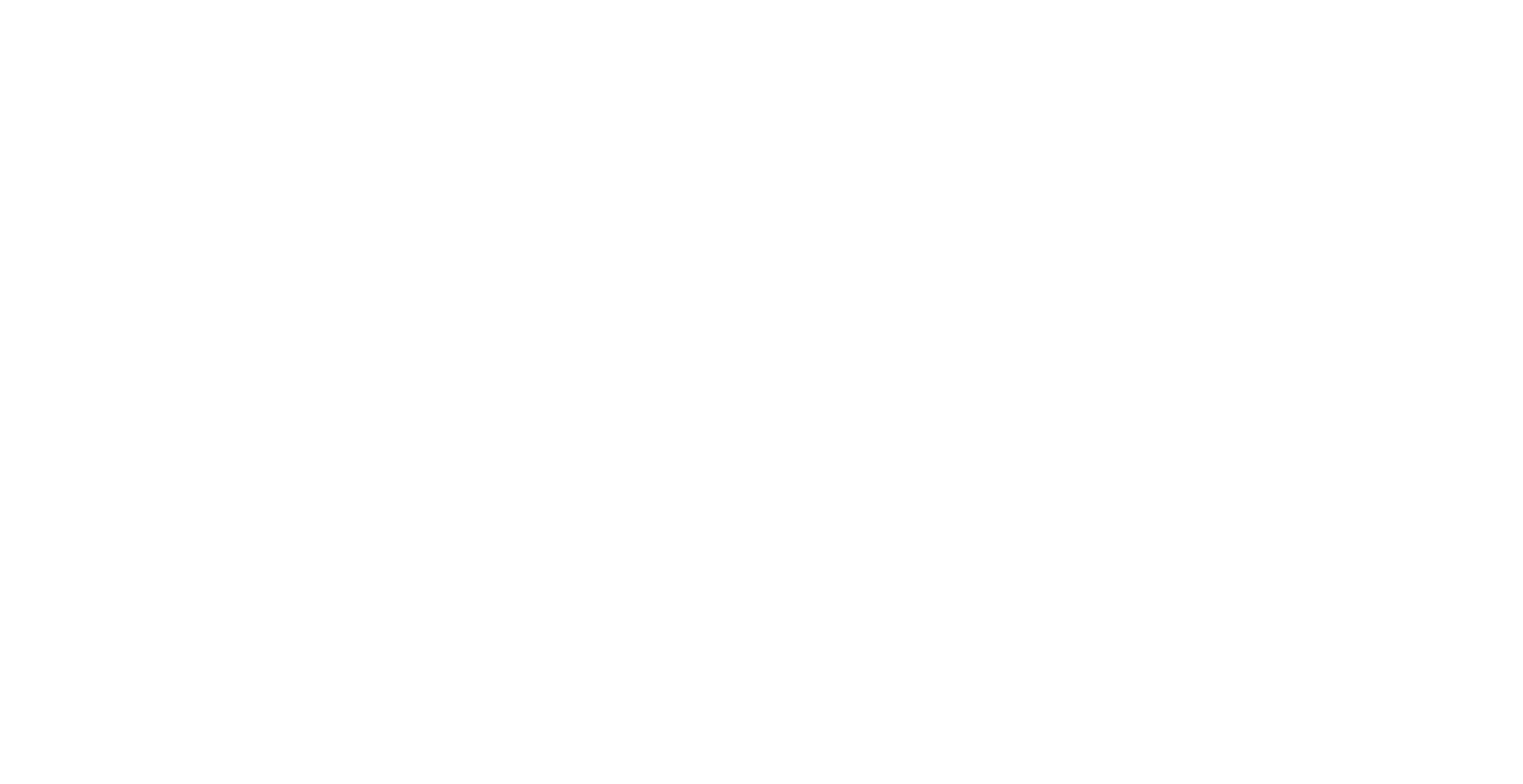 scroll, scrollTop: 0, scrollLeft: 0, axis: both 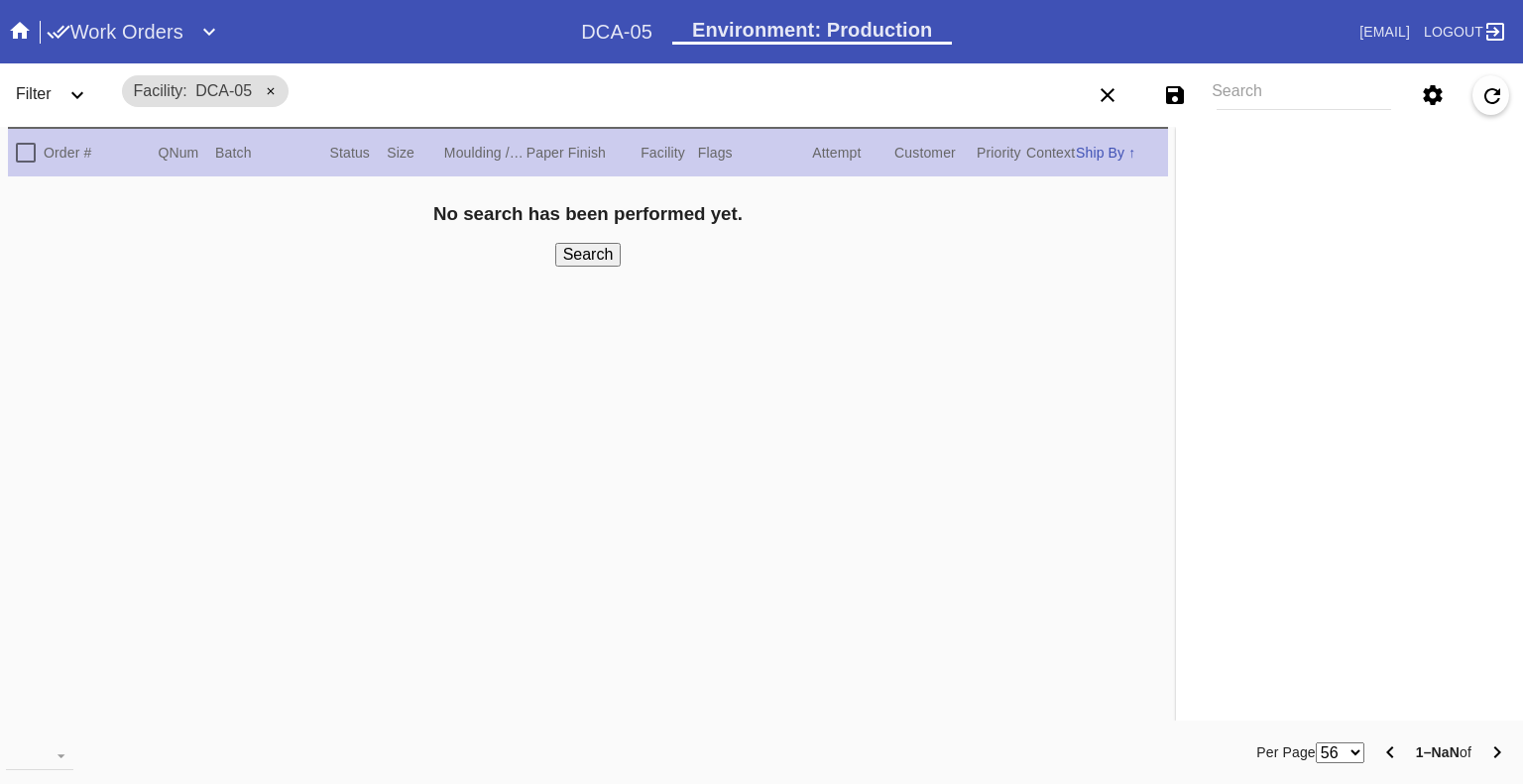 click on "Filter" at bounding box center [59, 95] 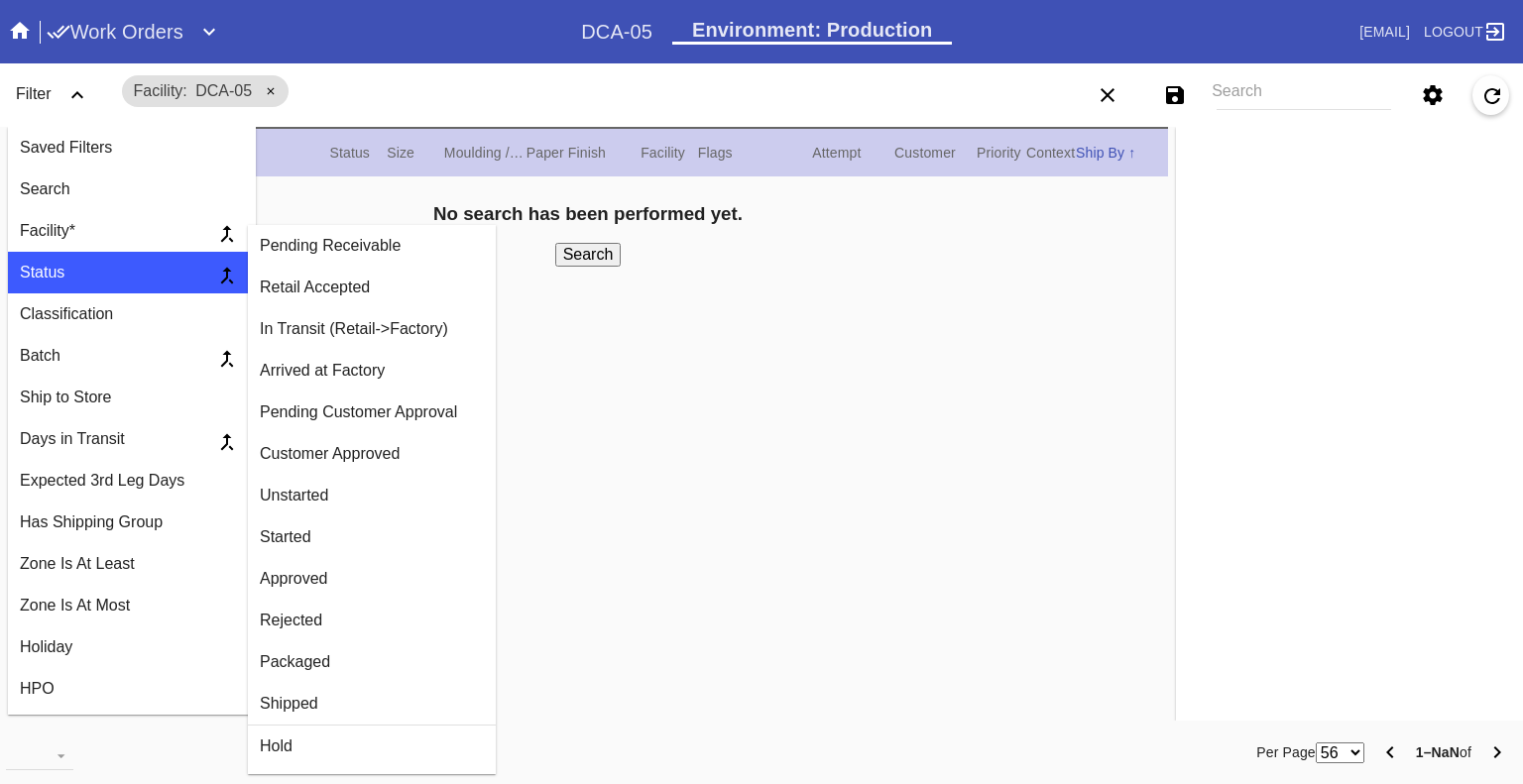 click on "Arrived at Factory" at bounding box center [372, 371] 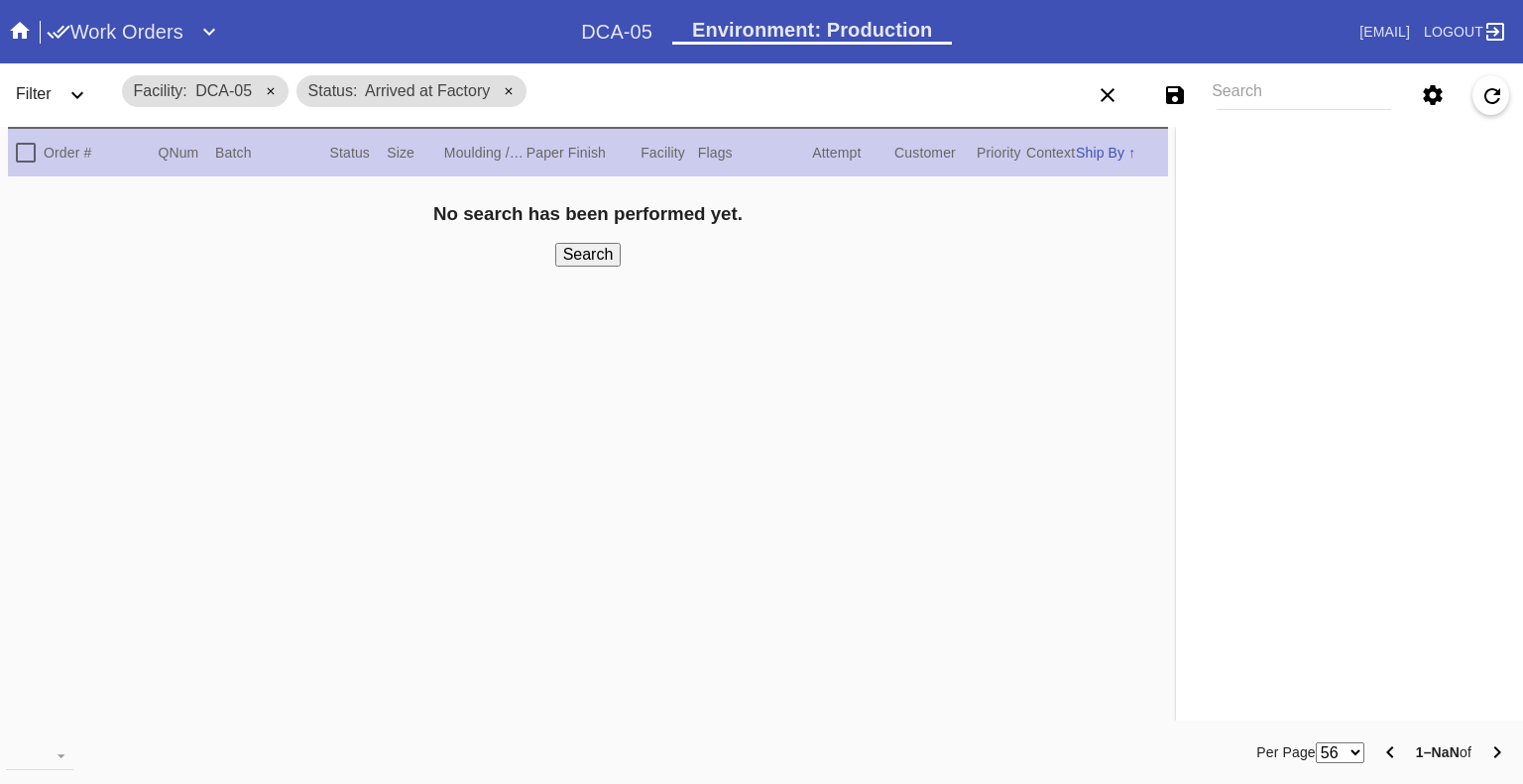 click at bounding box center (77, 95) 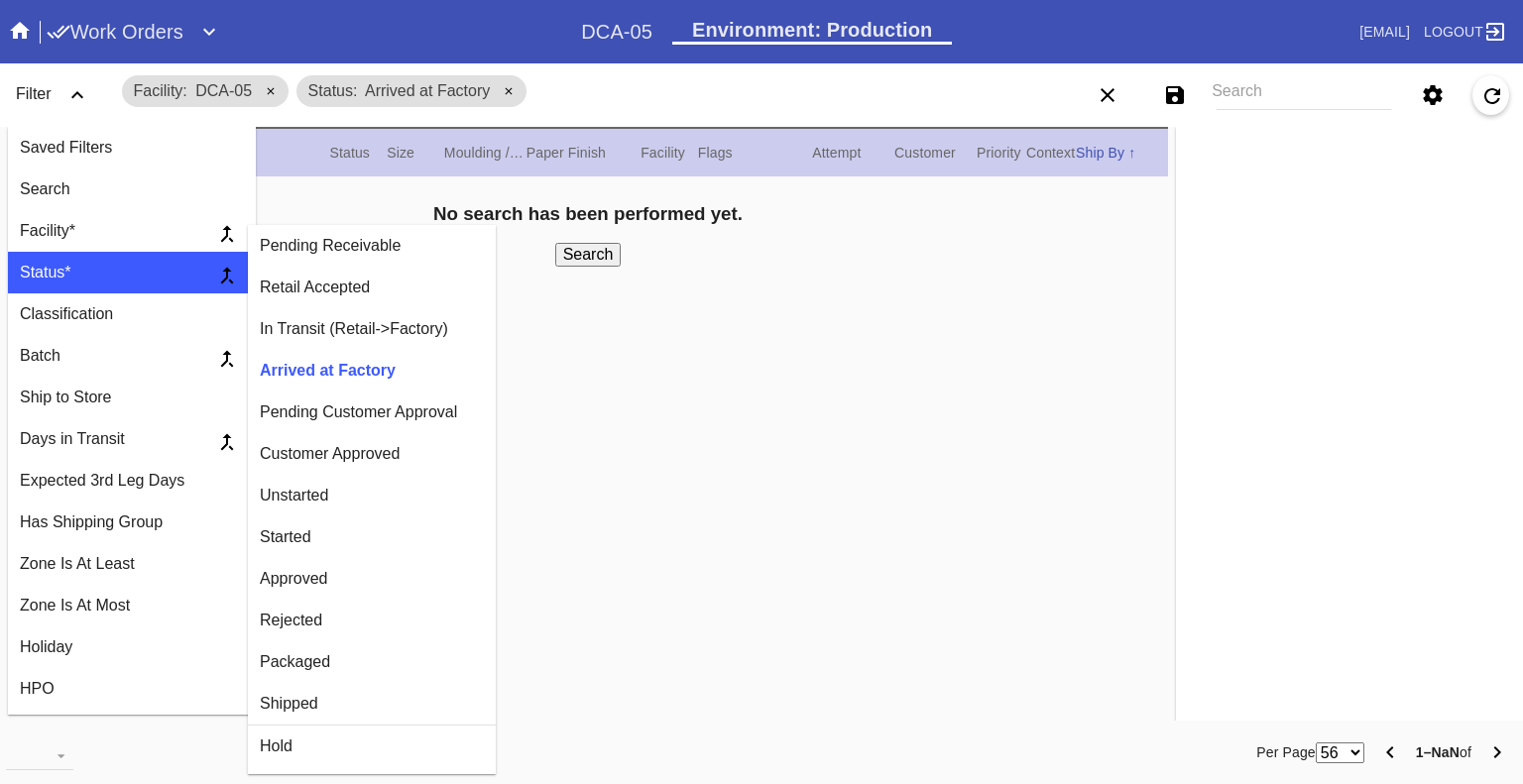 click on "Customer Approved" at bounding box center [372, 246] 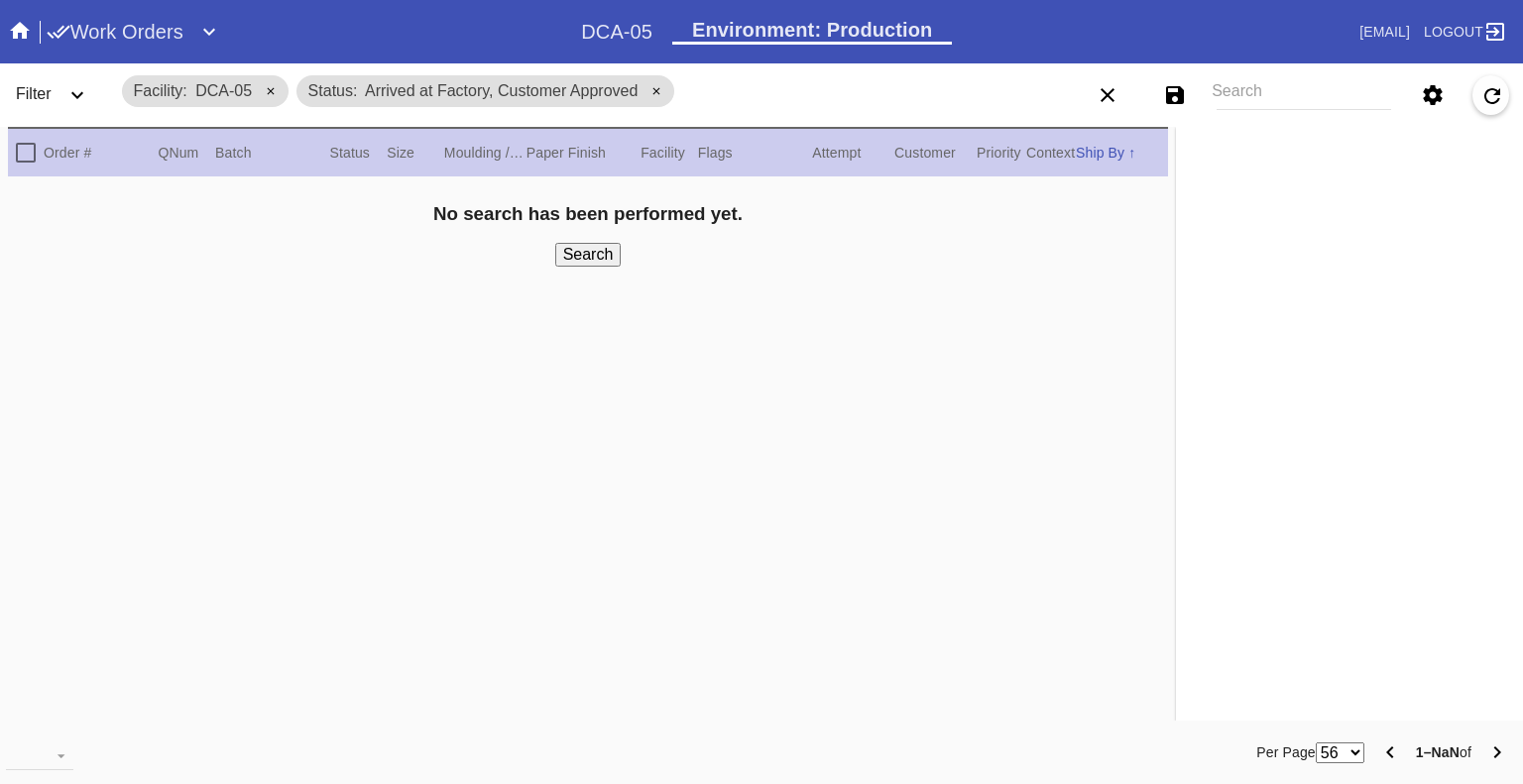 click on "Filter" at bounding box center [34, 93] 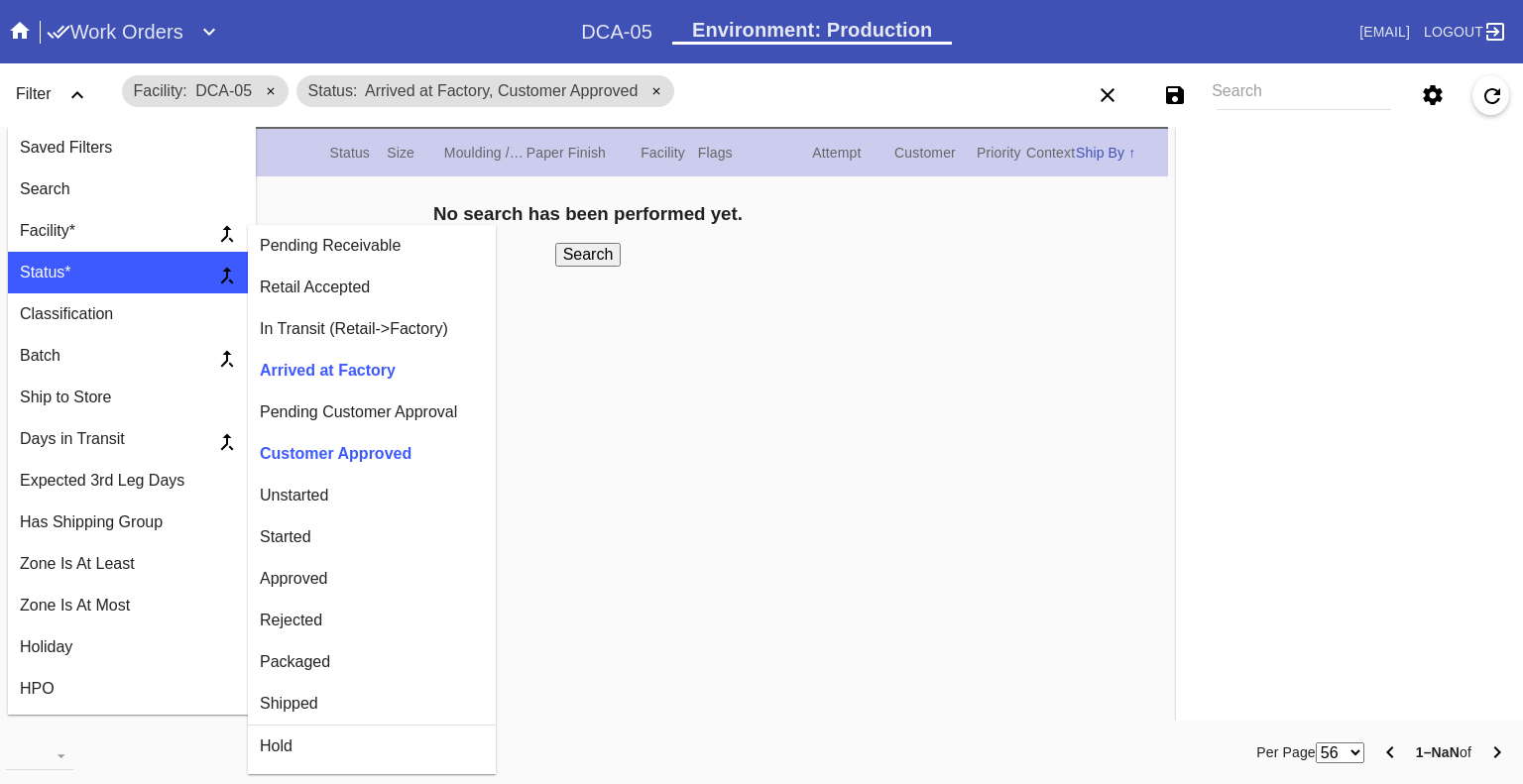 click on "Unstarted" at bounding box center [372, 246] 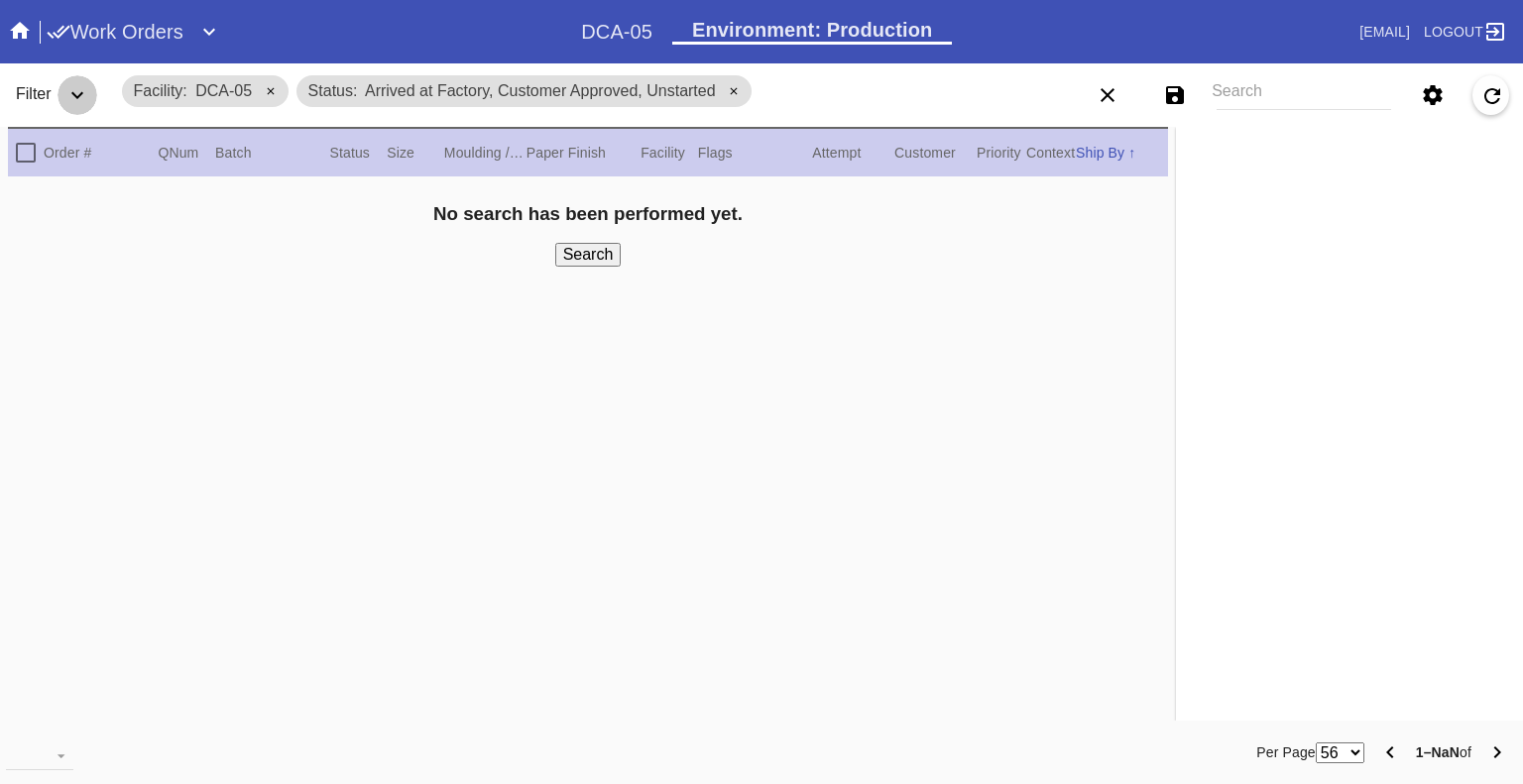 click at bounding box center (77, 95) 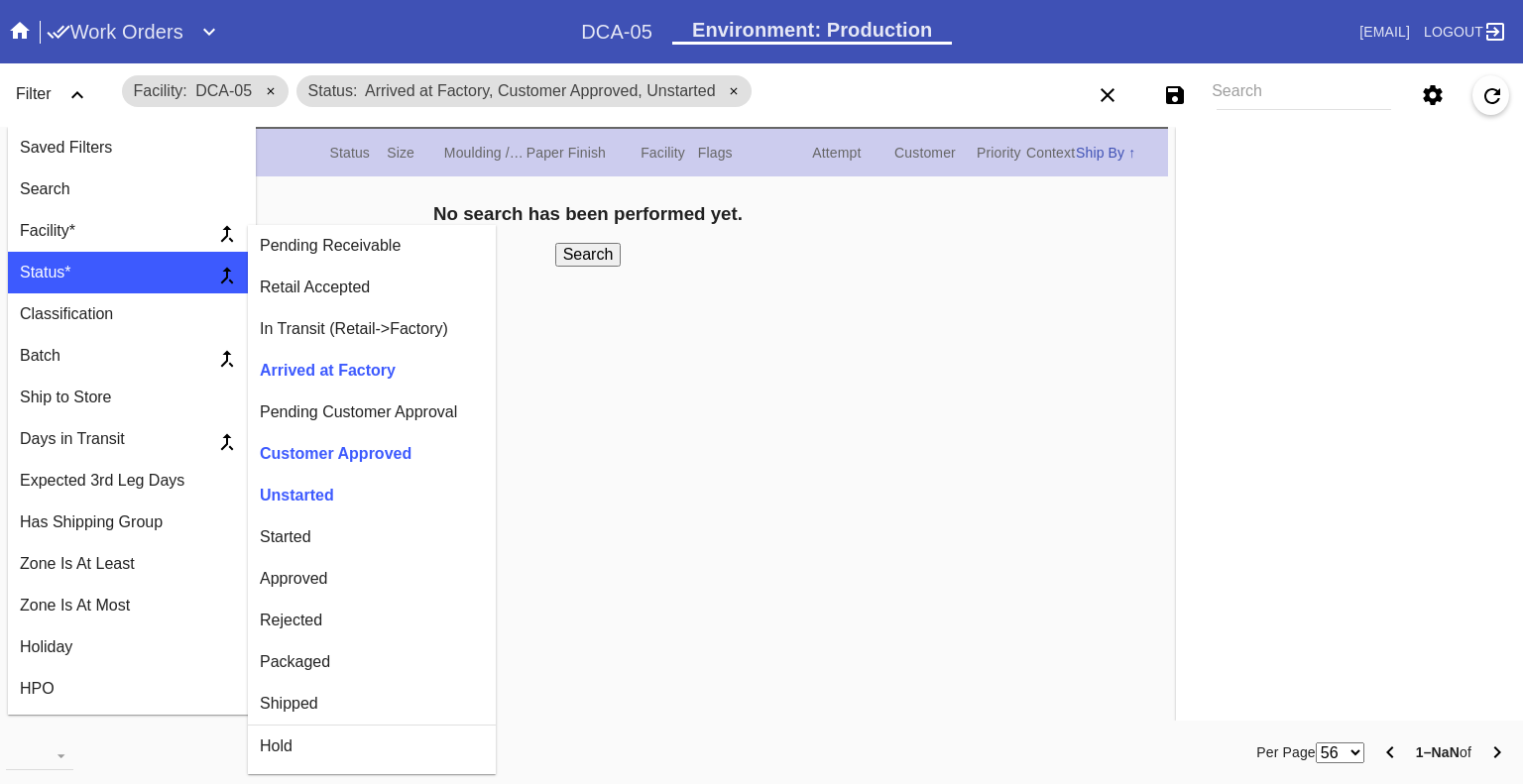 click on "Started" at bounding box center (372, 246) 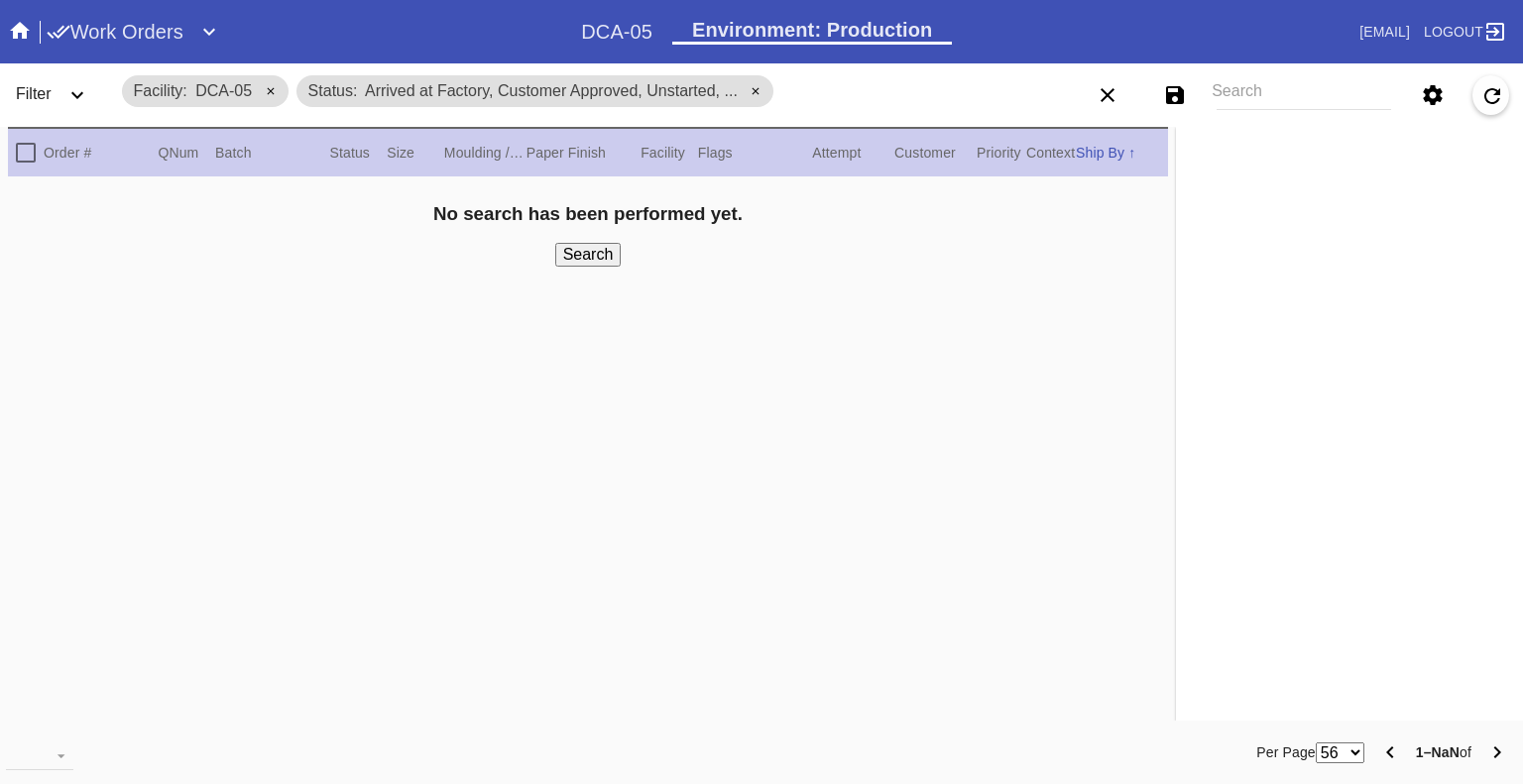 click at bounding box center [77, 95] 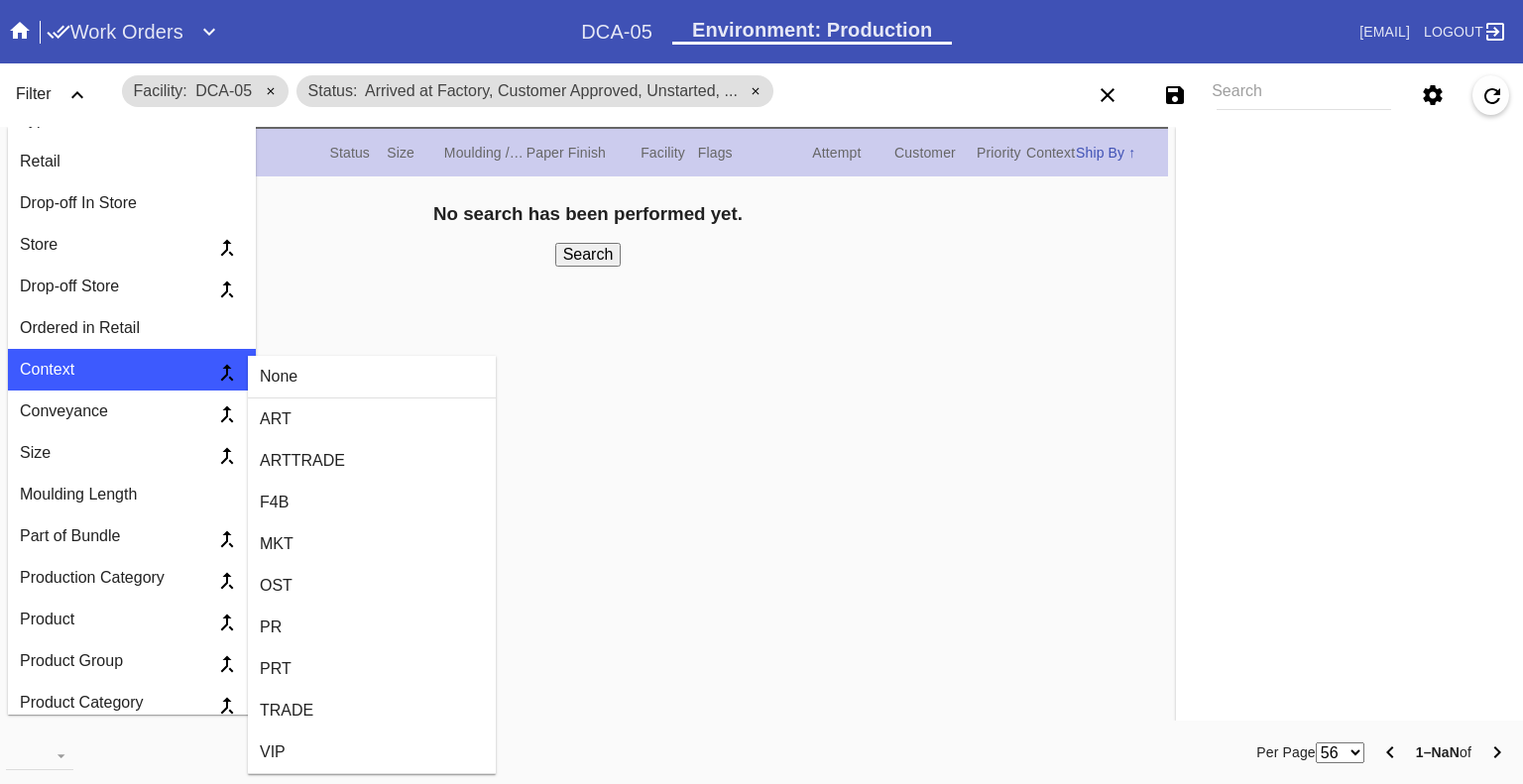 scroll, scrollTop: 1288, scrollLeft: 0, axis: vertical 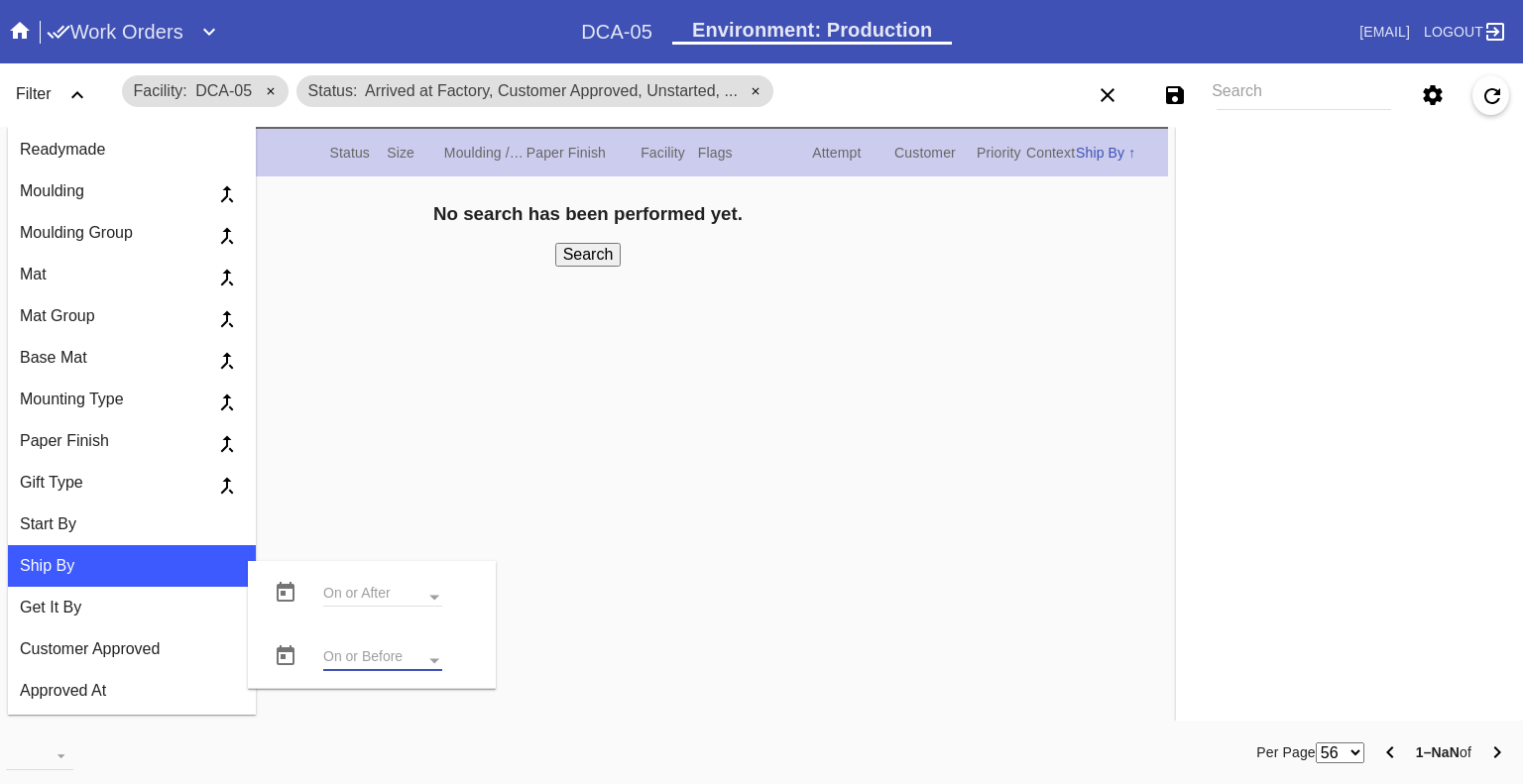 click at bounding box center (383, 658) 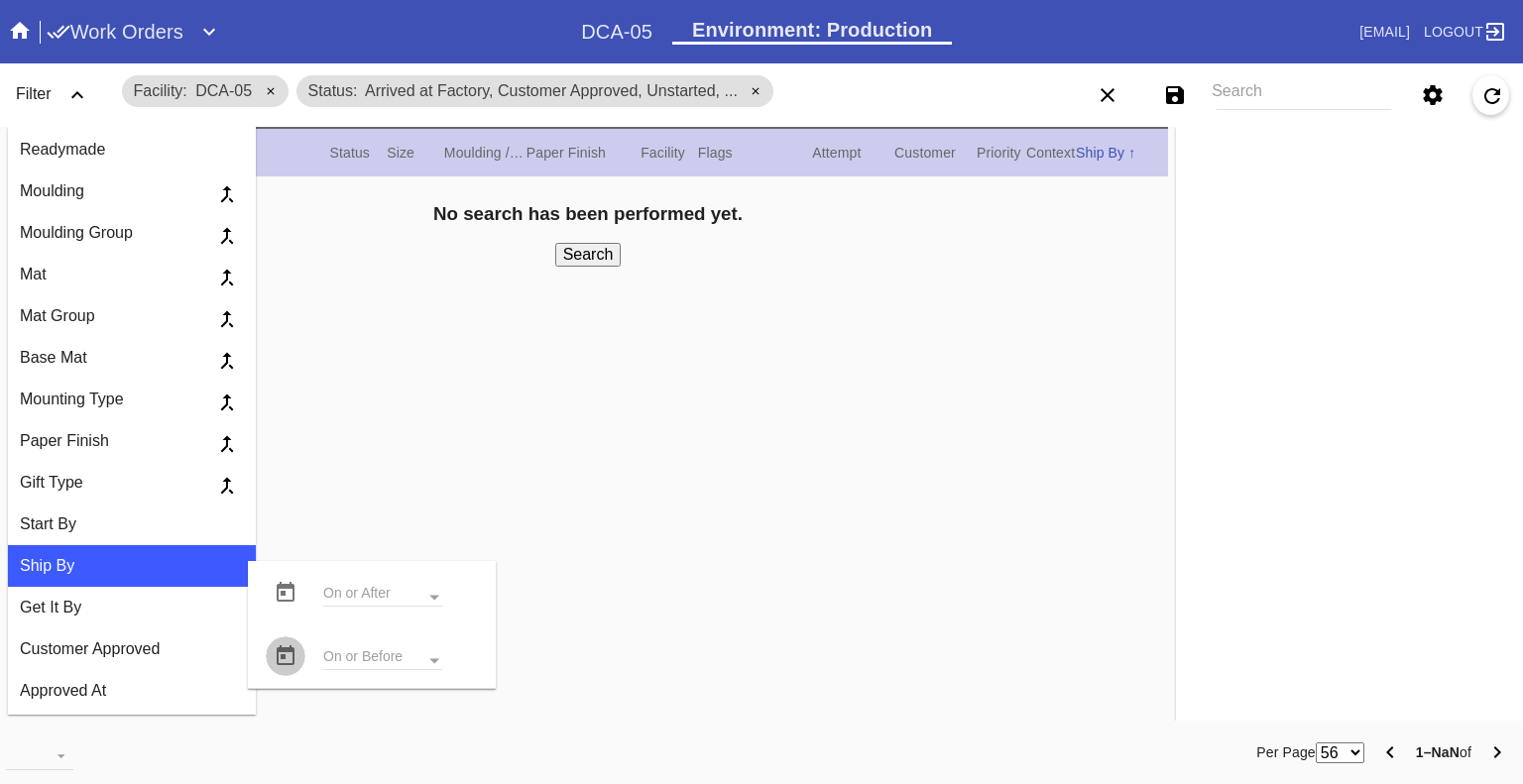 click at bounding box center (286, 656) 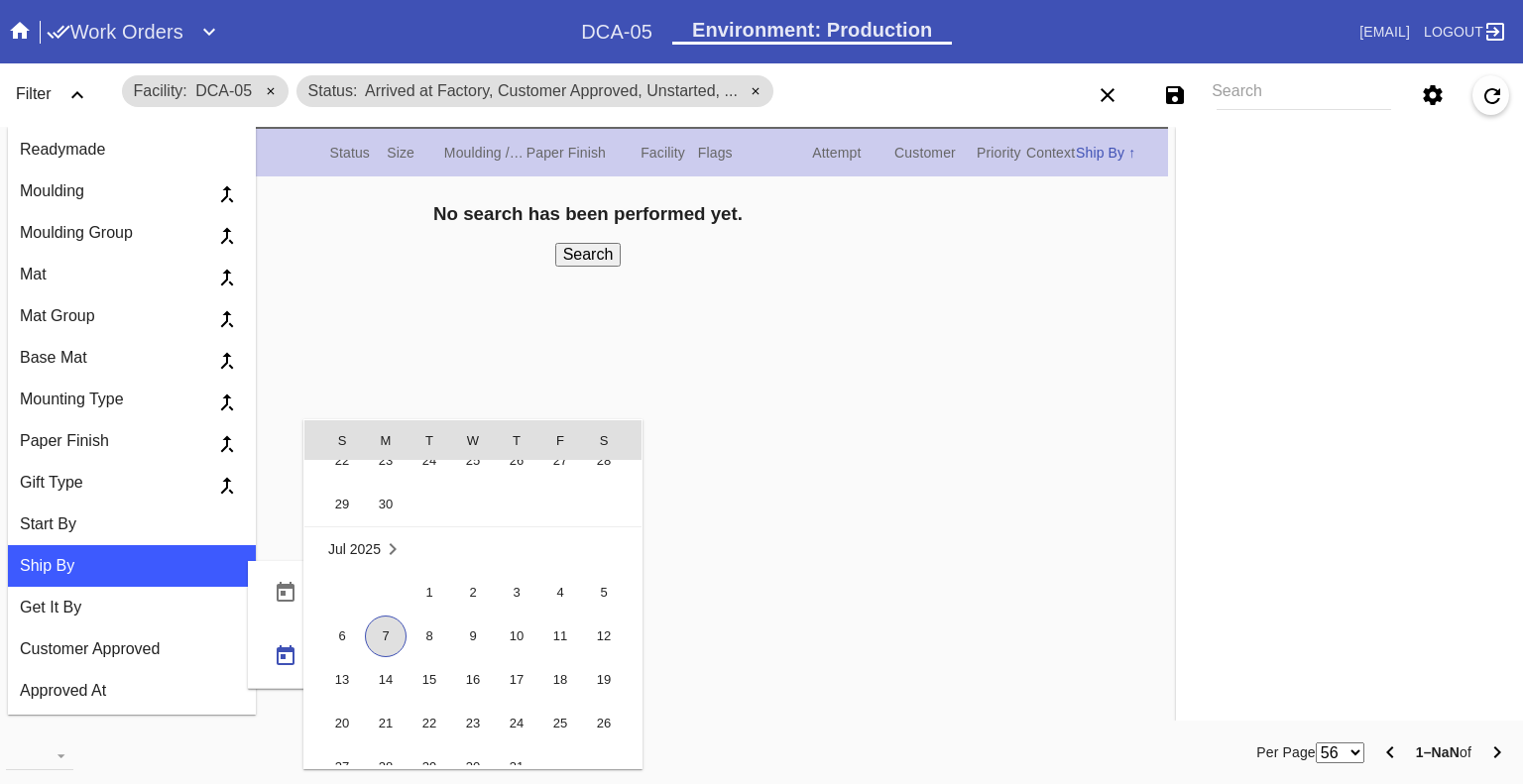 scroll, scrollTop: 458525, scrollLeft: 0, axis: vertical 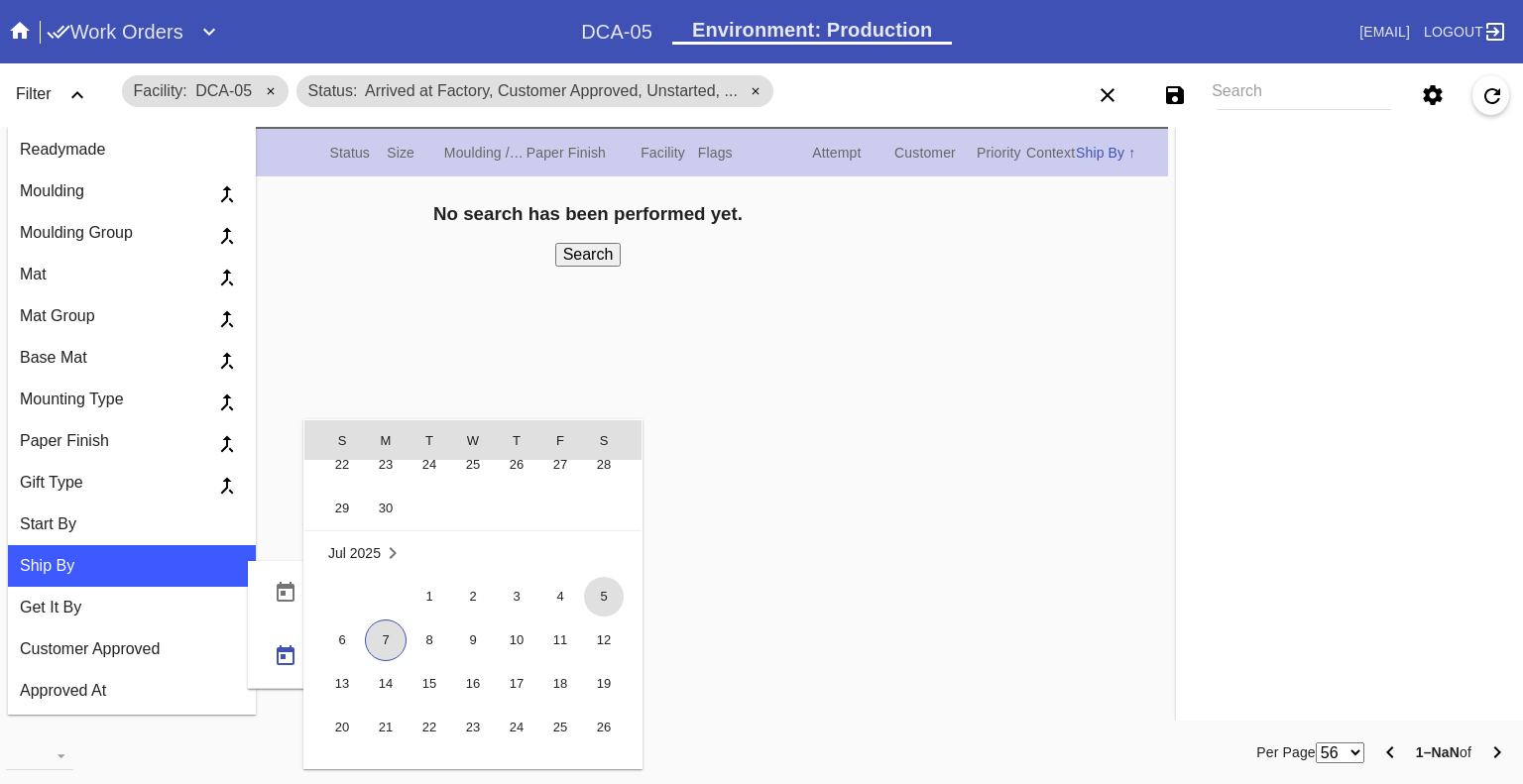 click on "5" at bounding box center [604, 597] 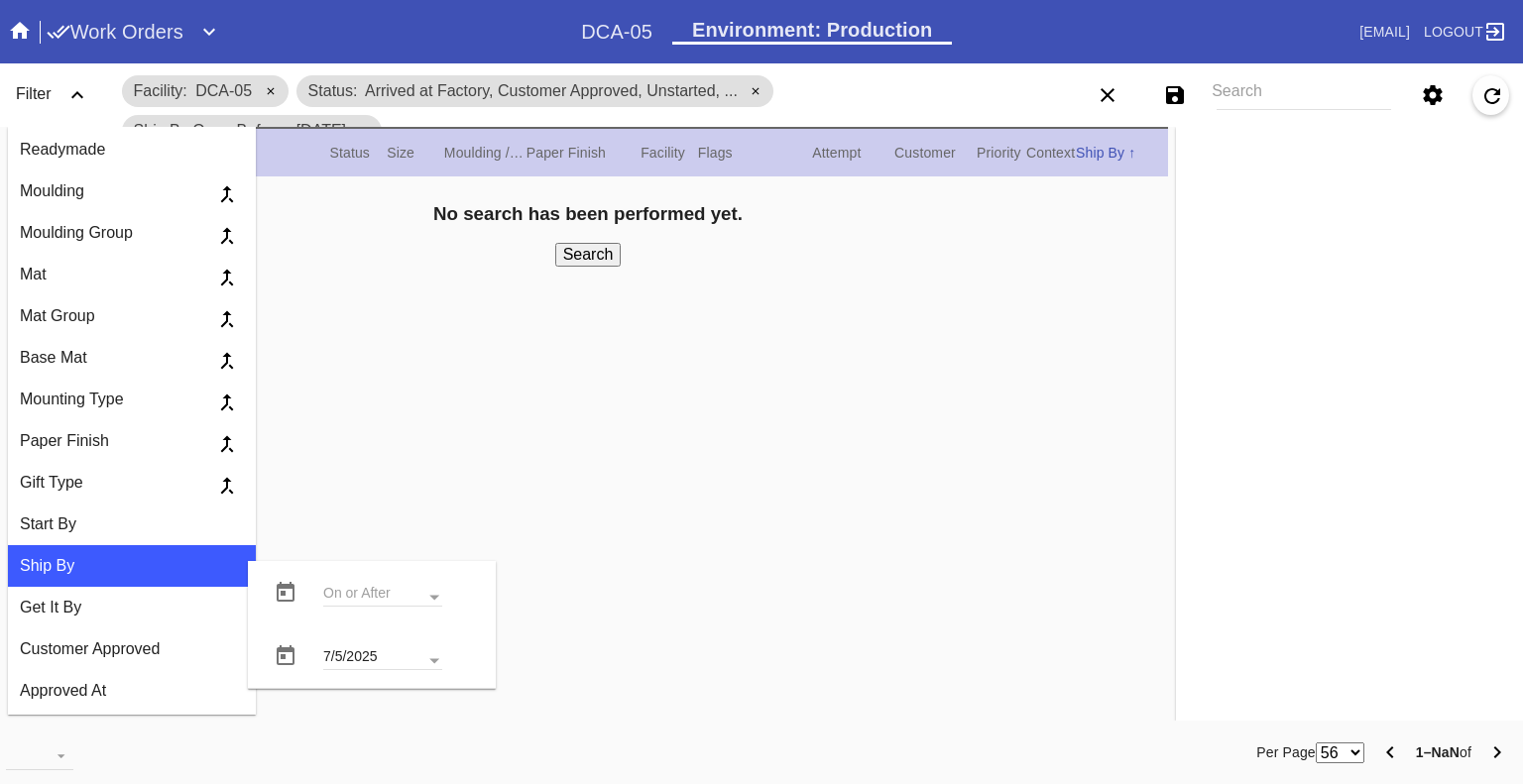 click on "Search" at bounding box center (588, 255) 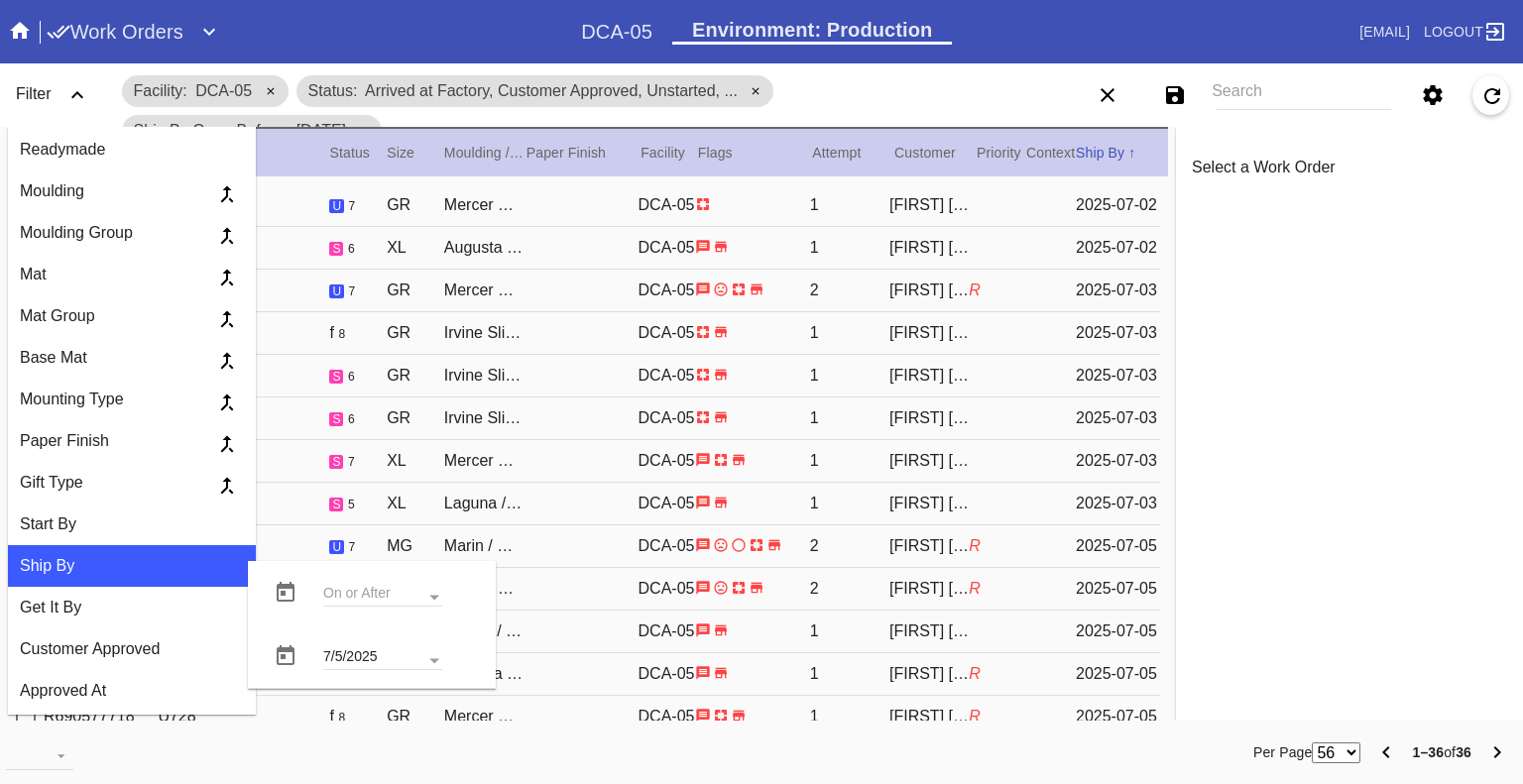click on "Ship By" at bounding box center [132, 566] 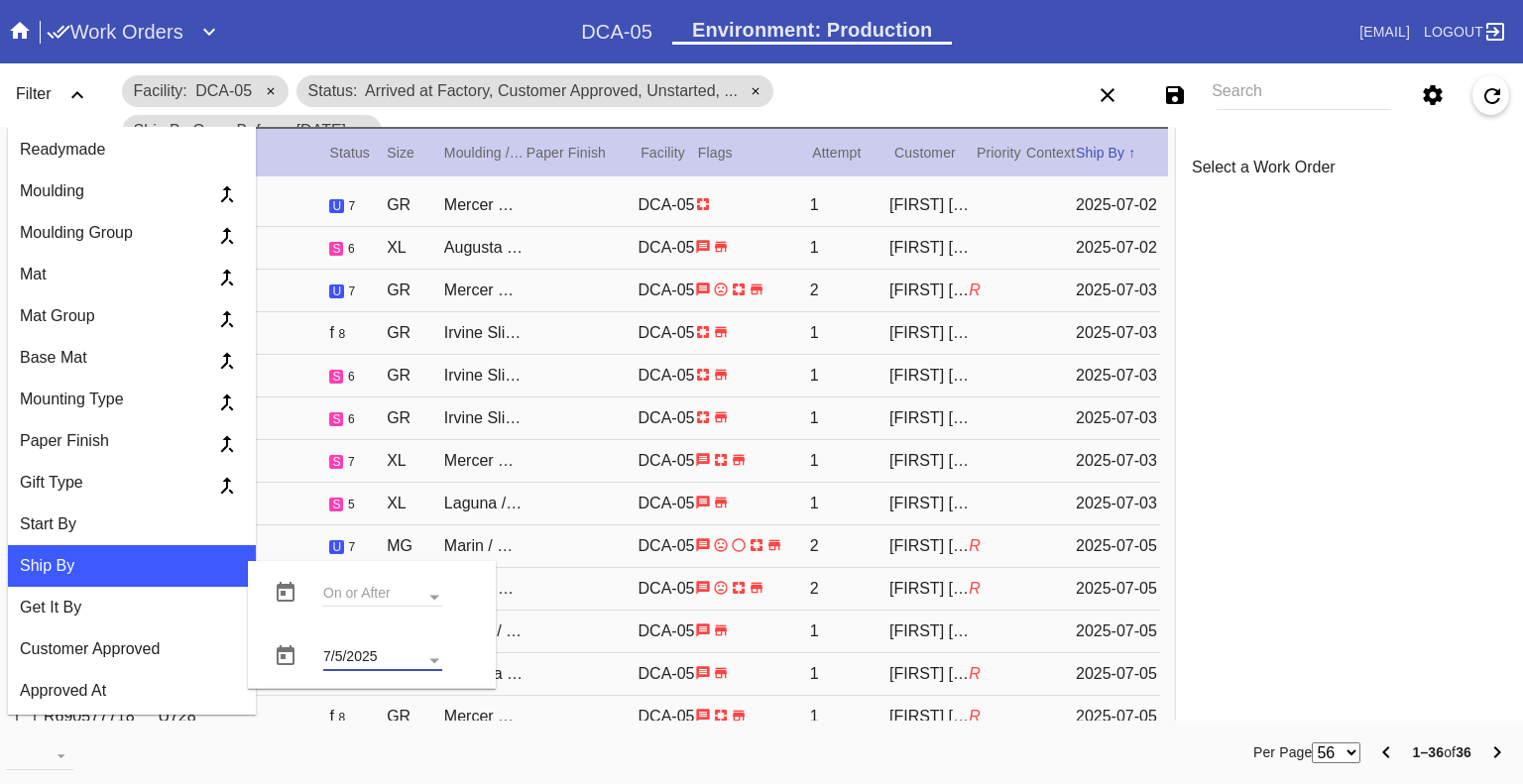click on "7/5/2025" at bounding box center [383, 658] 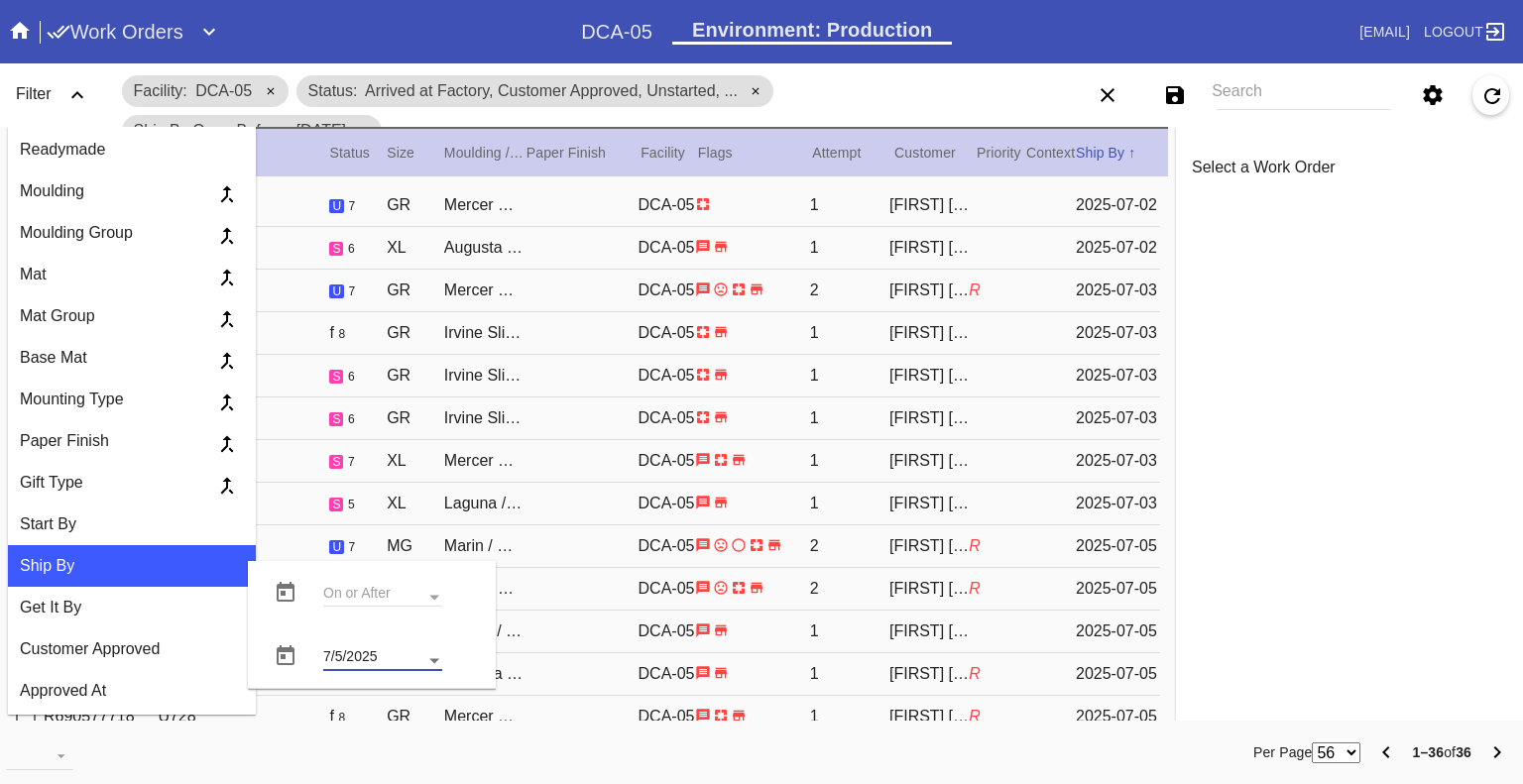 click at bounding box center (434, 660) 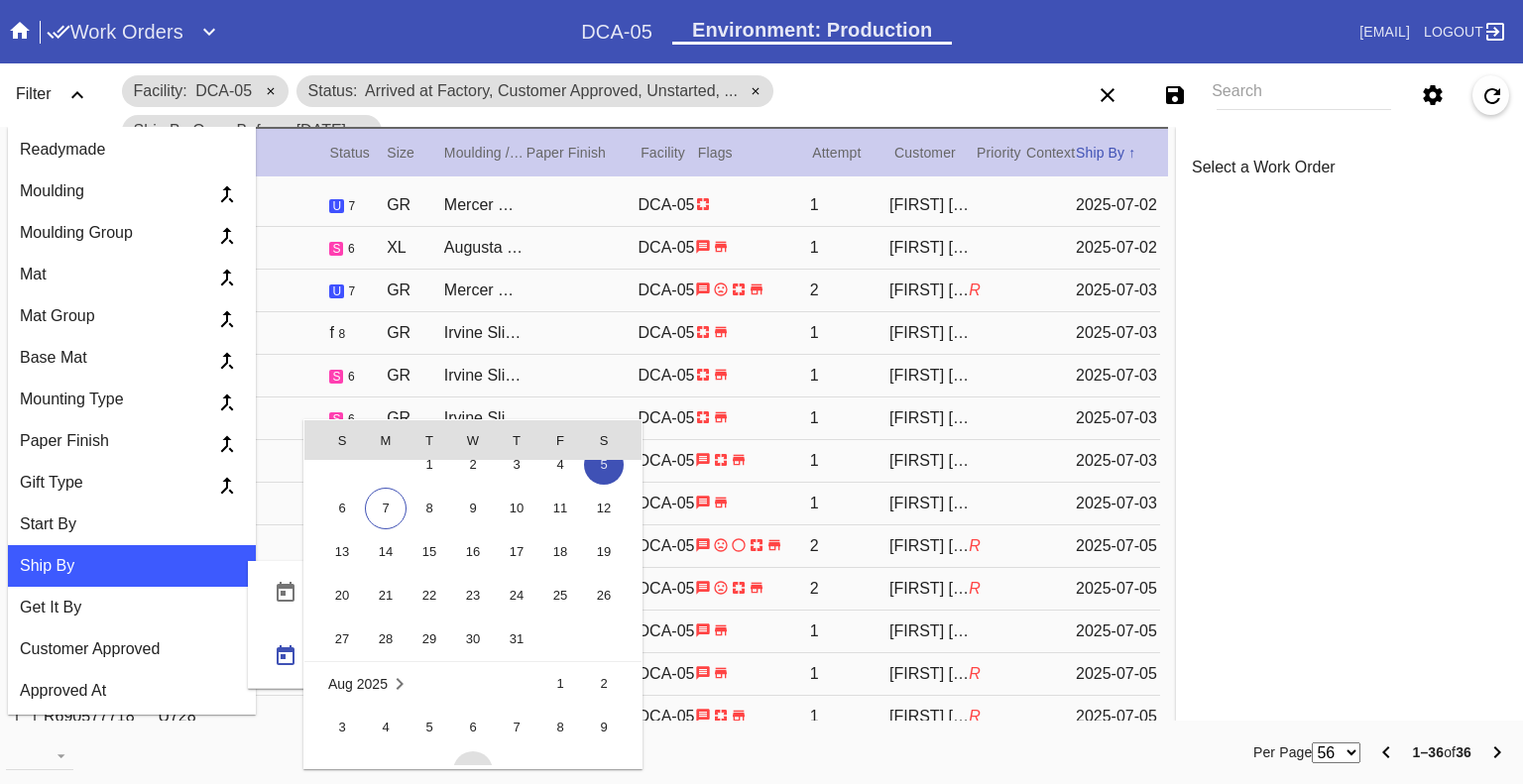 scroll, scrollTop: 458525, scrollLeft: 0, axis: vertical 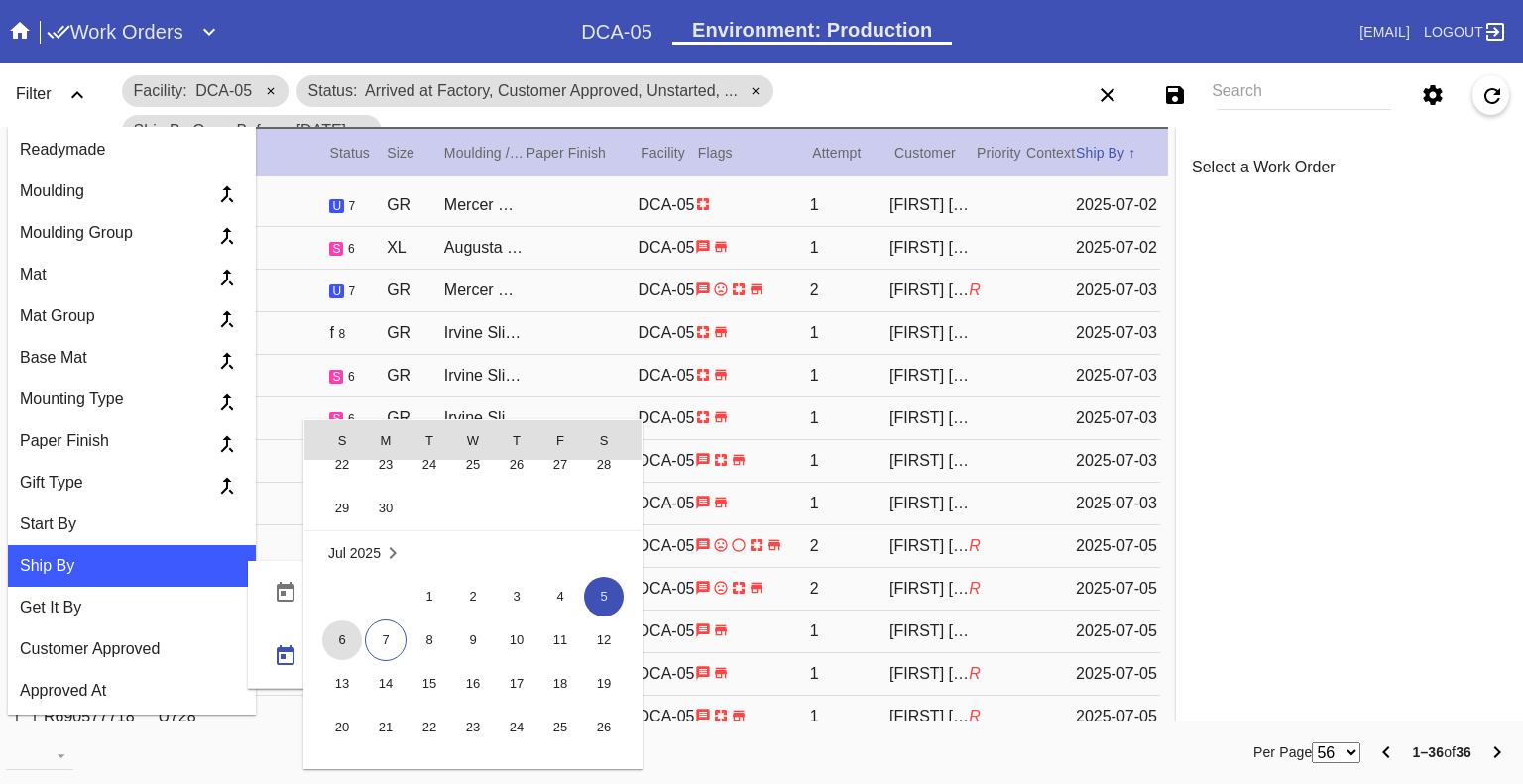 click on "6" at bounding box center (342, 640) 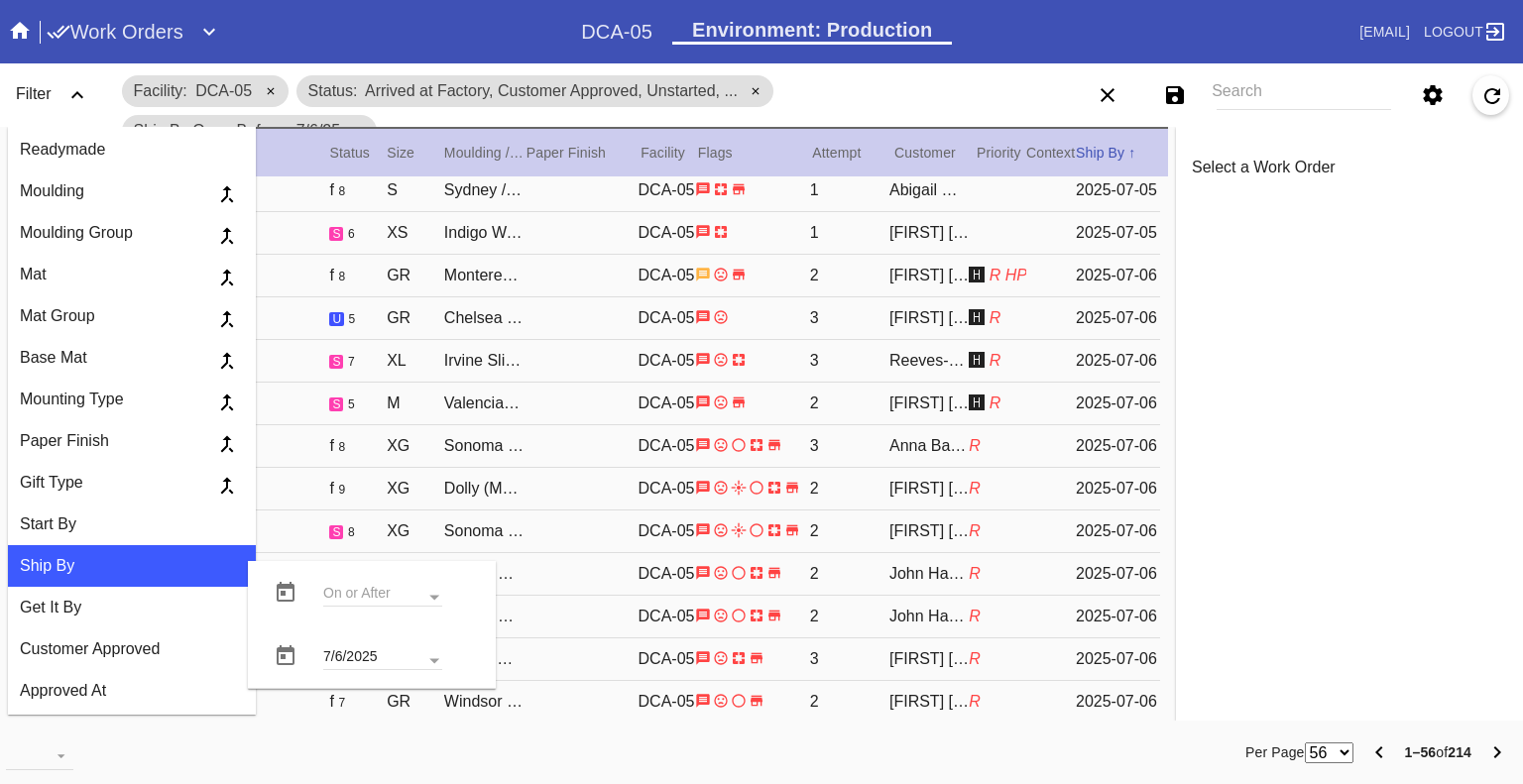scroll, scrollTop: 1170, scrollLeft: 0, axis: vertical 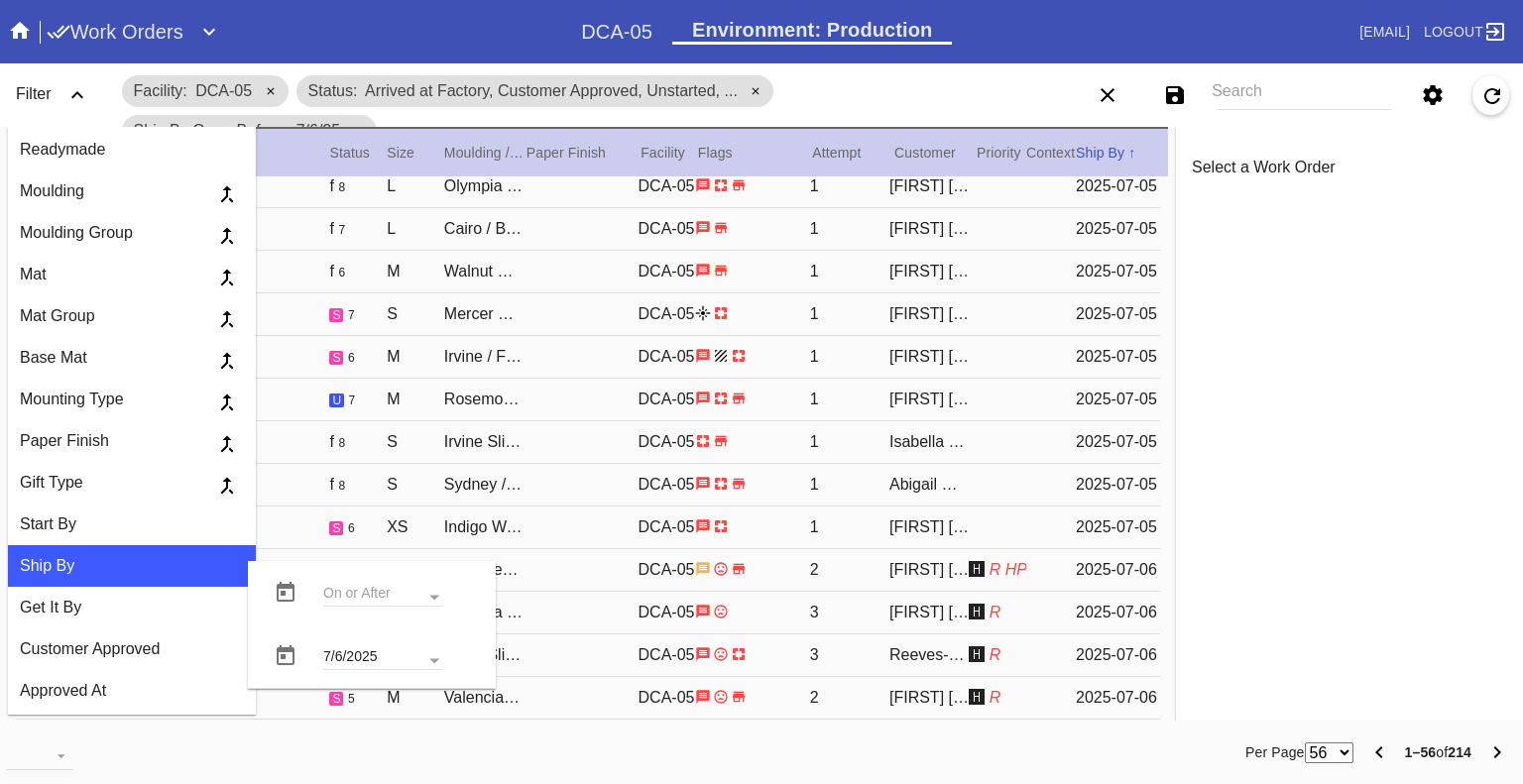 click at bounding box center (20, 31) 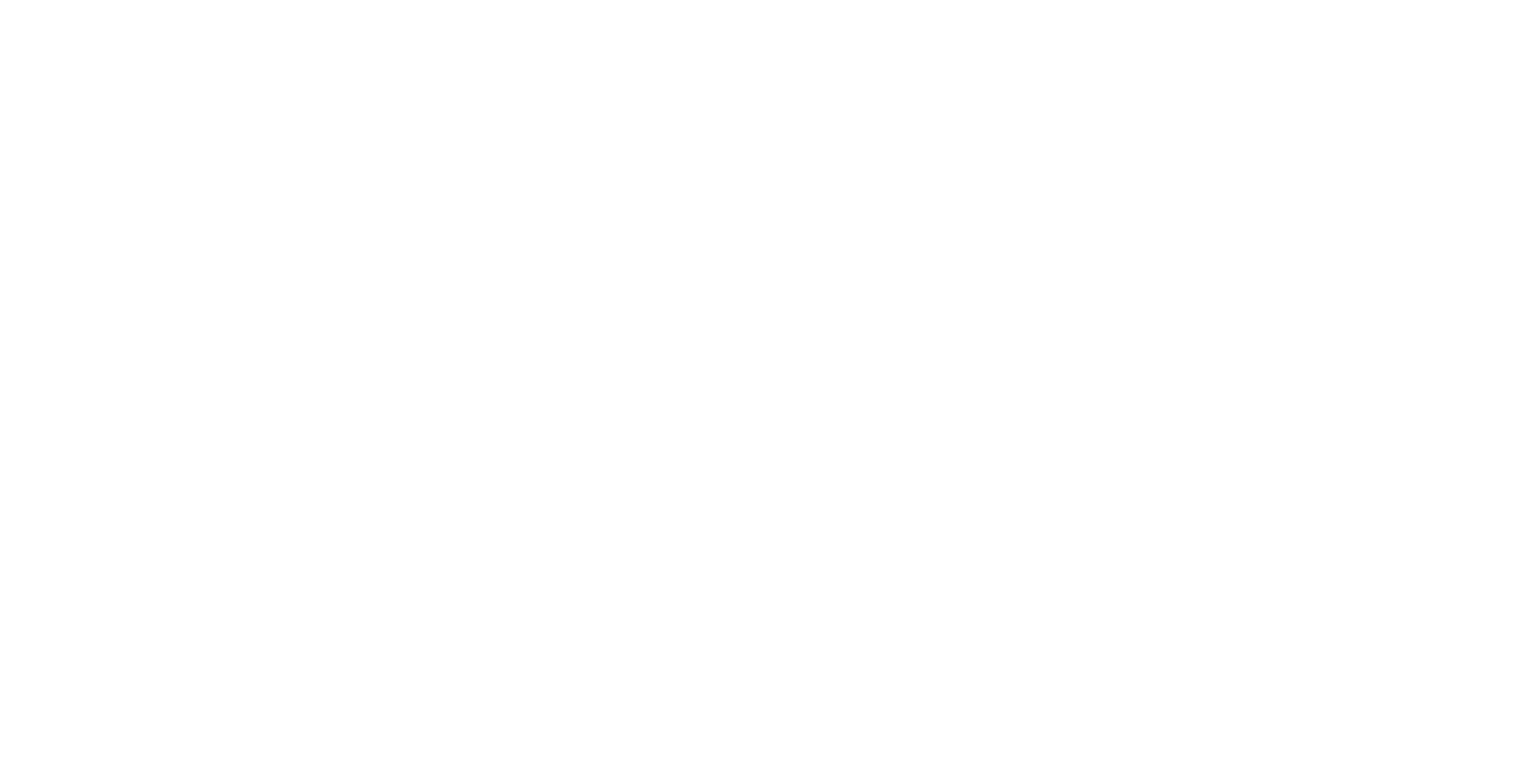 scroll, scrollTop: 0, scrollLeft: 0, axis: both 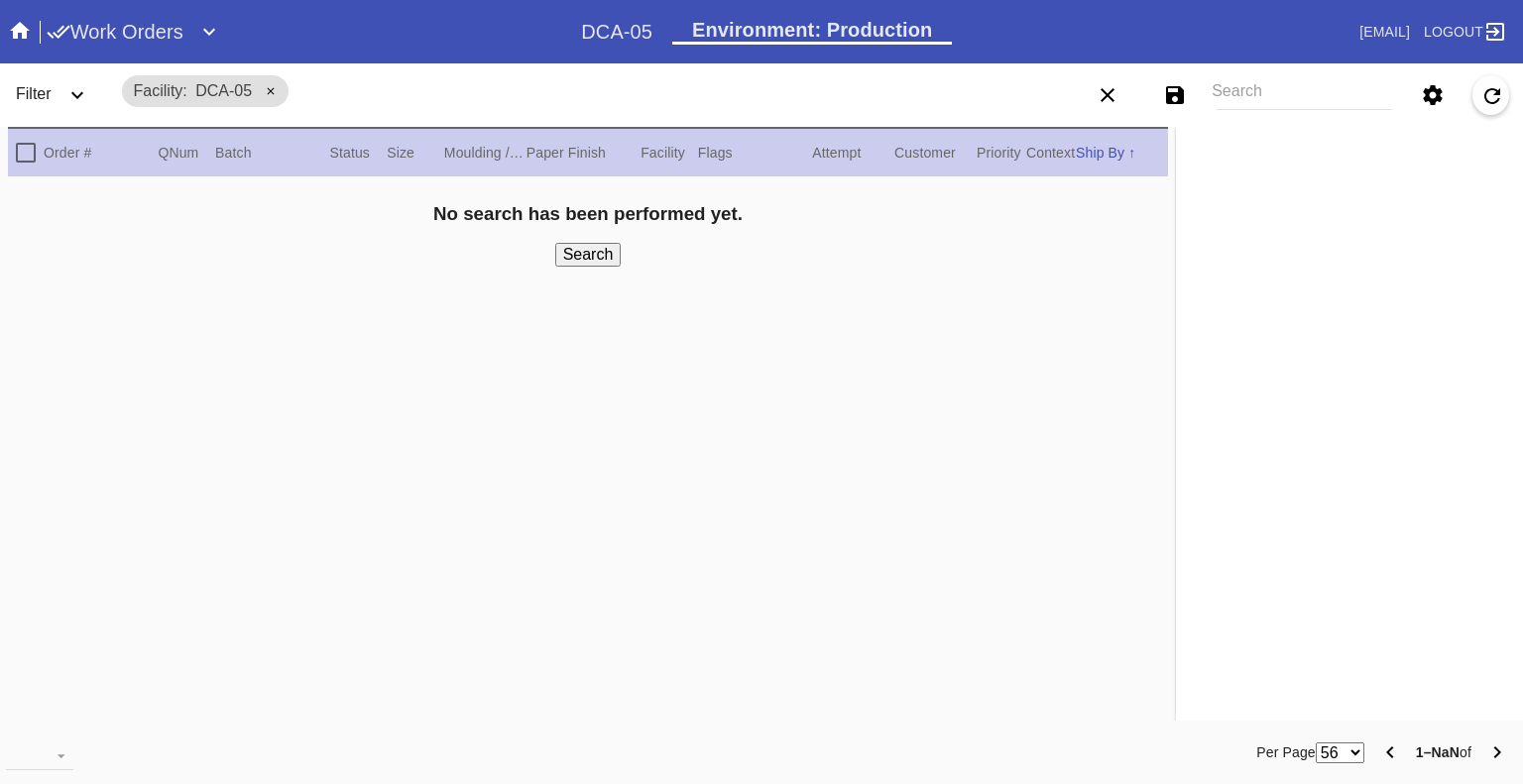click on "Search" at bounding box center (1304, 95) 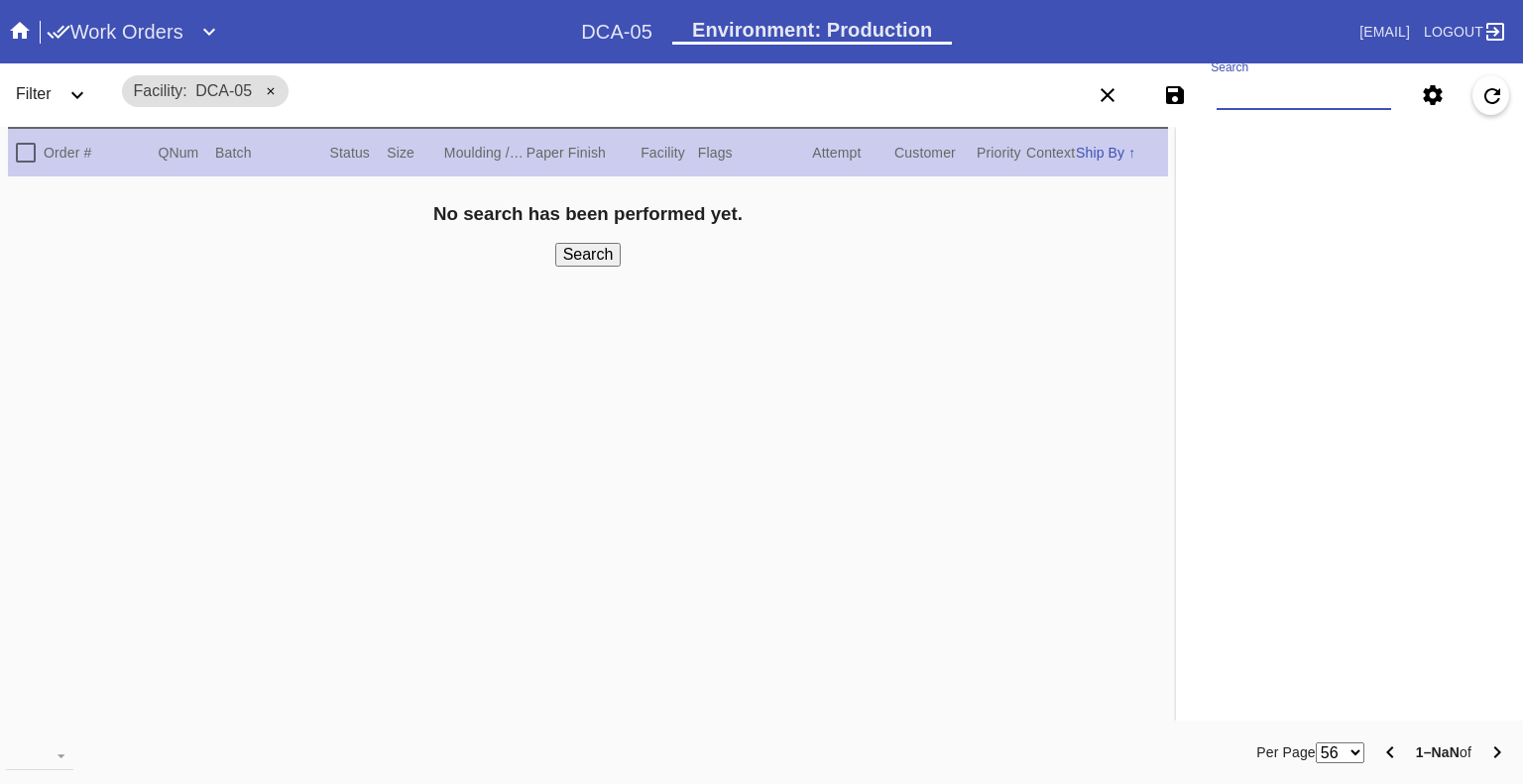 drag, startPoint x: 1293, startPoint y: 75, endPoint x: 1332, endPoint y: 94, distance: 43.382024 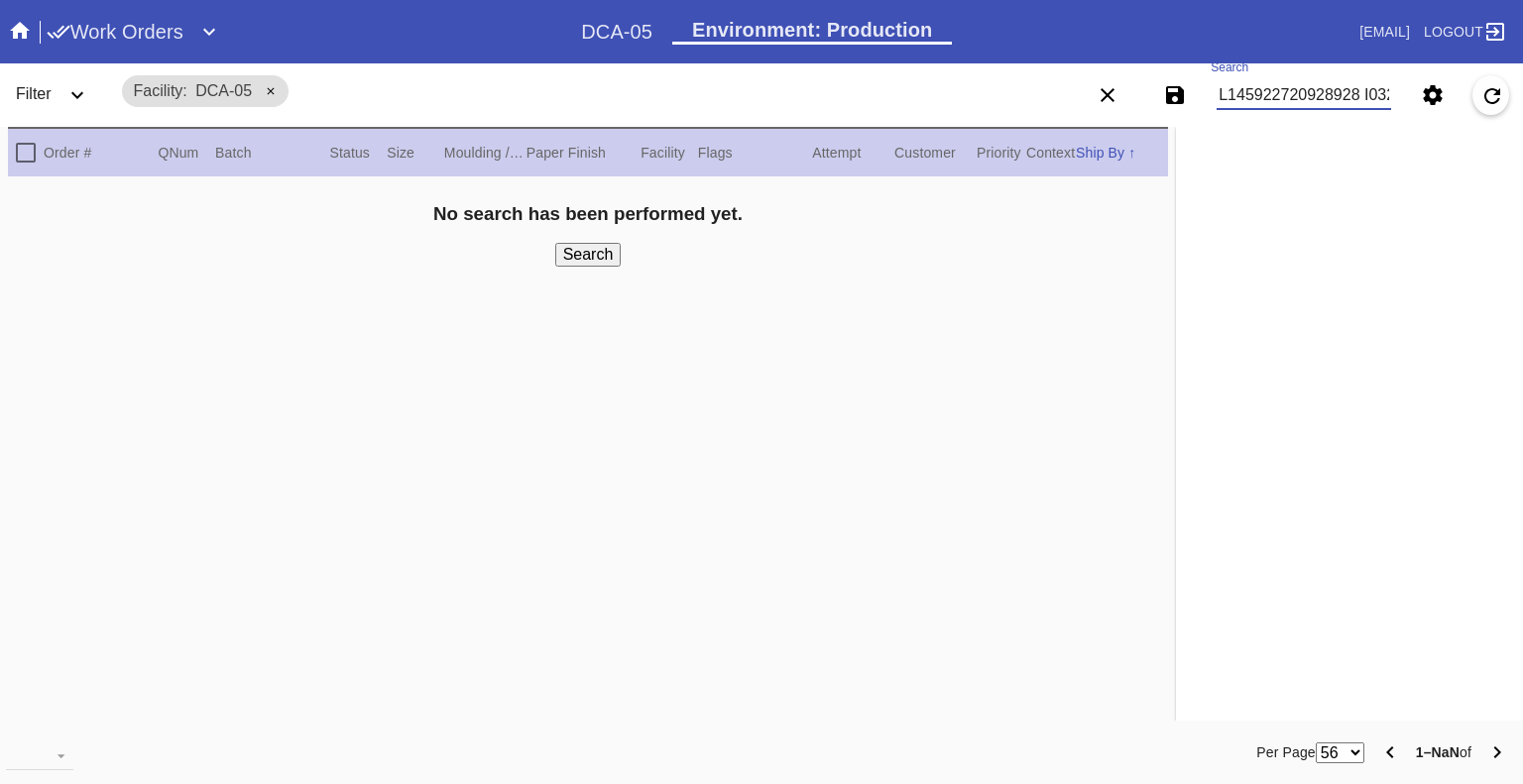 scroll, scrollTop: 0, scrollLeft: 2552, axis: horizontal 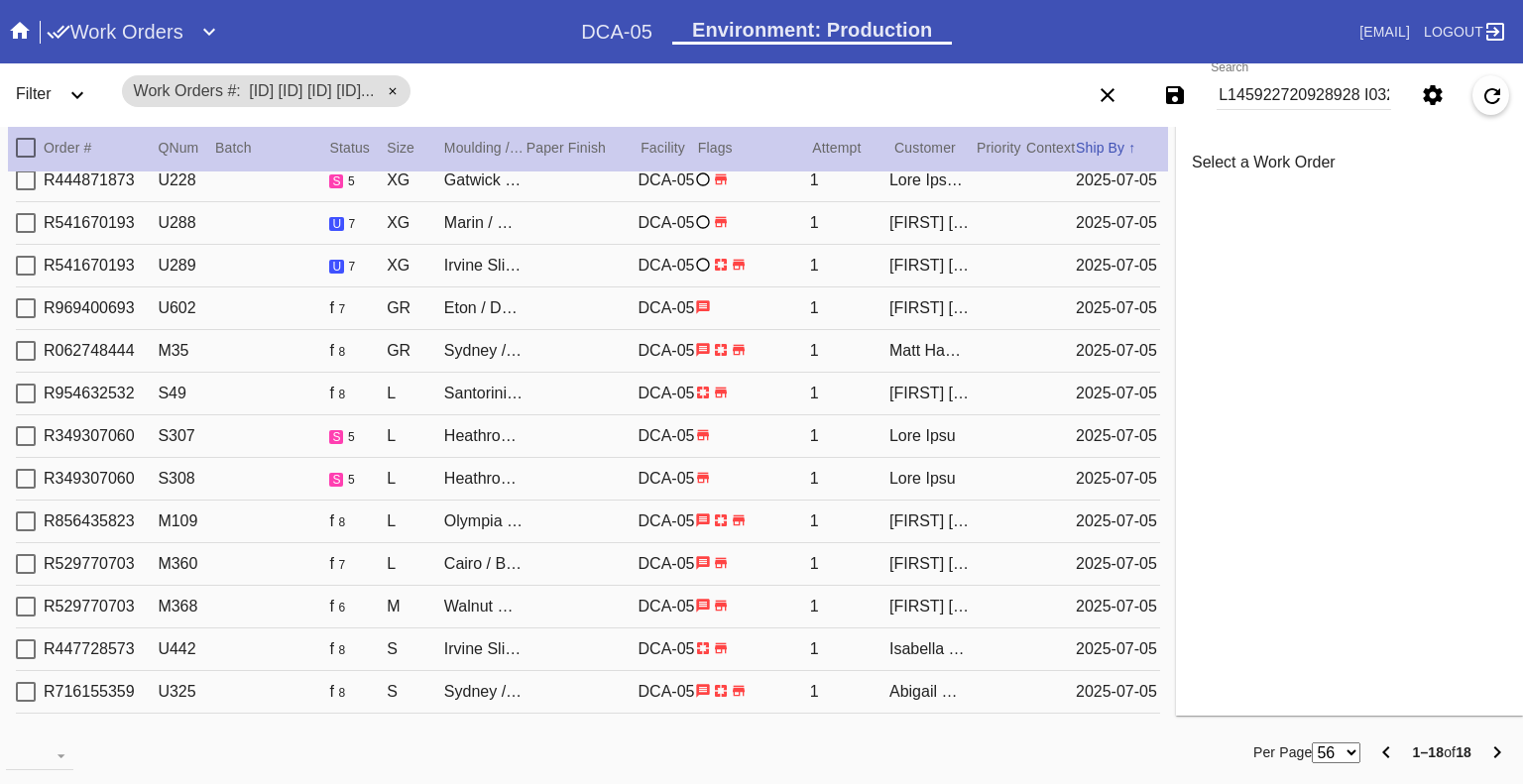click on "L145922720928928 I032172270080047 D408939473246801 S829716899067937 A127443840517914 C940792241055088 A995394403732644 E464898803401205 S675318007344547 D926828127763418 E864818256949416 T031828559628263 I884414915537715 U977516340109450 L159982281345592 E485786103091362 D052882243003862 M137133345243706" at bounding box center (1304, 95) 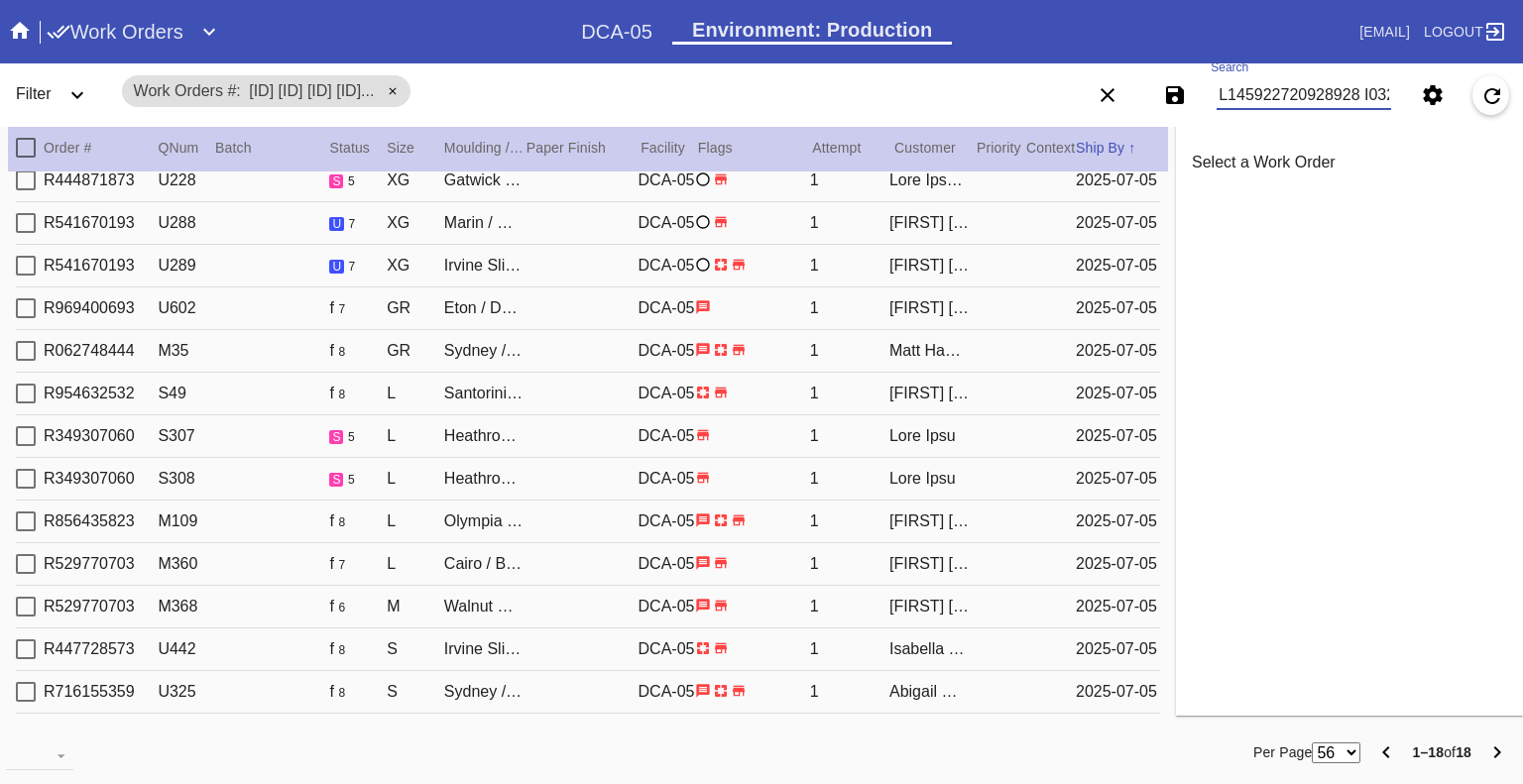 click on "L145922720928928 I032172270080047 D408939473246801 S829716899067937 A127443840517914 C940792241055088 A995394403732644 E464898803401205 S675318007344547 D926828127763418 E864818256949416 T031828559628263 I884414915537715 U977516340109450 L159982281345592 E485786103091362 D052882243003862 M137133345243706" at bounding box center [1304, 95] 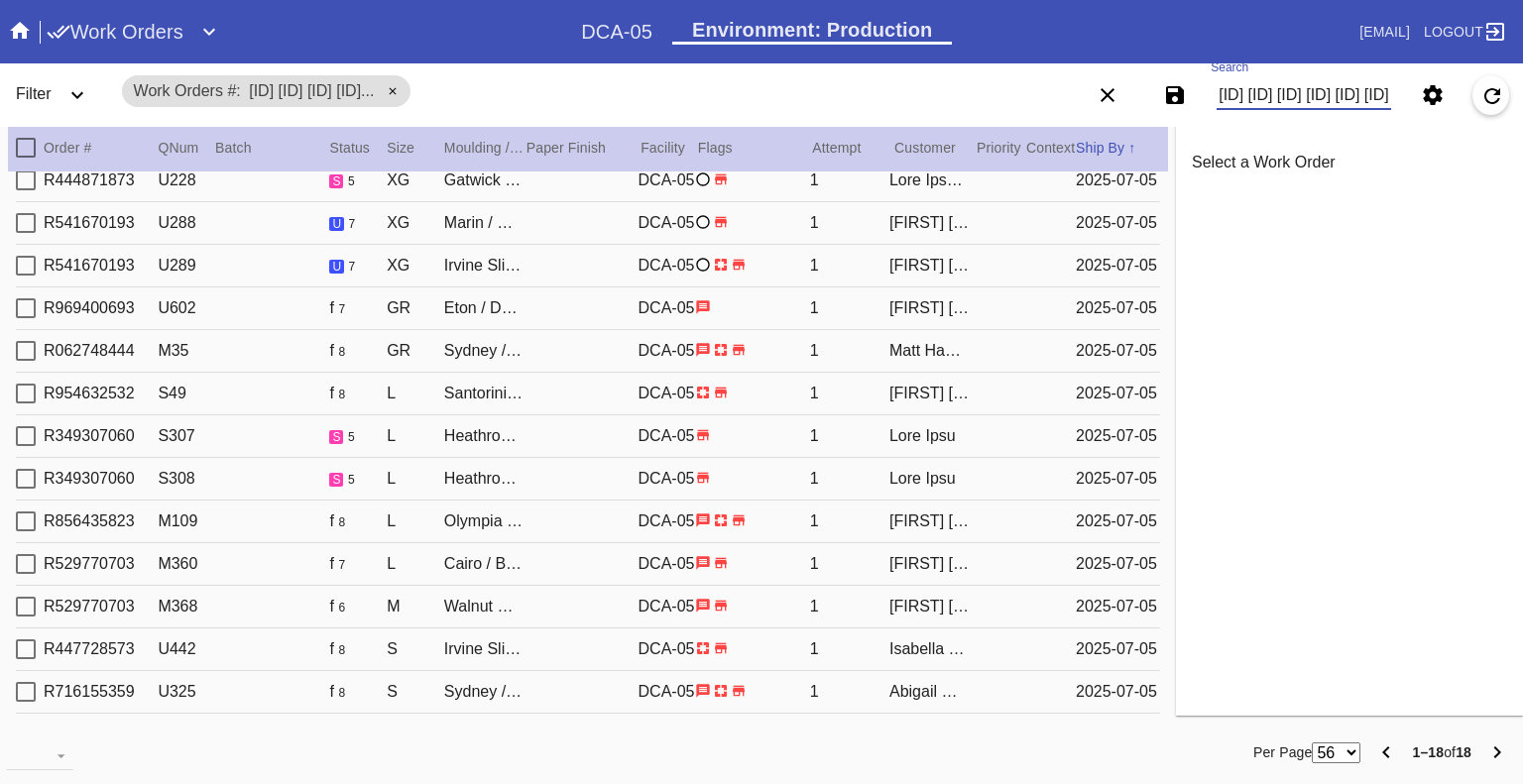 scroll, scrollTop: 0, scrollLeft: 1492, axis: horizontal 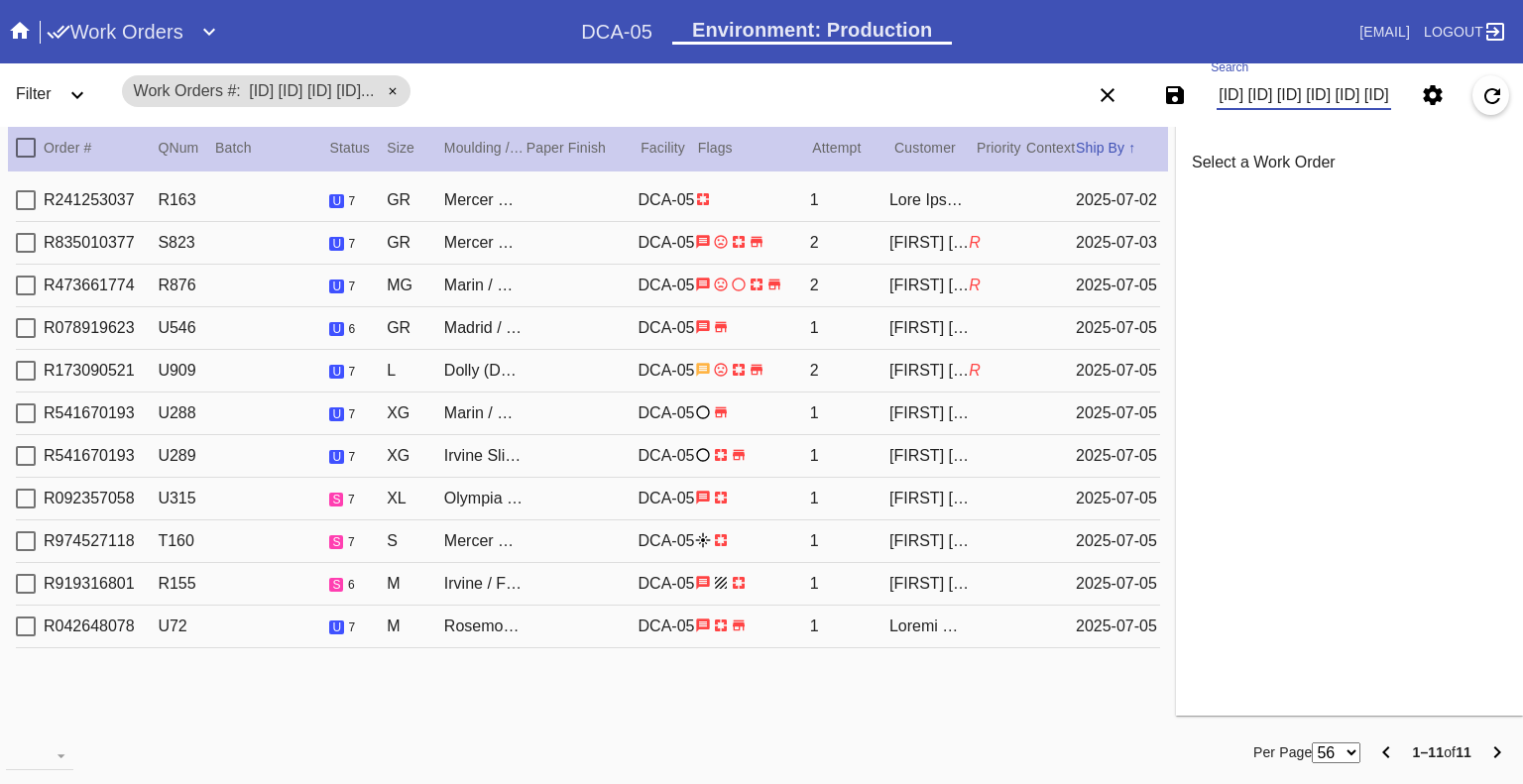 click on "[ID] [ID] [ID] [ID] [ID] [ID] [ID] [ID] [ID] [ID] [ID]" at bounding box center [1304, 95] 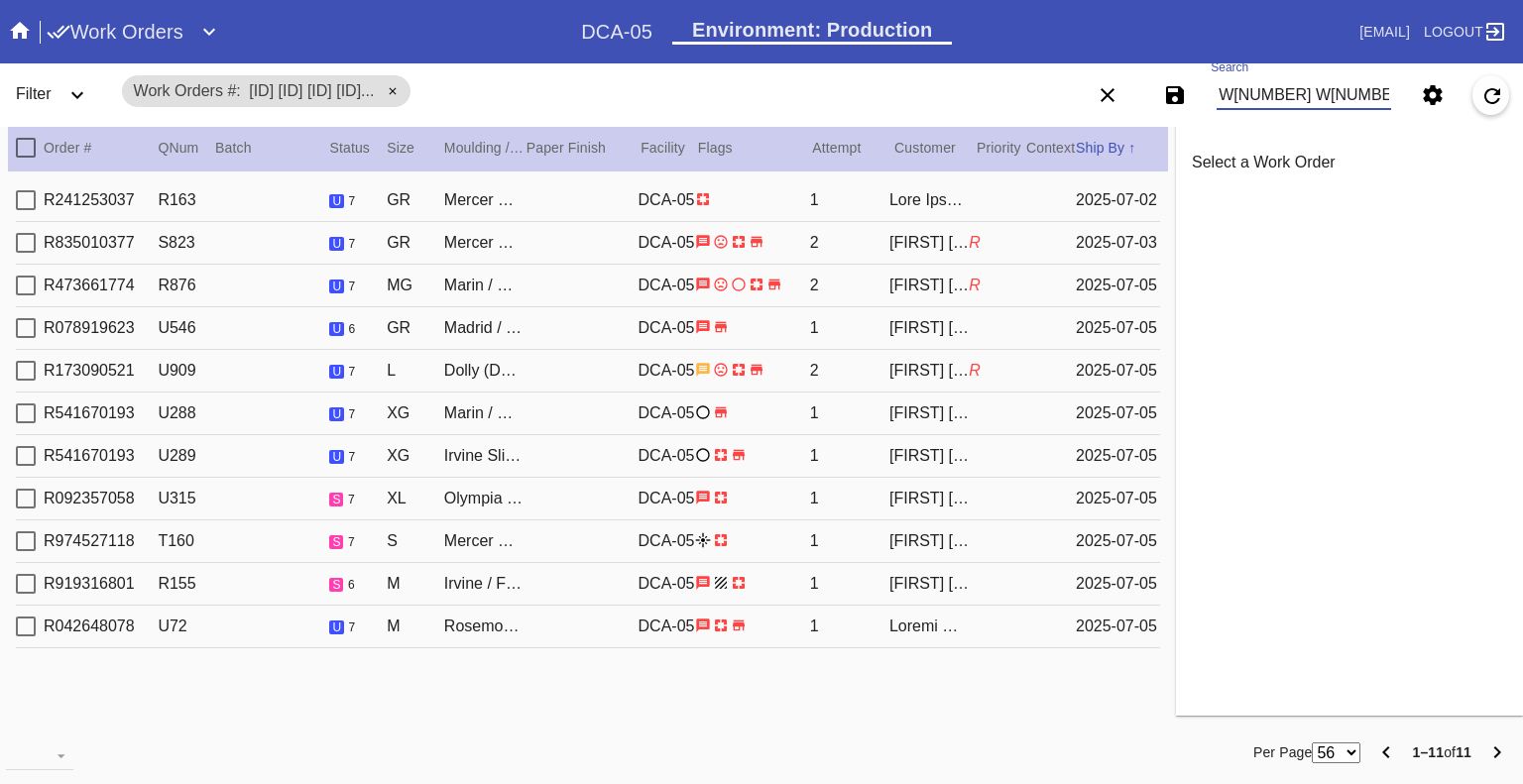 scroll, scrollTop: 0, scrollLeft: 280, axis: horizontal 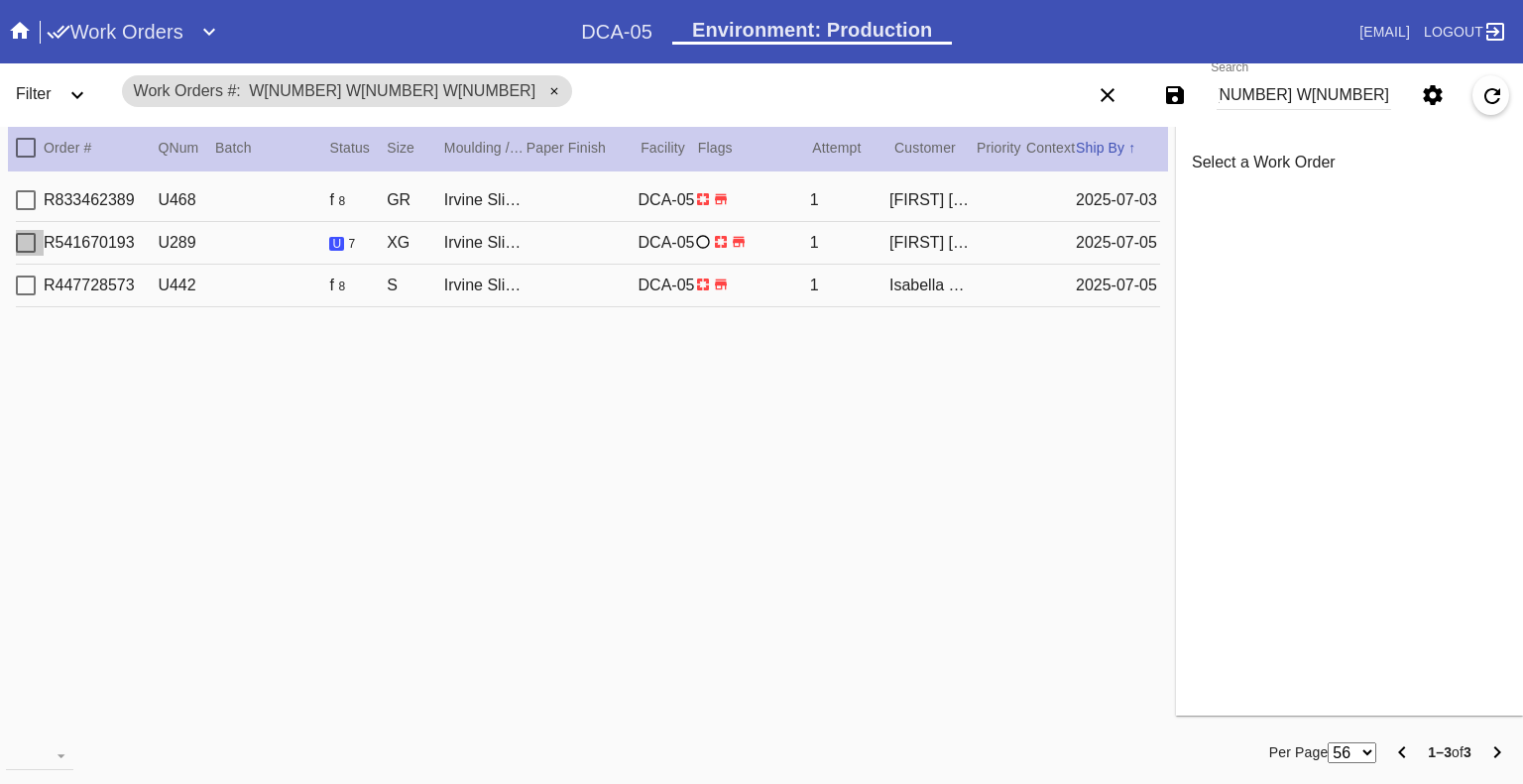 click at bounding box center [26, 200] 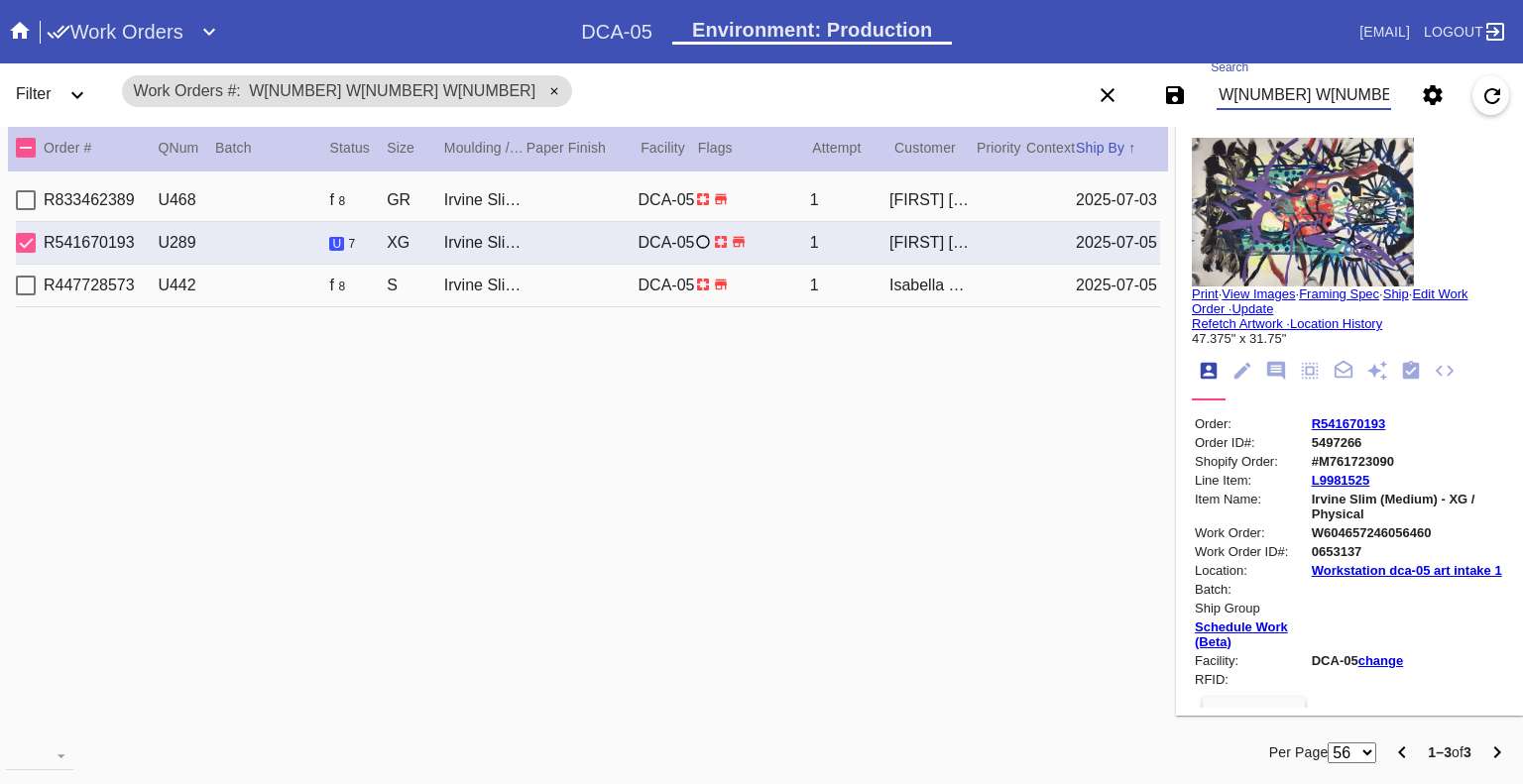 click on "W[NUMBER] W[NUMBER] W[NUMBER]" at bounding box center (1304, 95) 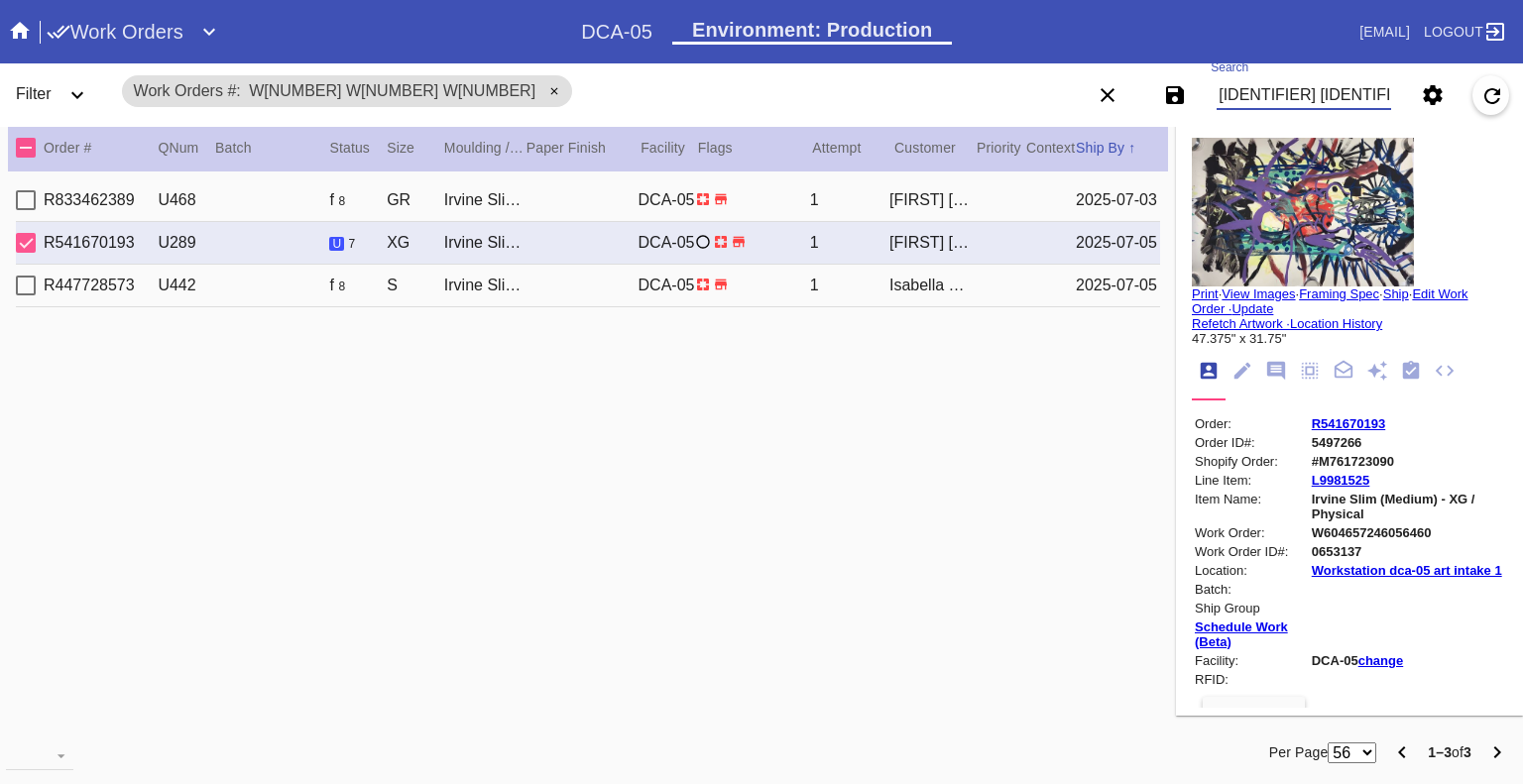 scroll, scrollTop: 0, scrollLeft: 128, axis: horizontal 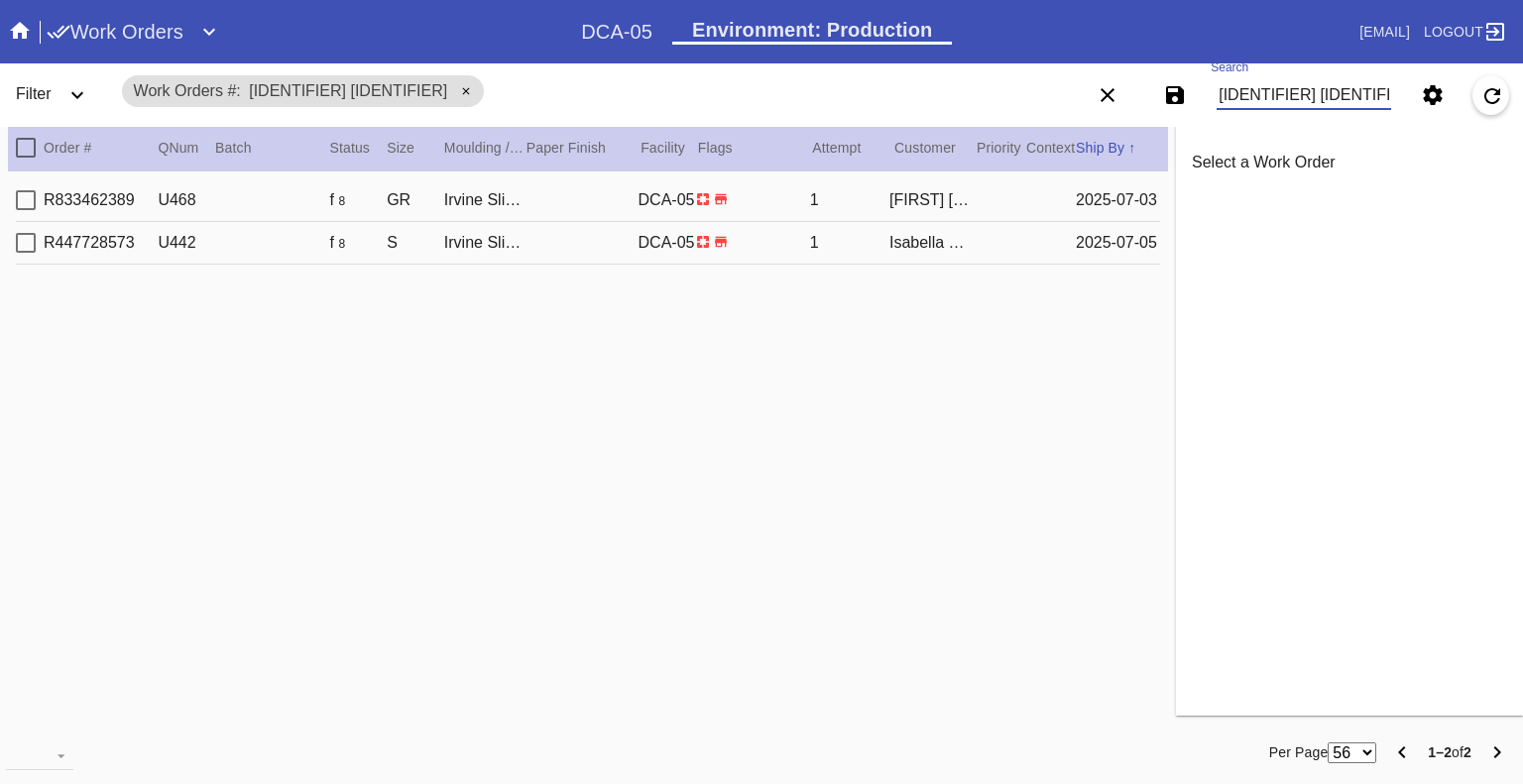 click on "[IDENTIFIER] [IDENTIFIER]" at bounding box center (1304, 95) 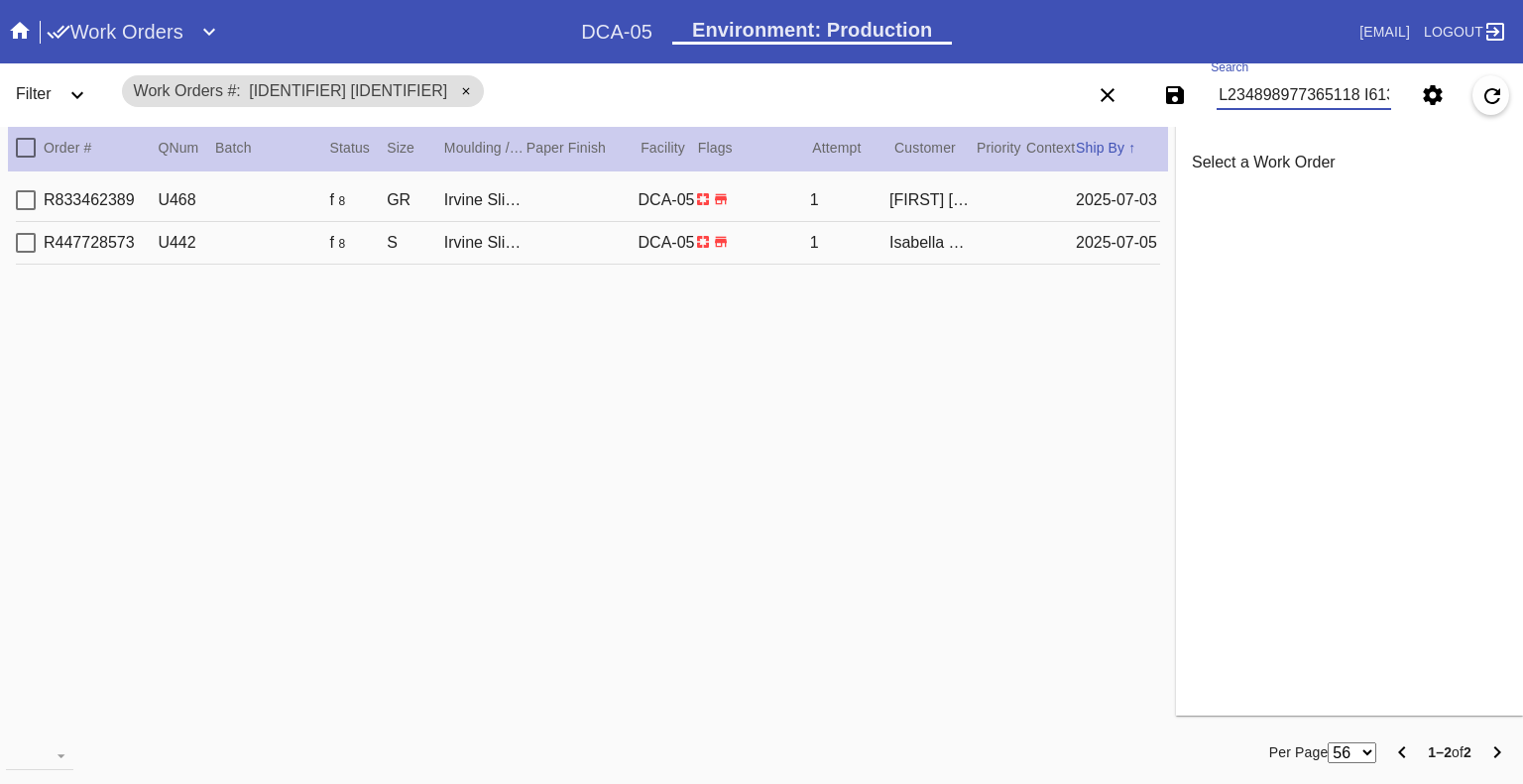scroll, scrollTop: 0, scrollLeft: 5279, axis: horizontal 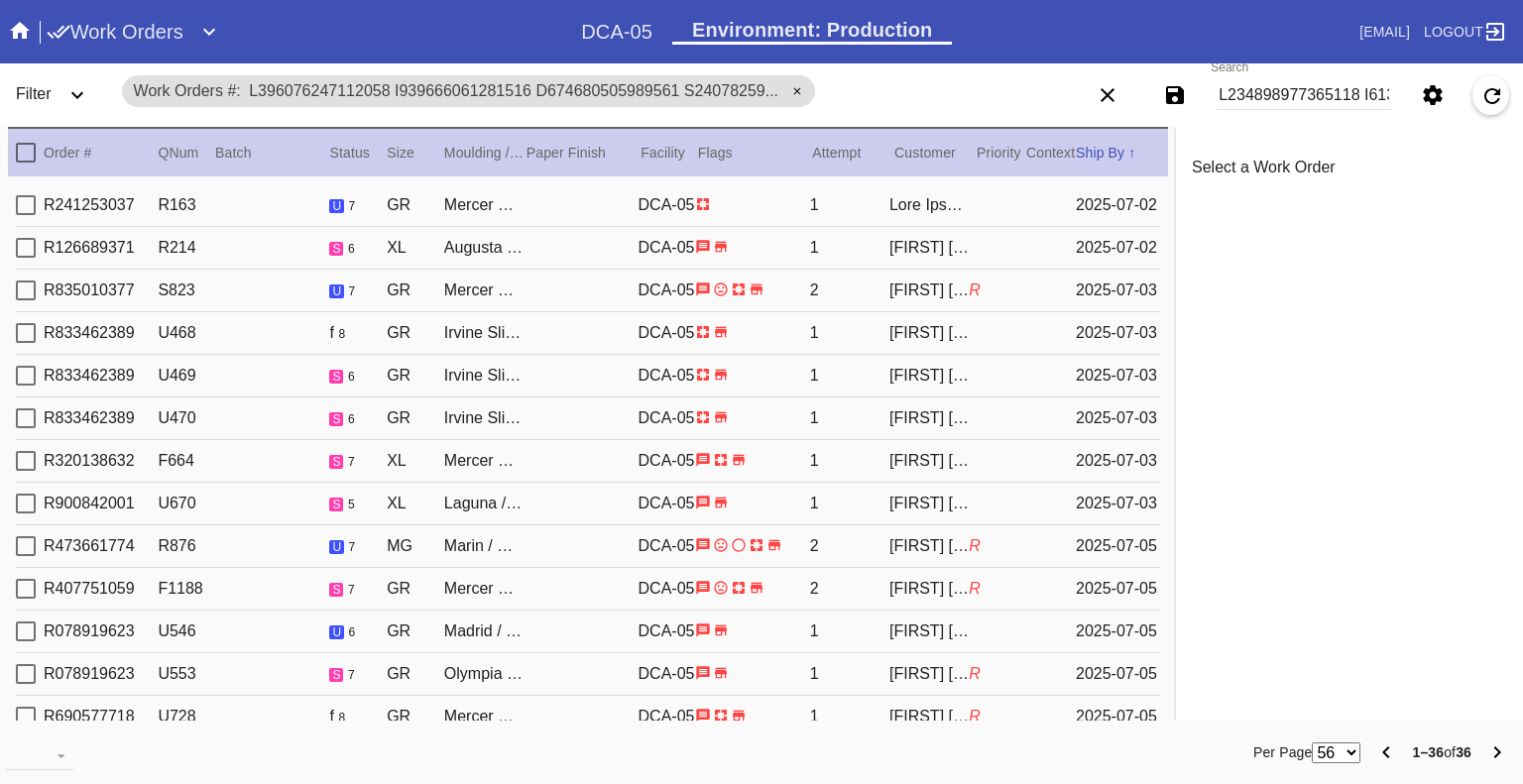 click on "W391833812102916 W601065770691940 W628889823265508 W268604364771630 W260120036468460 W899278800507085 W562198260684522 W621112485125106 W260589979217560 W729288285008097 W242315390305484 W944867557079870 W602568165247623 W072831191933391 W760101343052307 W889719885299731 W864314975535074 W674793651169373 W553257744494078 W189259917201467 W356553951877996 W604657246056460 W384132448857950 W679037968157142 W634242291409131 W650656059683048 W570933268385044 W170269332147472 W364412599233174 W334065914446007 W178988662390611 W939177897463117 W705031371076603 W667199695168590 W875284204798848 W977571378611421" at bounding box center (1304, 95) 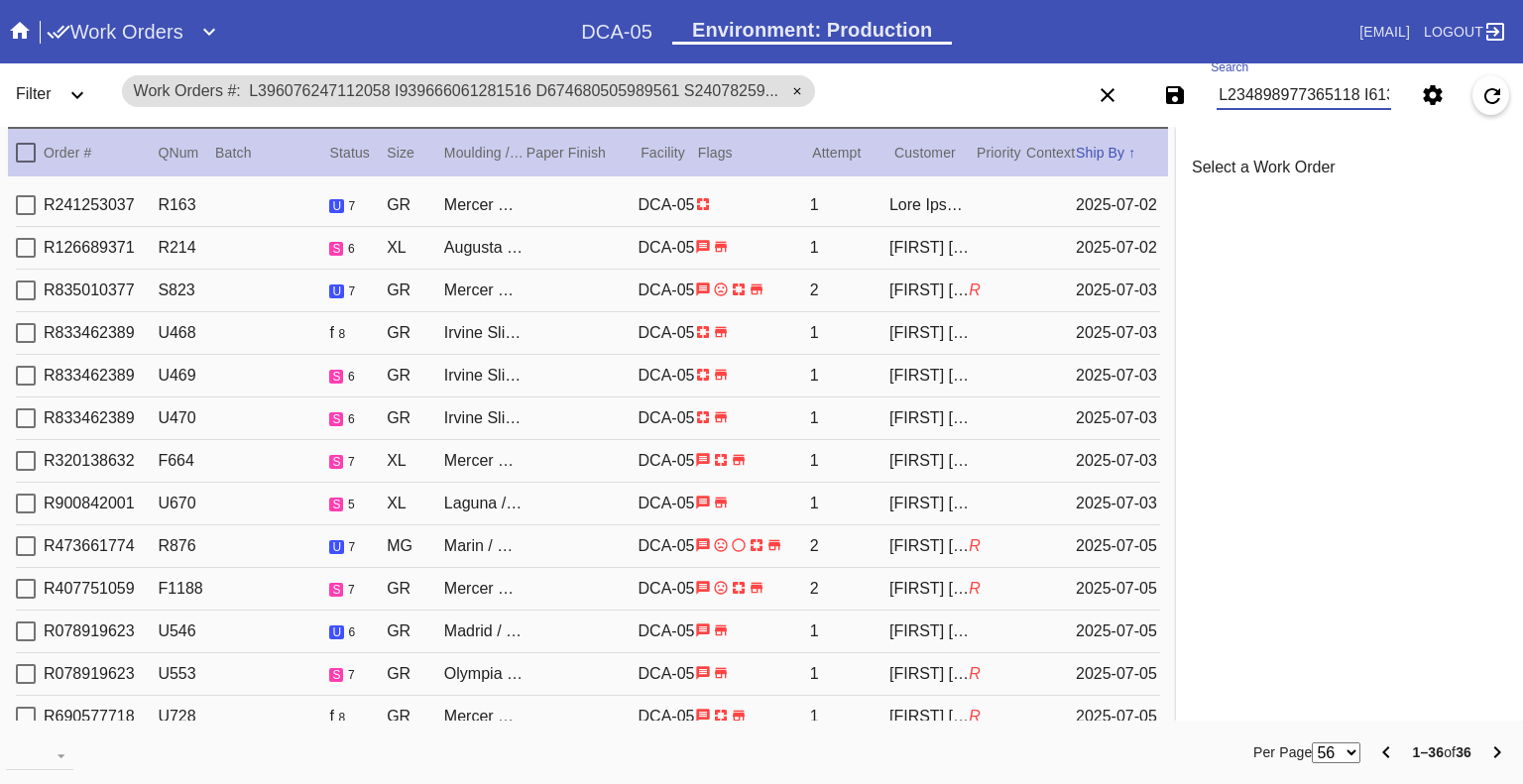 click on "W391833812102916 W601065770691940 W628889823265508 W268604364771630 W260120036468460 W899278800507085 W562198260684522 W621112485125106 W260589979217560 W729288285008097 W242315390305484 W944867557079870 W602568165247623 W072831191933391 W760101343052307 W889719885299731 W864314975535074 W674793651169373 W553257744494078 W189259917201467 W356553951877996 W604657246056460 W384132448857950 W679037968157142 W634242291409131 W650656059683048 W570933268385044 W170269332147472 W364412599233174 W334065914446007 W178988662390611 W939177897463117 W705031371076603 W667199695168590 W875284204798848 W977571378611421" at bounding box center (1304, 95) 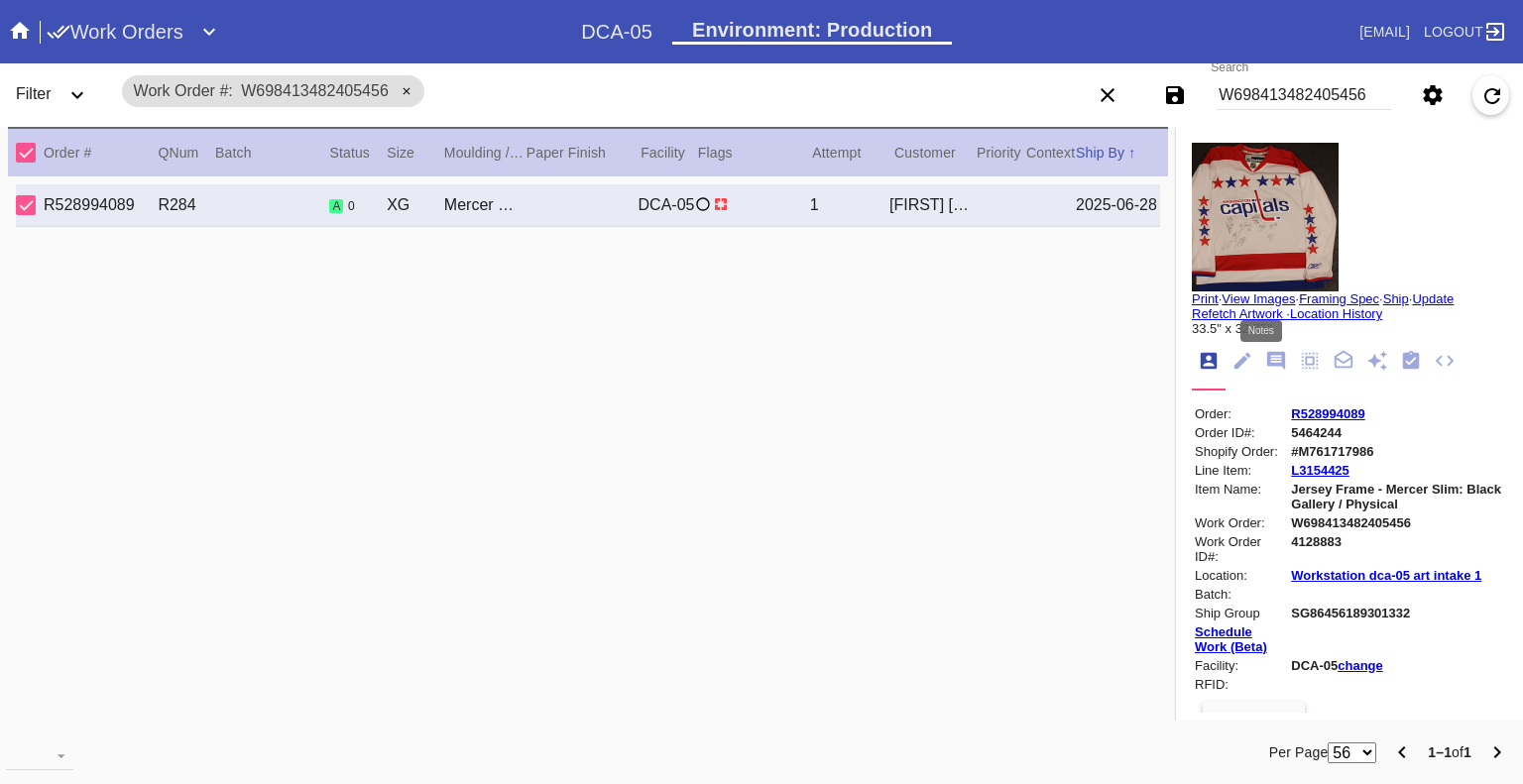 click at bounding box center [1276, 361] 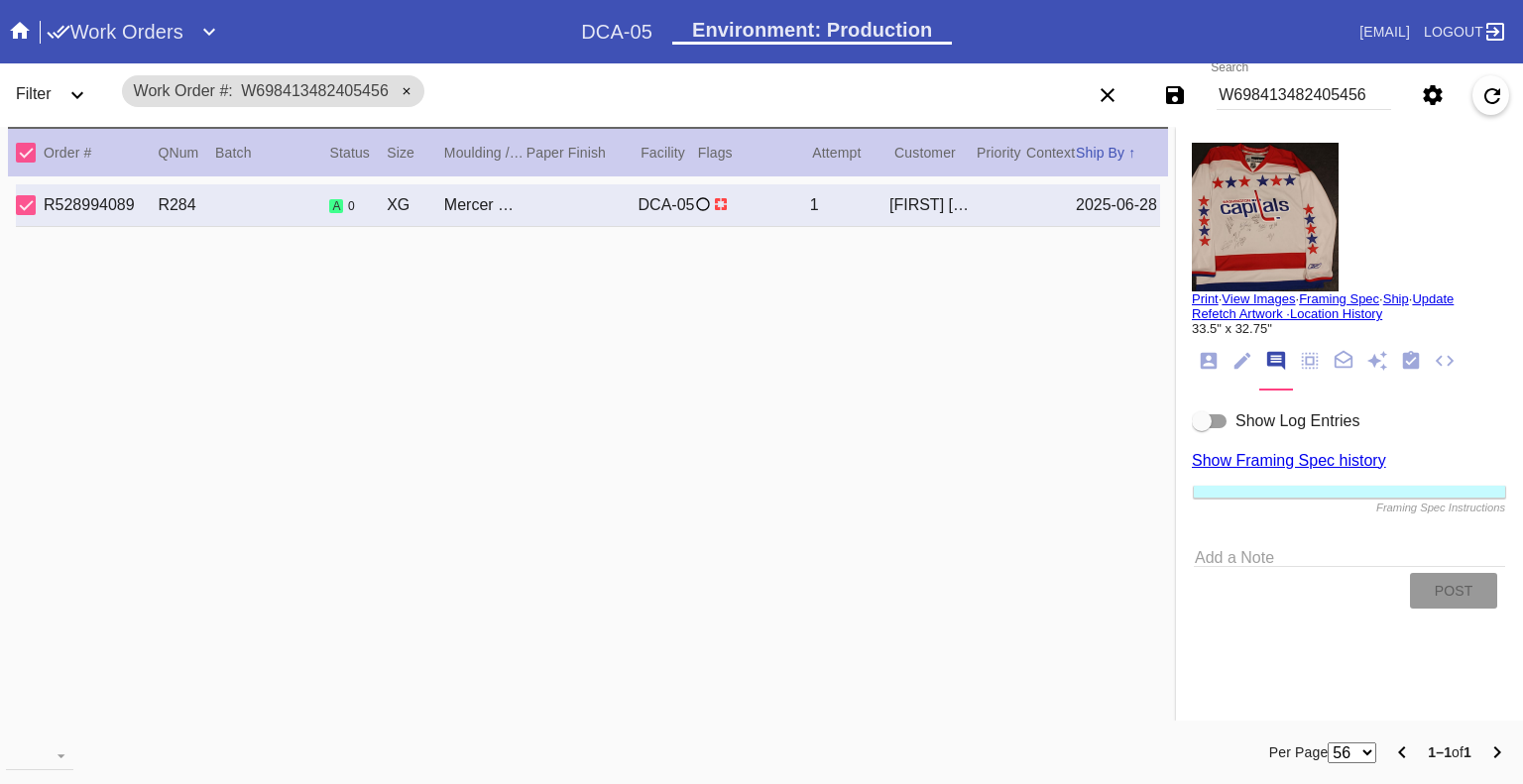 click at bounding box center (1210, 421) 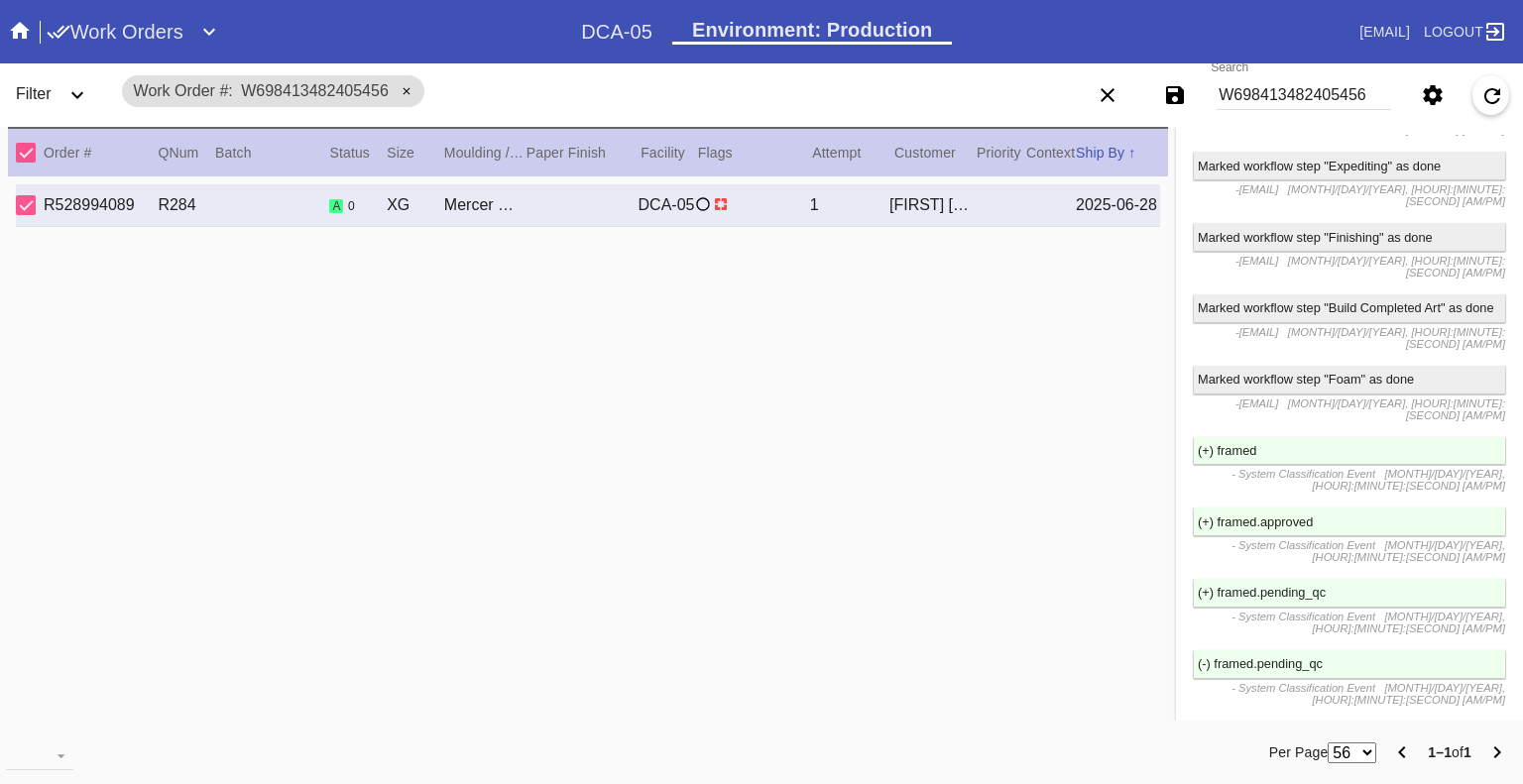 scroll, scrollTop: 7041, scrollLeft: 0, axis: vertical 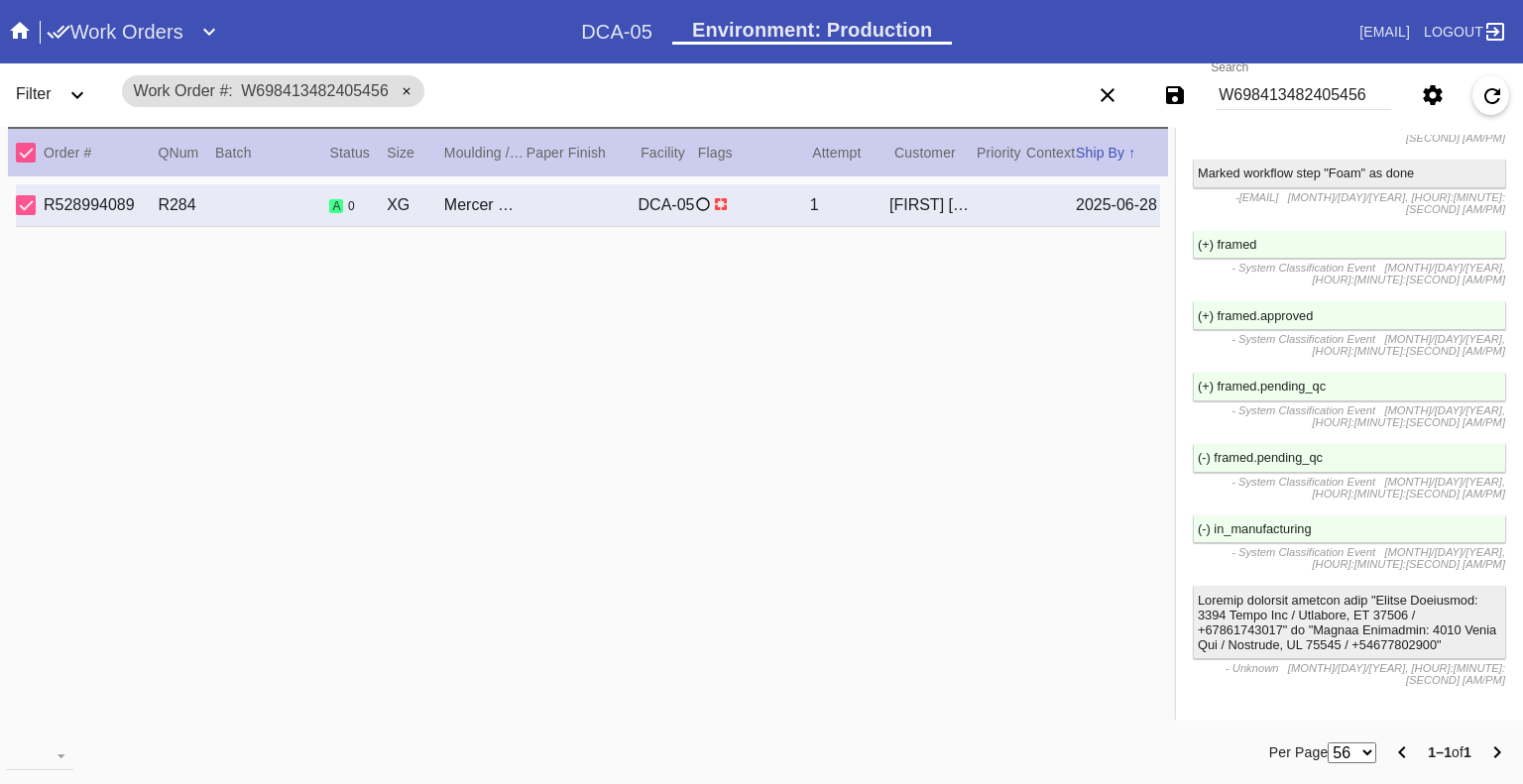 click on "W698413482405456" at bounding box center (1304, 95) 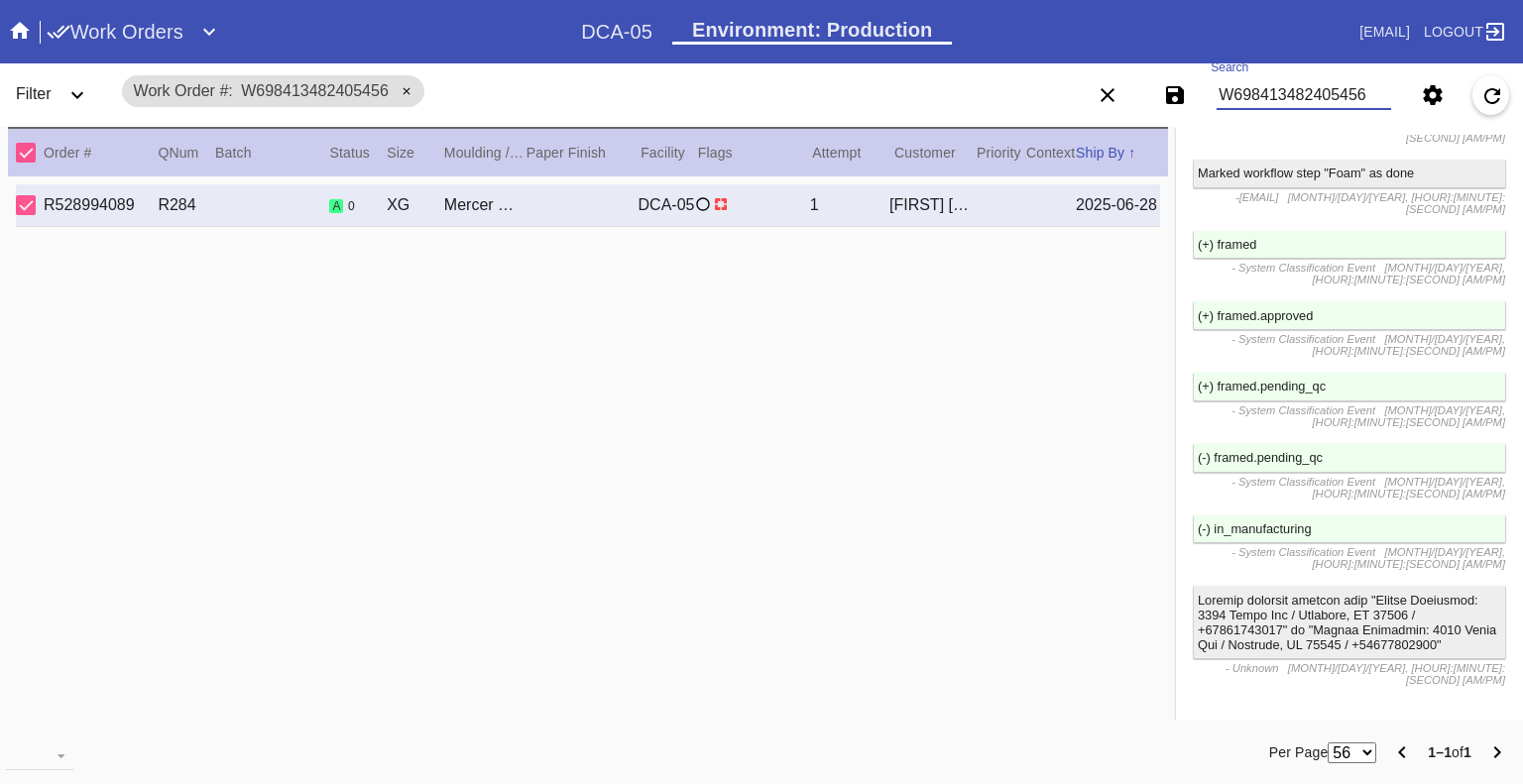 click on "W698413482405456" at bounding box center (1304, 95) 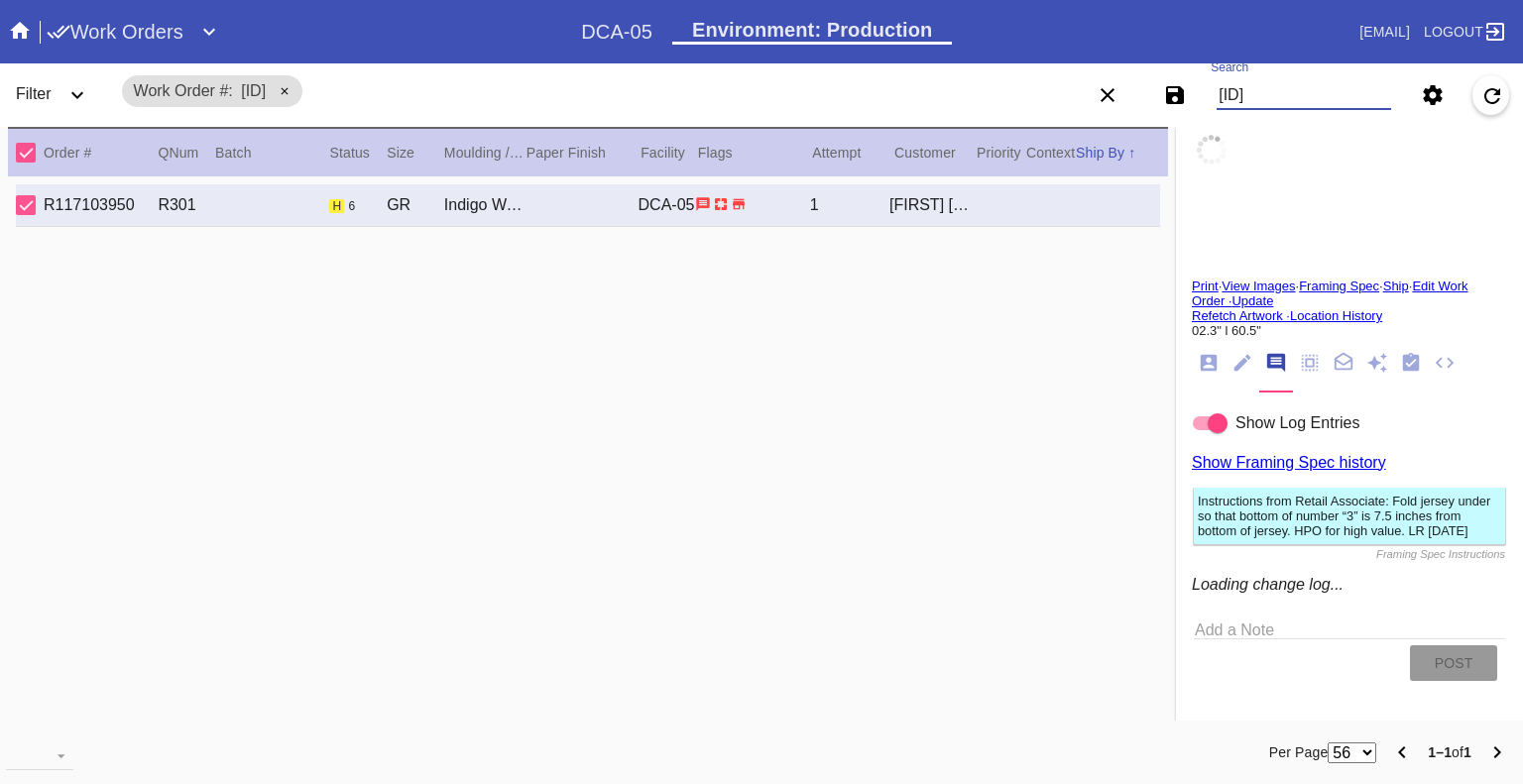scroll, scrollTop: 3695, scrollLeft: 0, axis: vertical 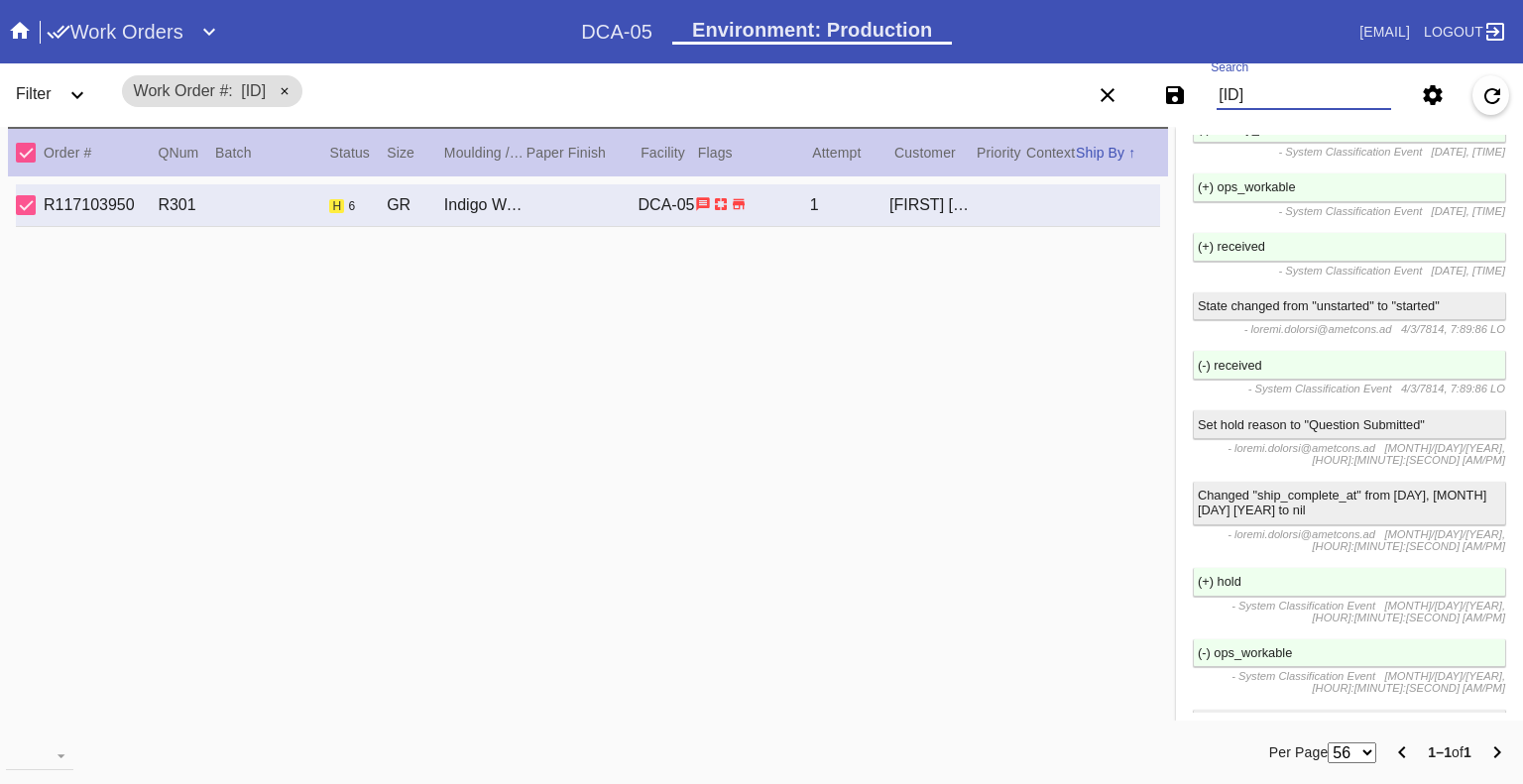 click on "W237830807791827" at bounding box center [1304, 95] 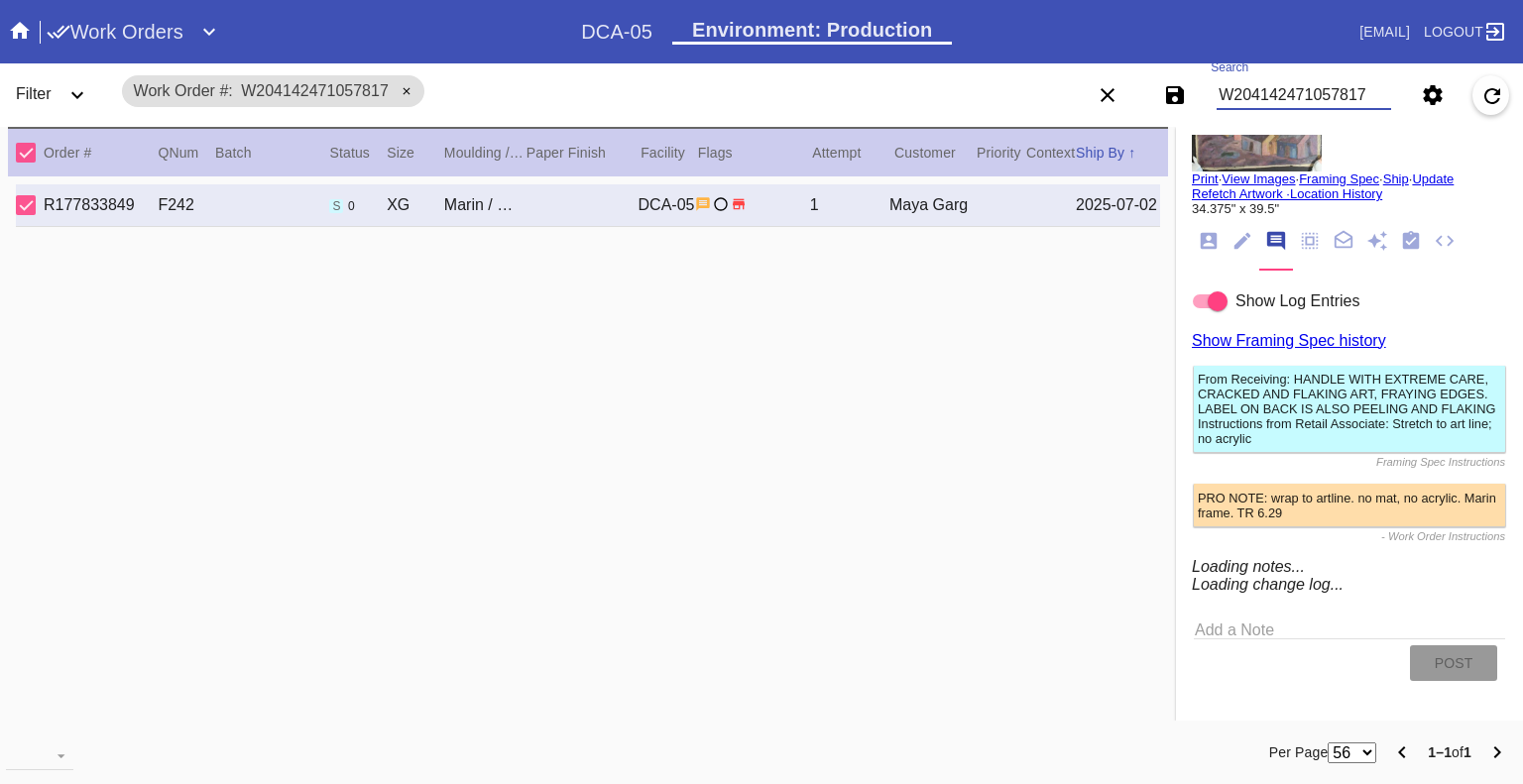 scroll, scrollTop: 7719, scrollLeft: 0, axis: vertical 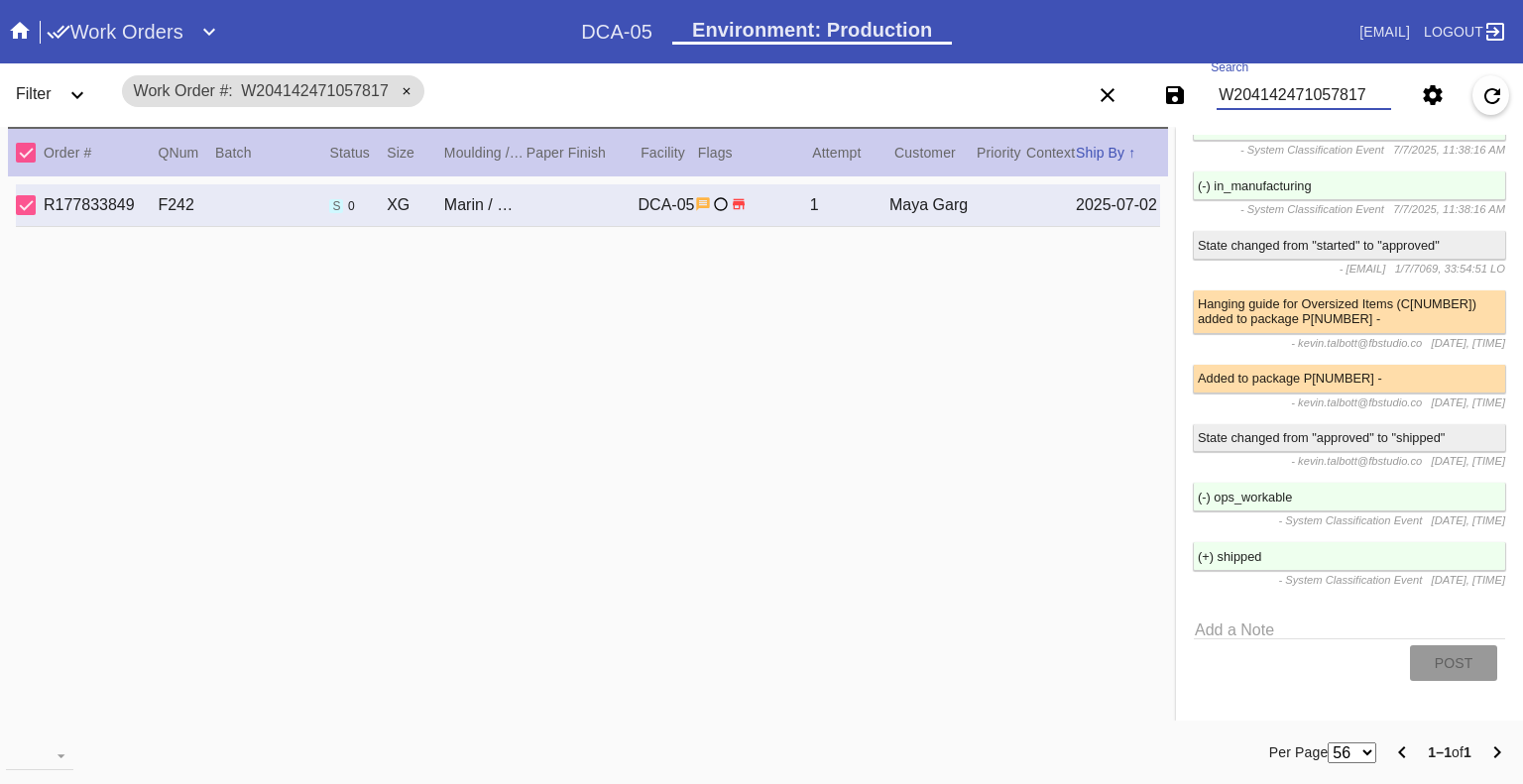 click on "W204142471057817" at bounding box center (1304, 95) 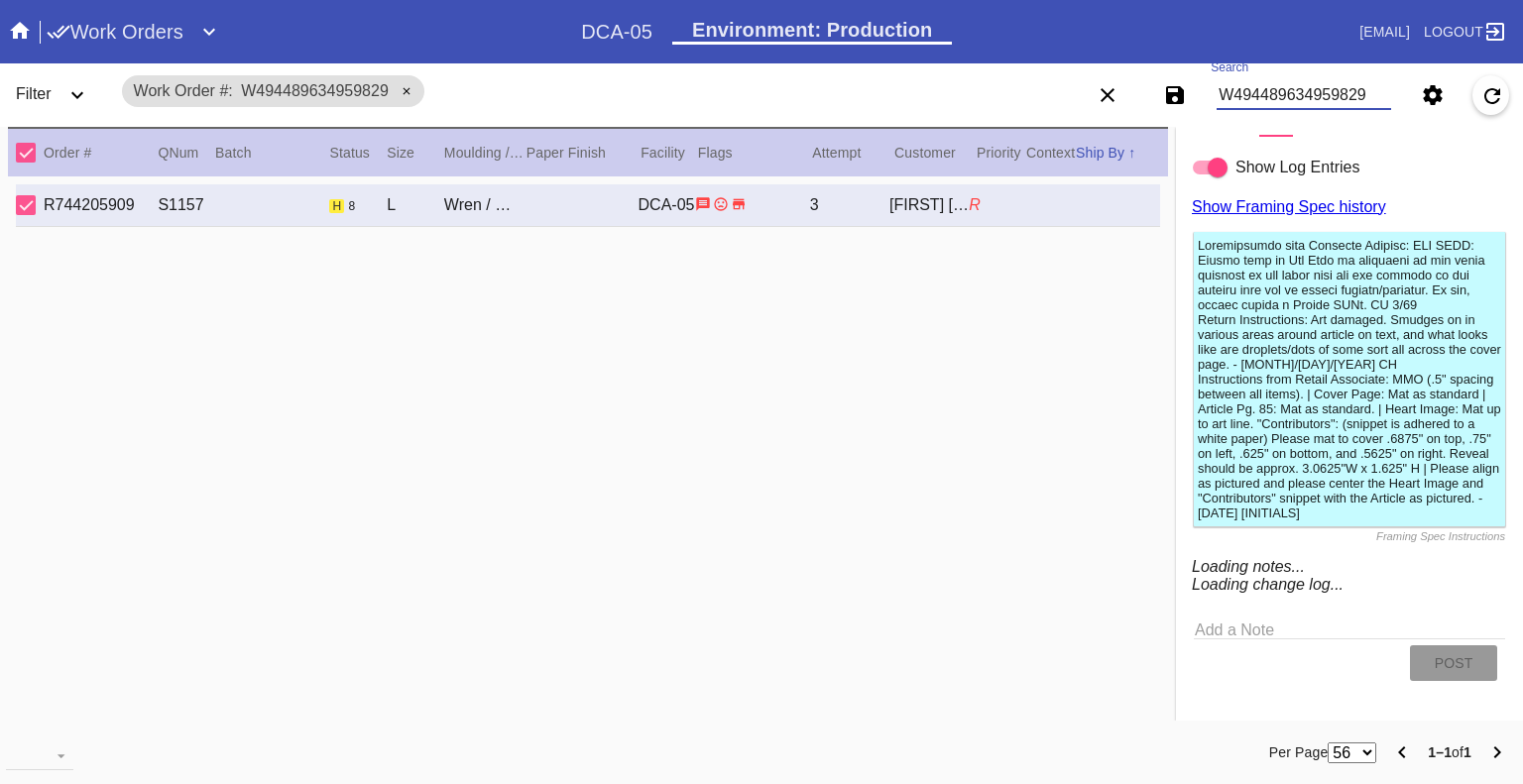 scroll, scrollTop: 2613, scrollLeft: 0, axis: vertical 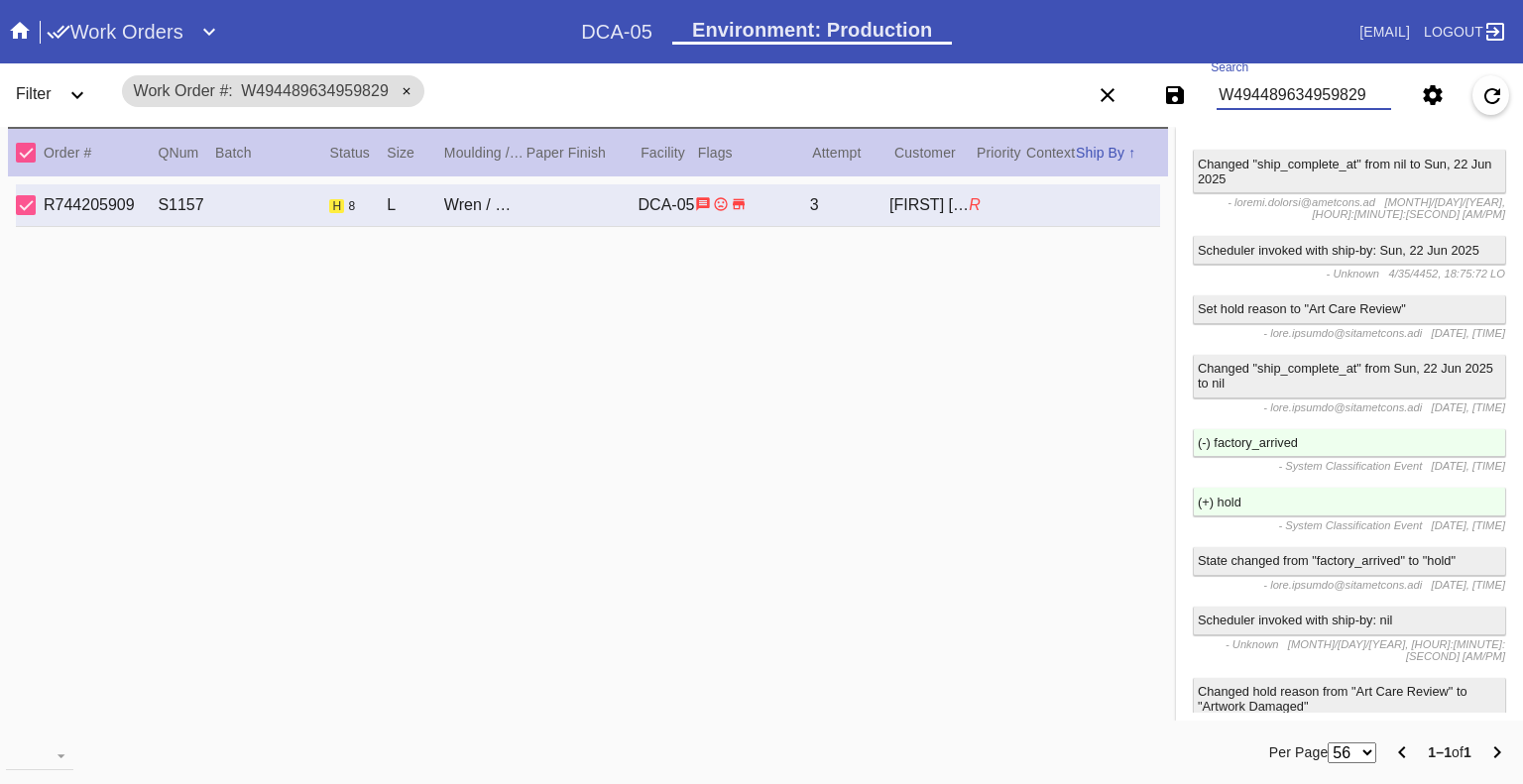 click on "W494489634959829" at bounding box center (1304, 95) 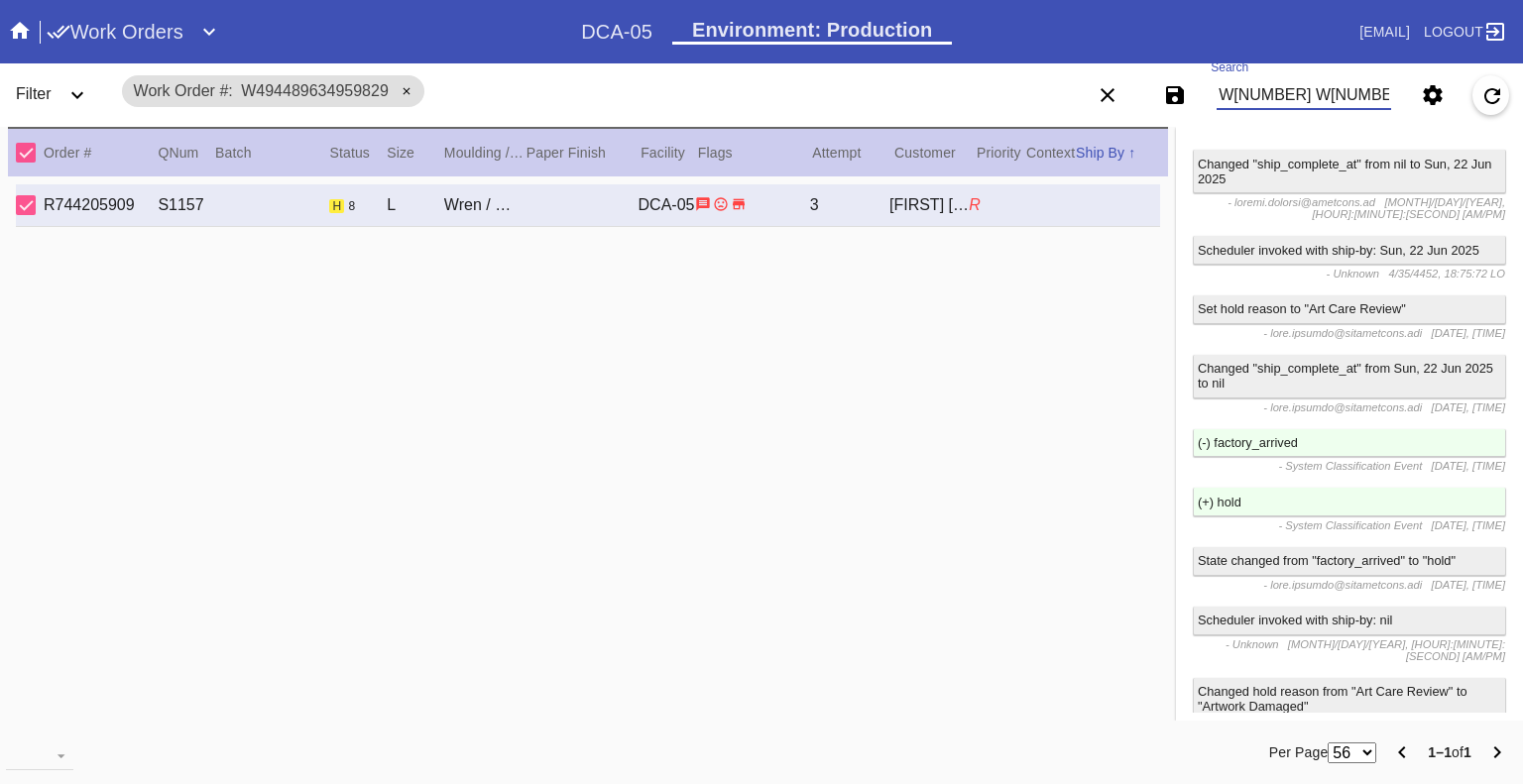 scroll, scrollTop: 0, scrollLeft: 127, axis: horizontal 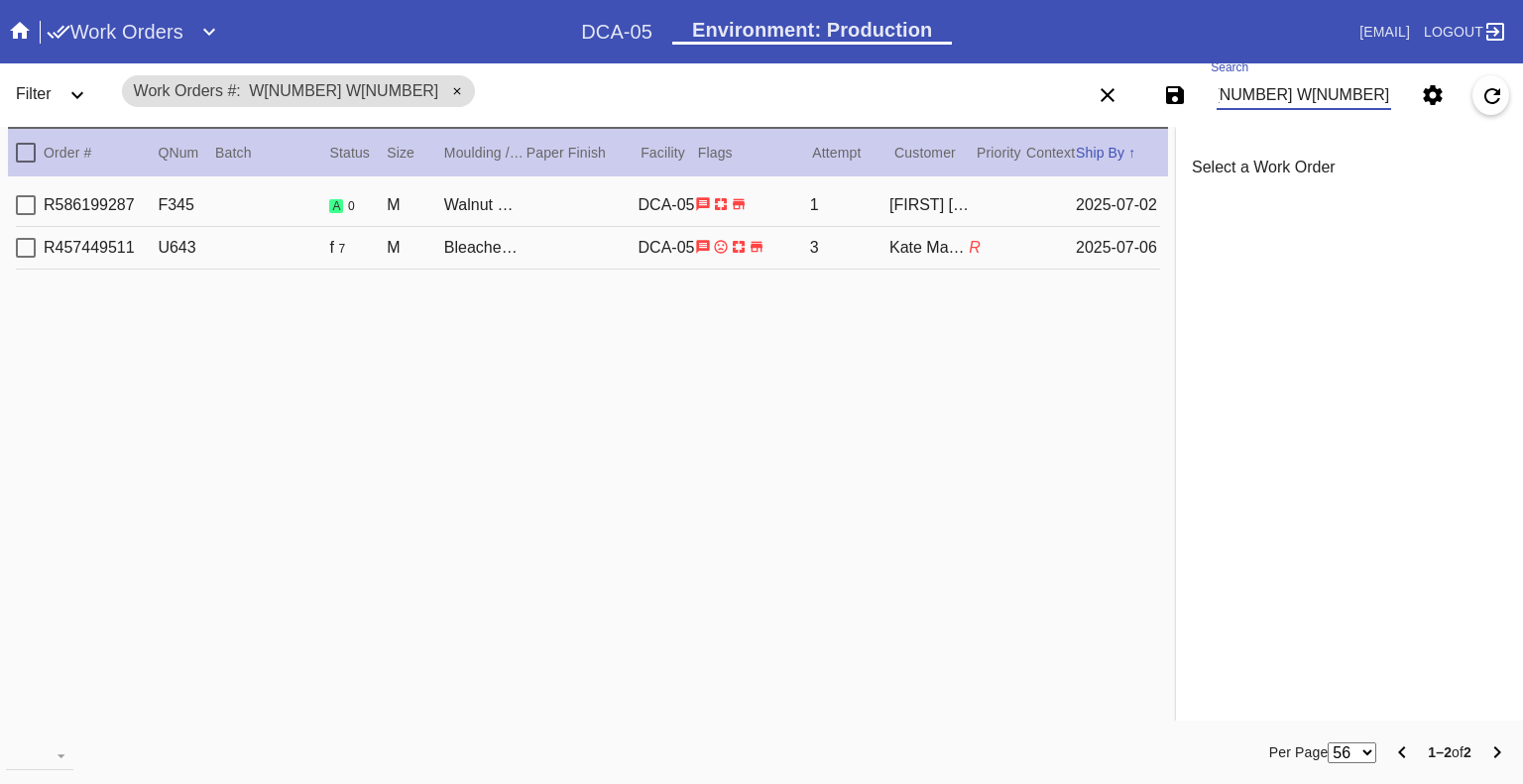 click at bounding box center (26, 205) 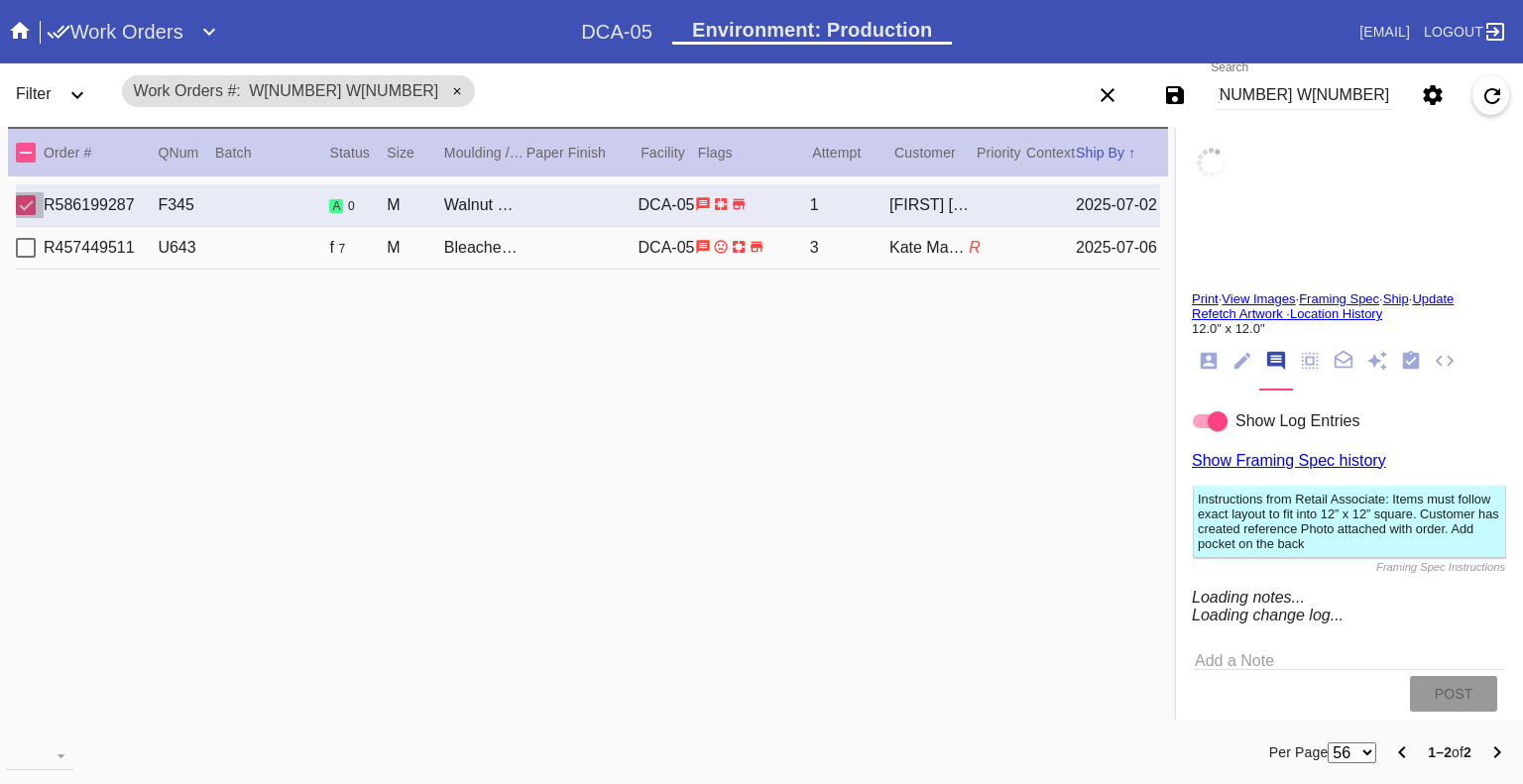 scroll, scrollTop: 0, scrollLeft: 0, axis: both 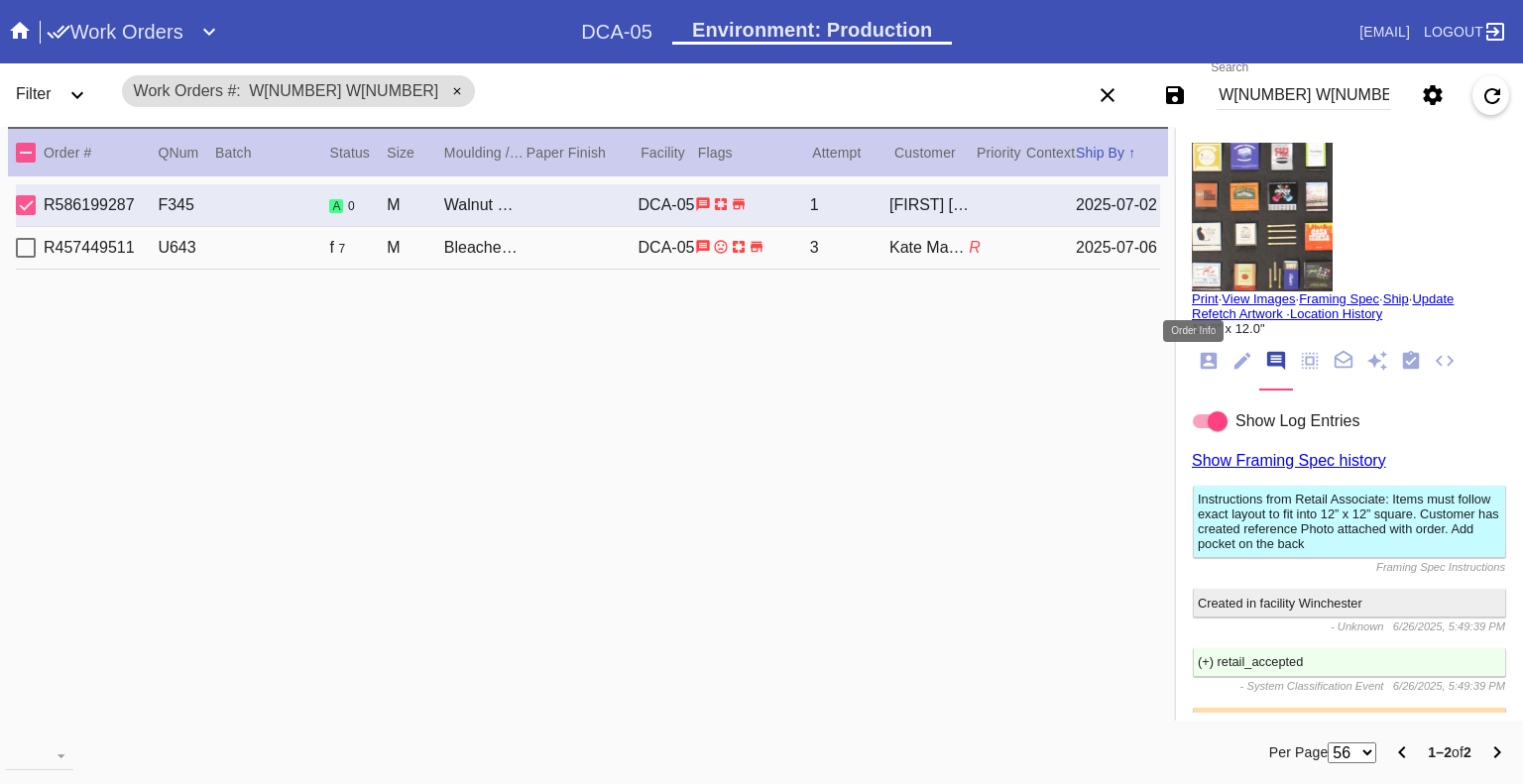 click at bounding box center [1209, 361] 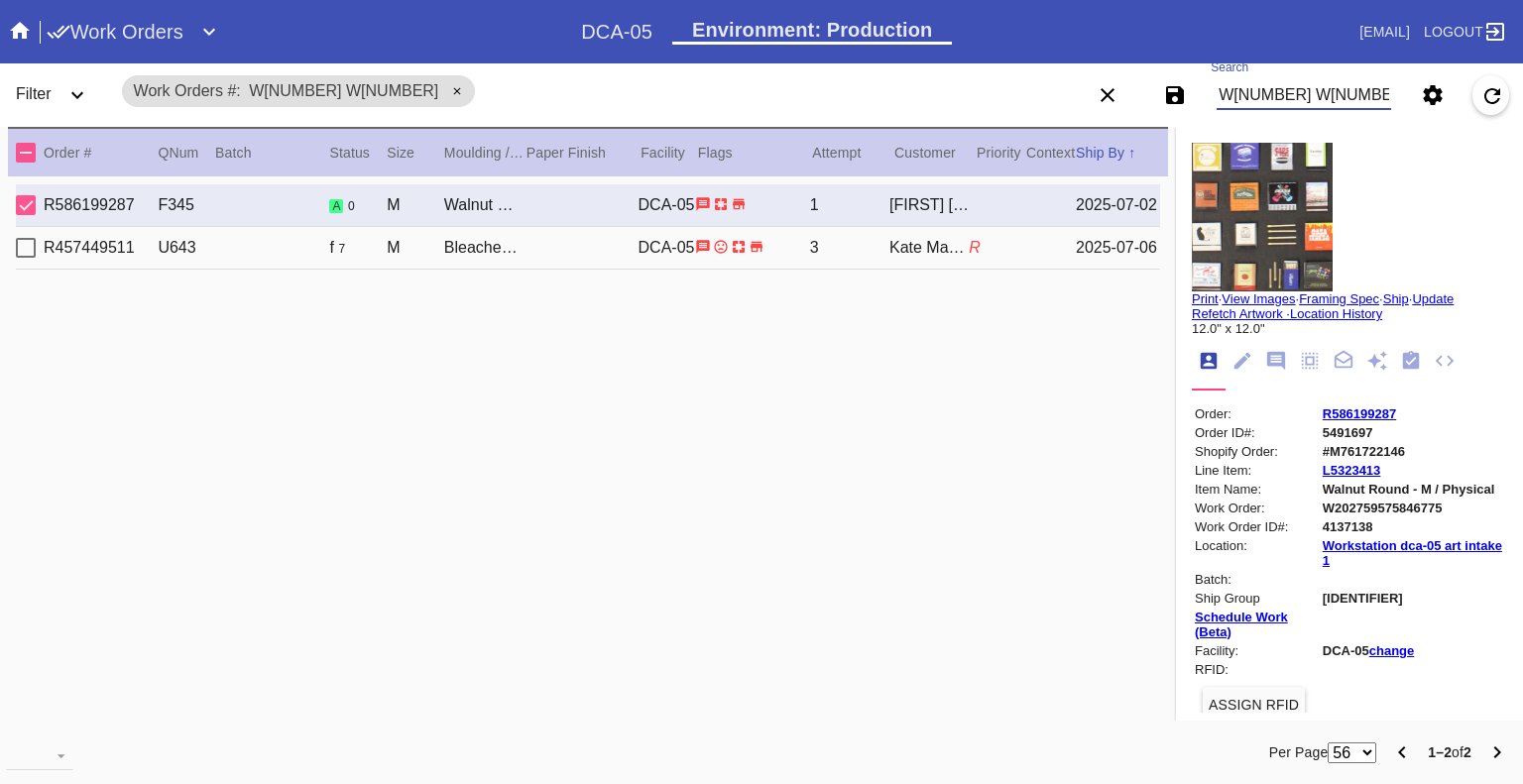click on "W202759575846775 W811091495128166" at bounding box center (1304, 95) 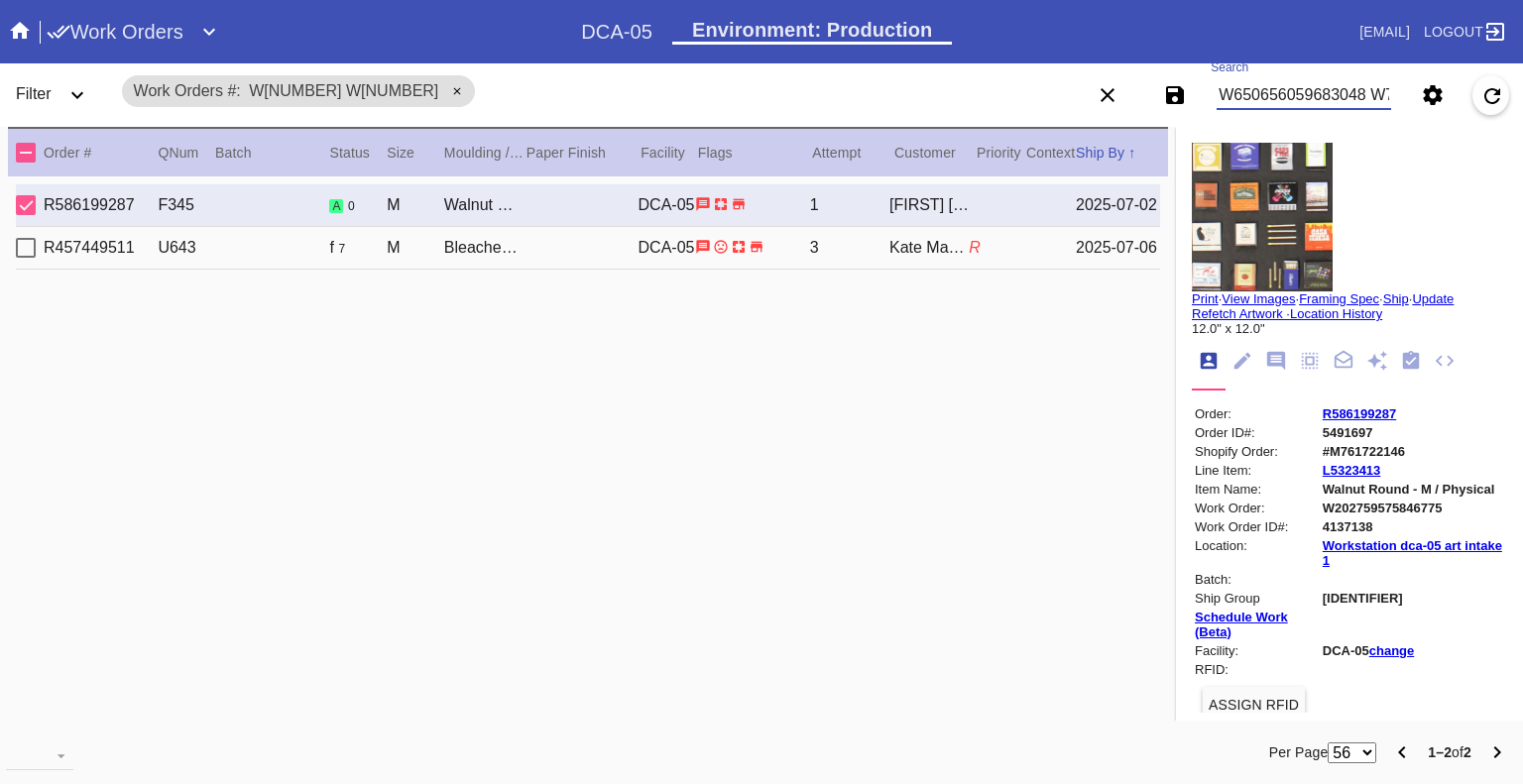 scroll, scrollTop: 0, scrollLeft: 583, axis: horizontal 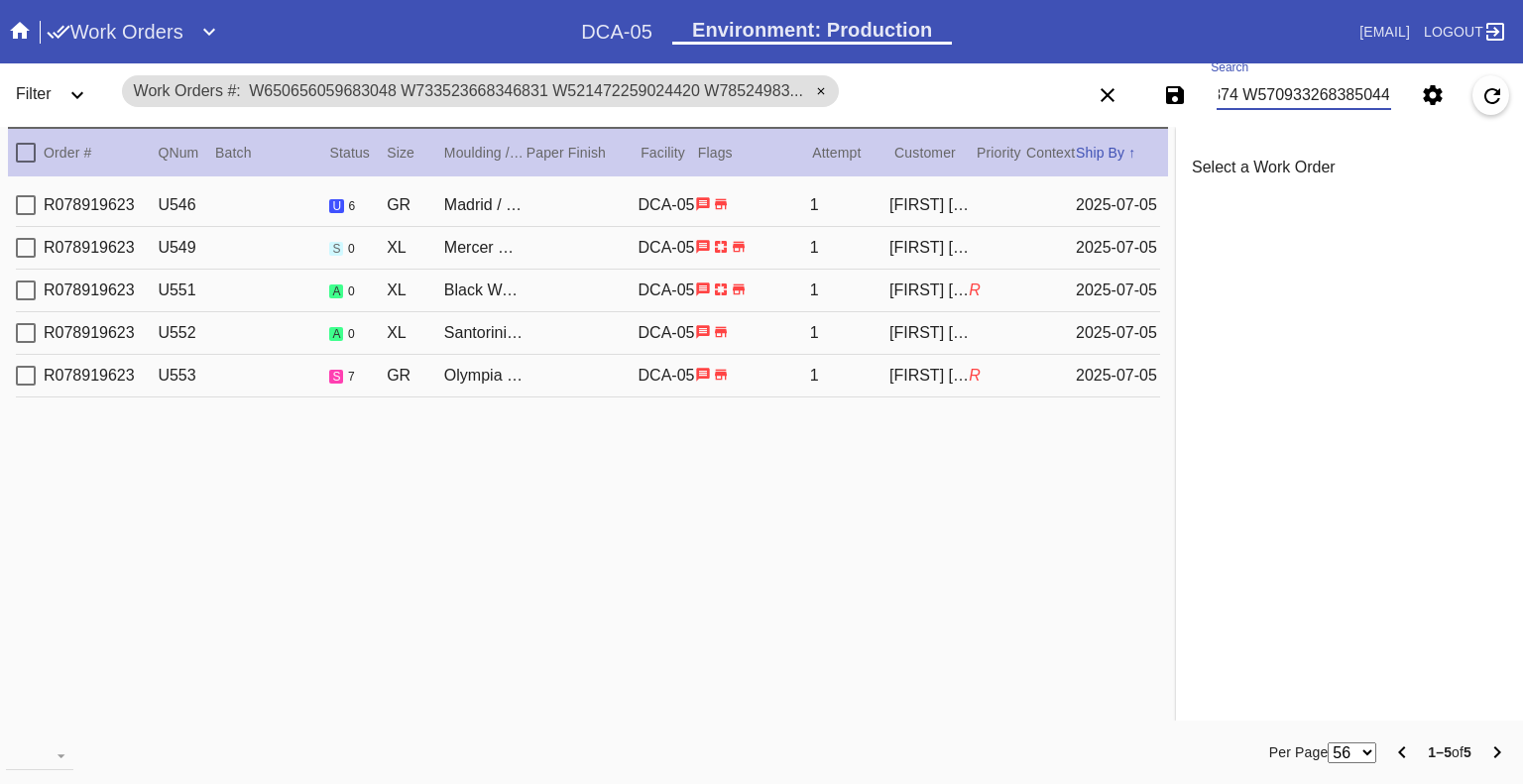 click at bounding box center (26, 205) 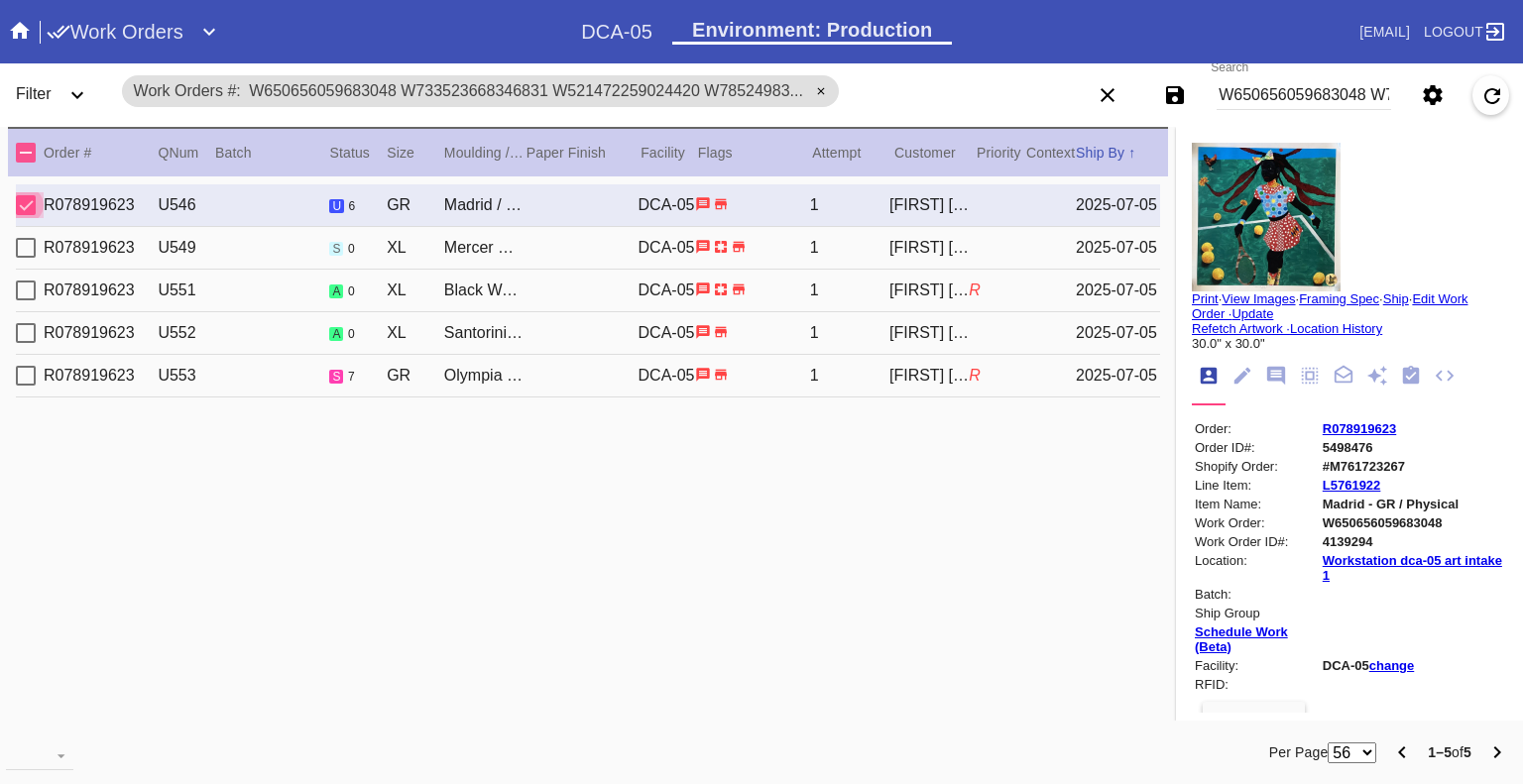 click at bounding box center [26, 205] 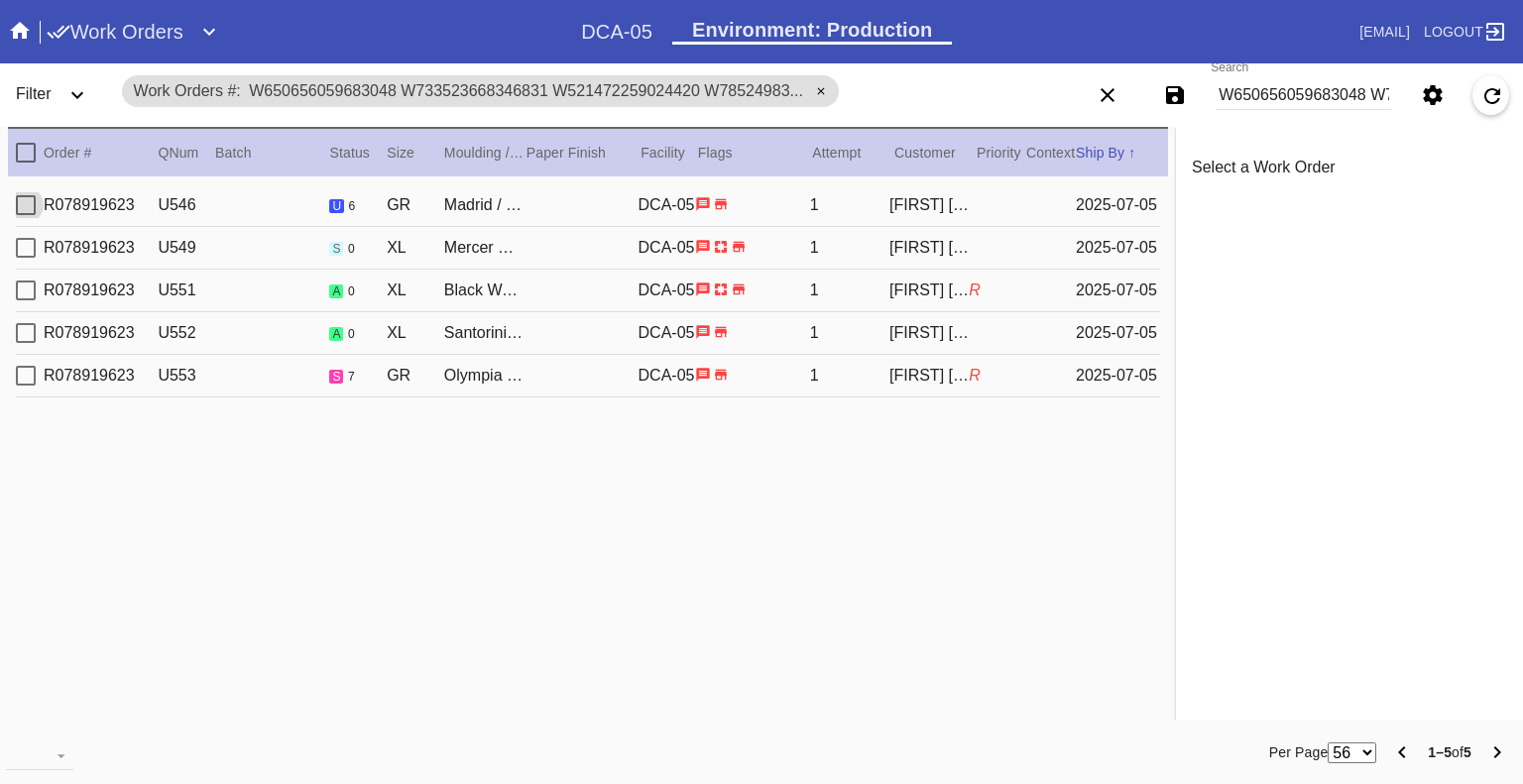 click at bounding box center (26, 248) 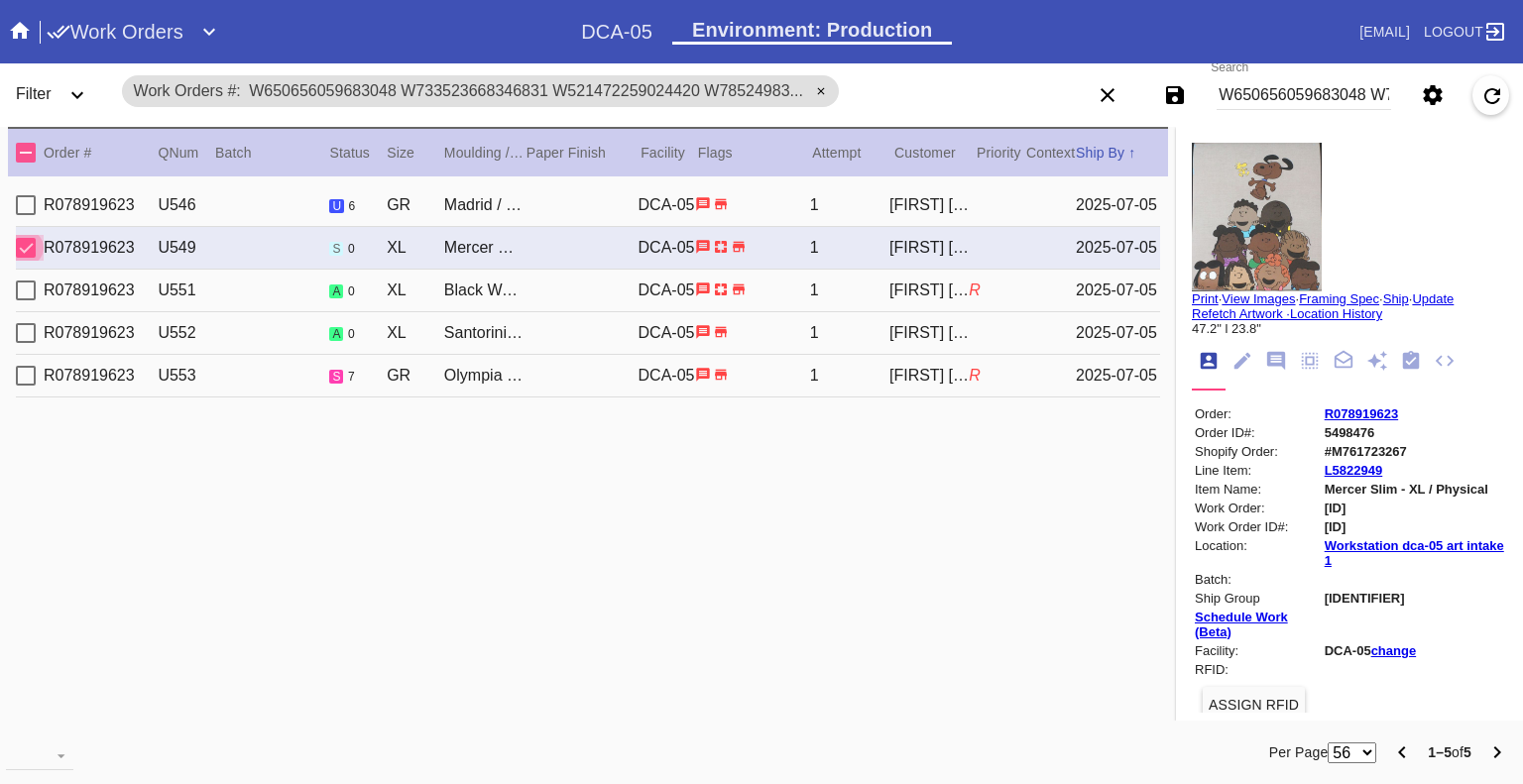 click at bounding box center [26, 248] 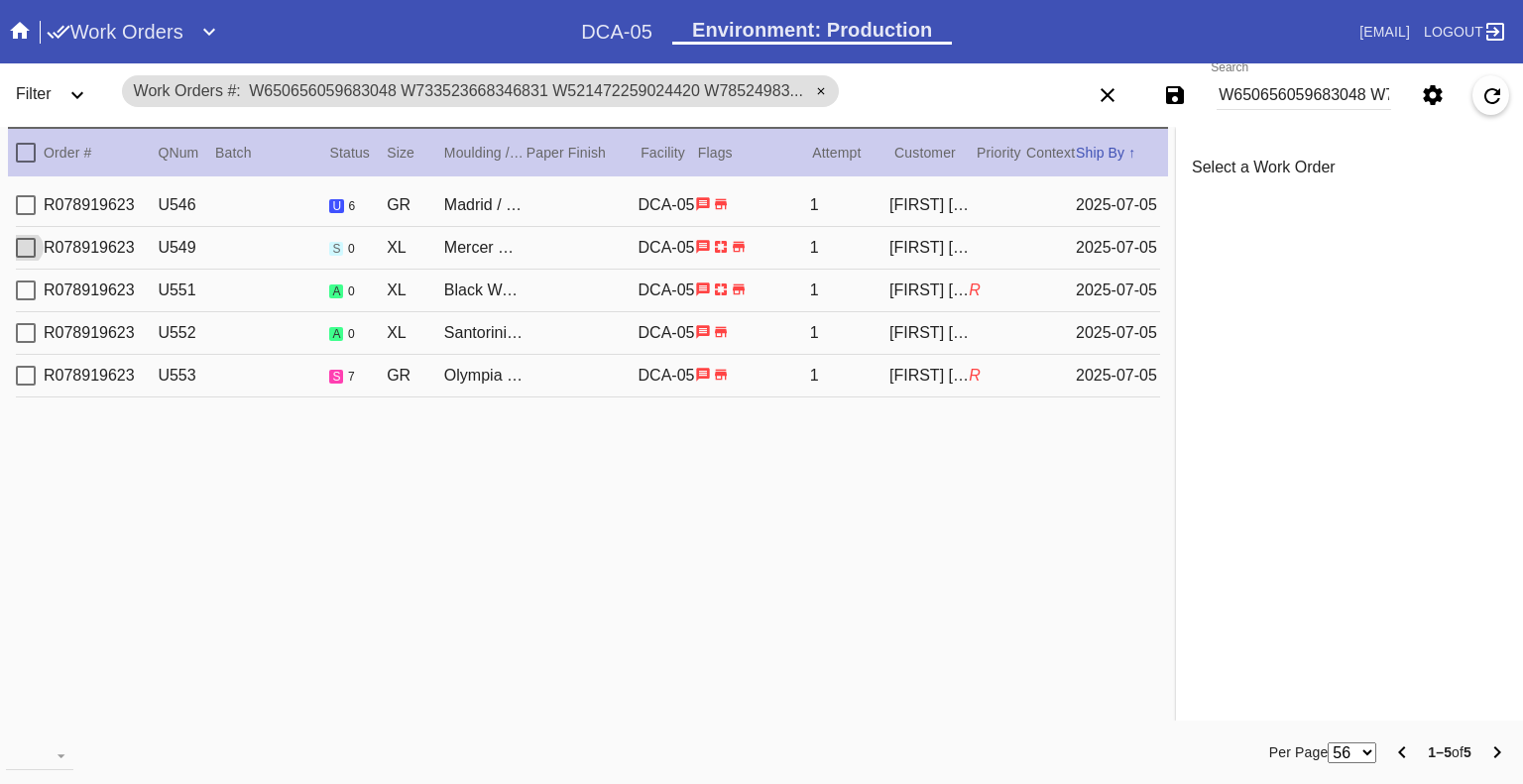 click at bounding box center (26, 290) 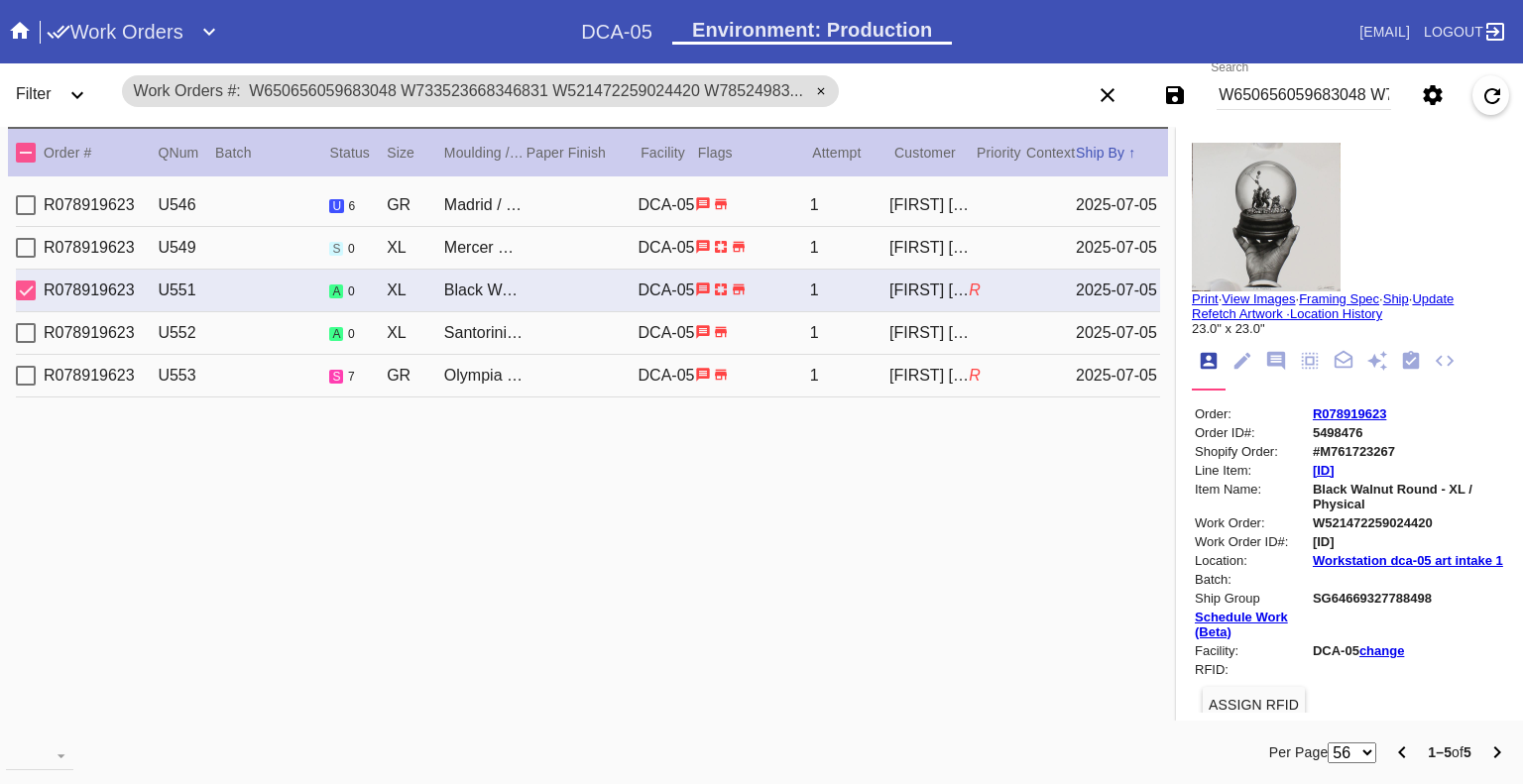click at bounding box center [26, 290] 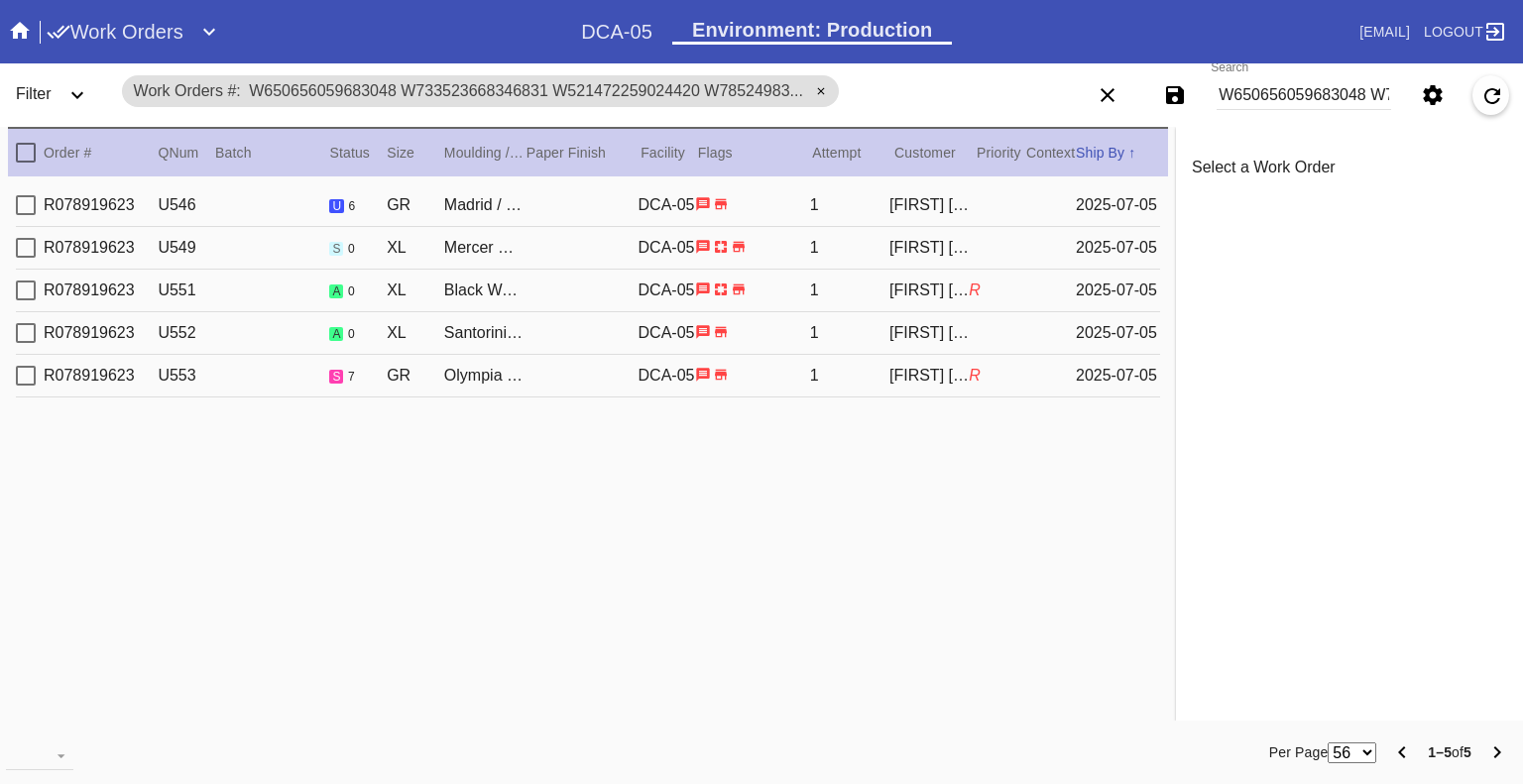 click at bounding box center (26, 333) 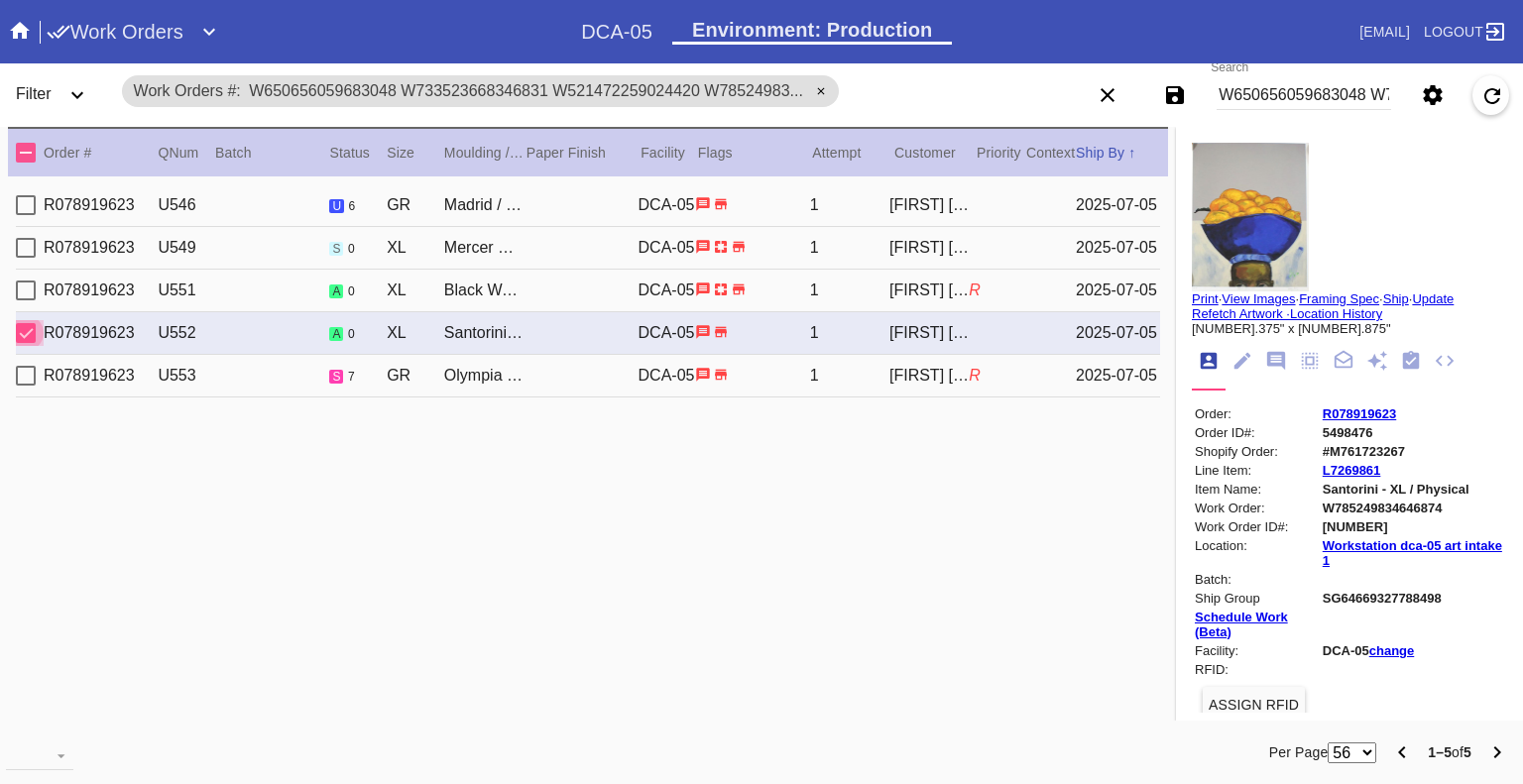 click at bounding box center (26, 333) 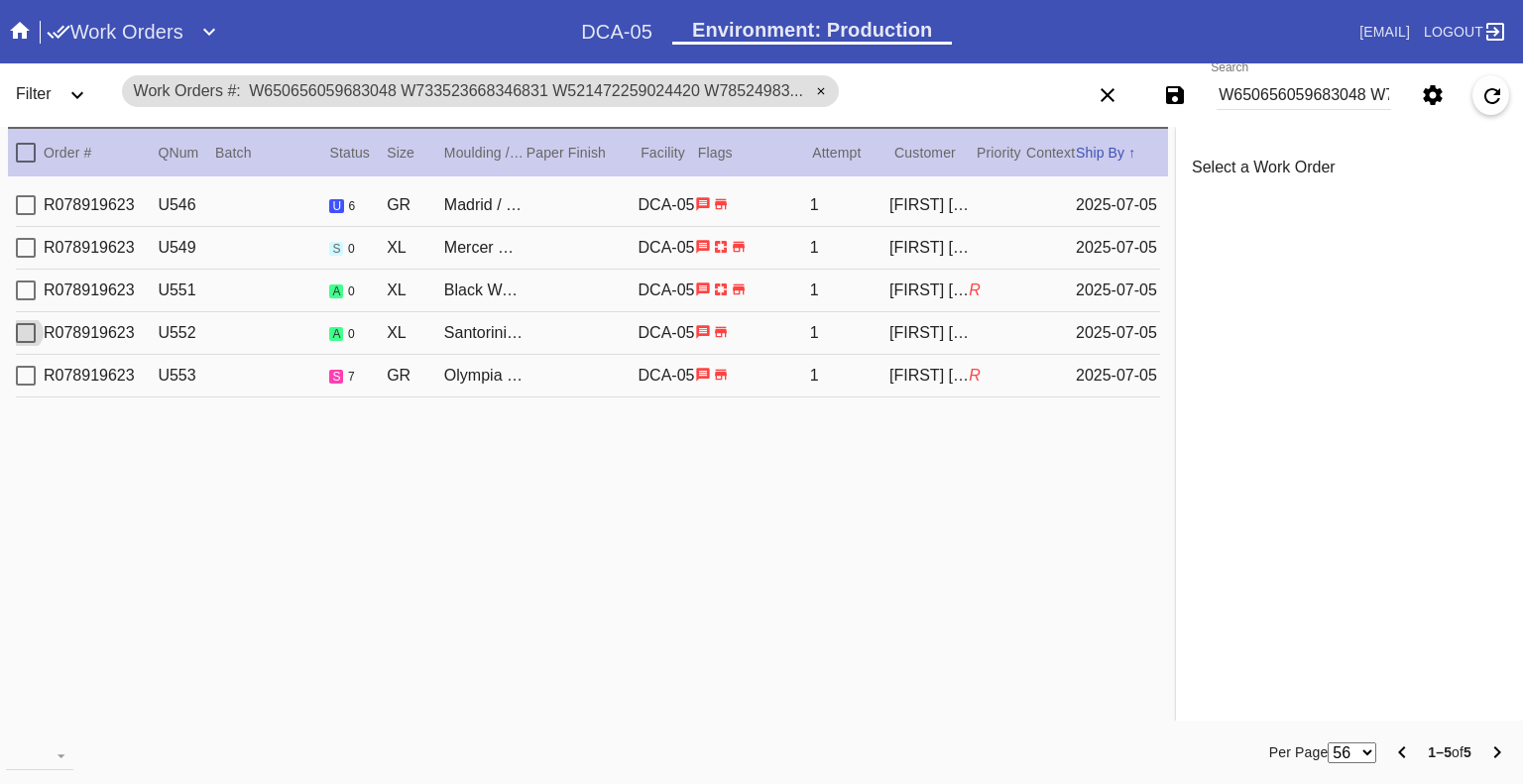 click at bounding box center (26, 376) 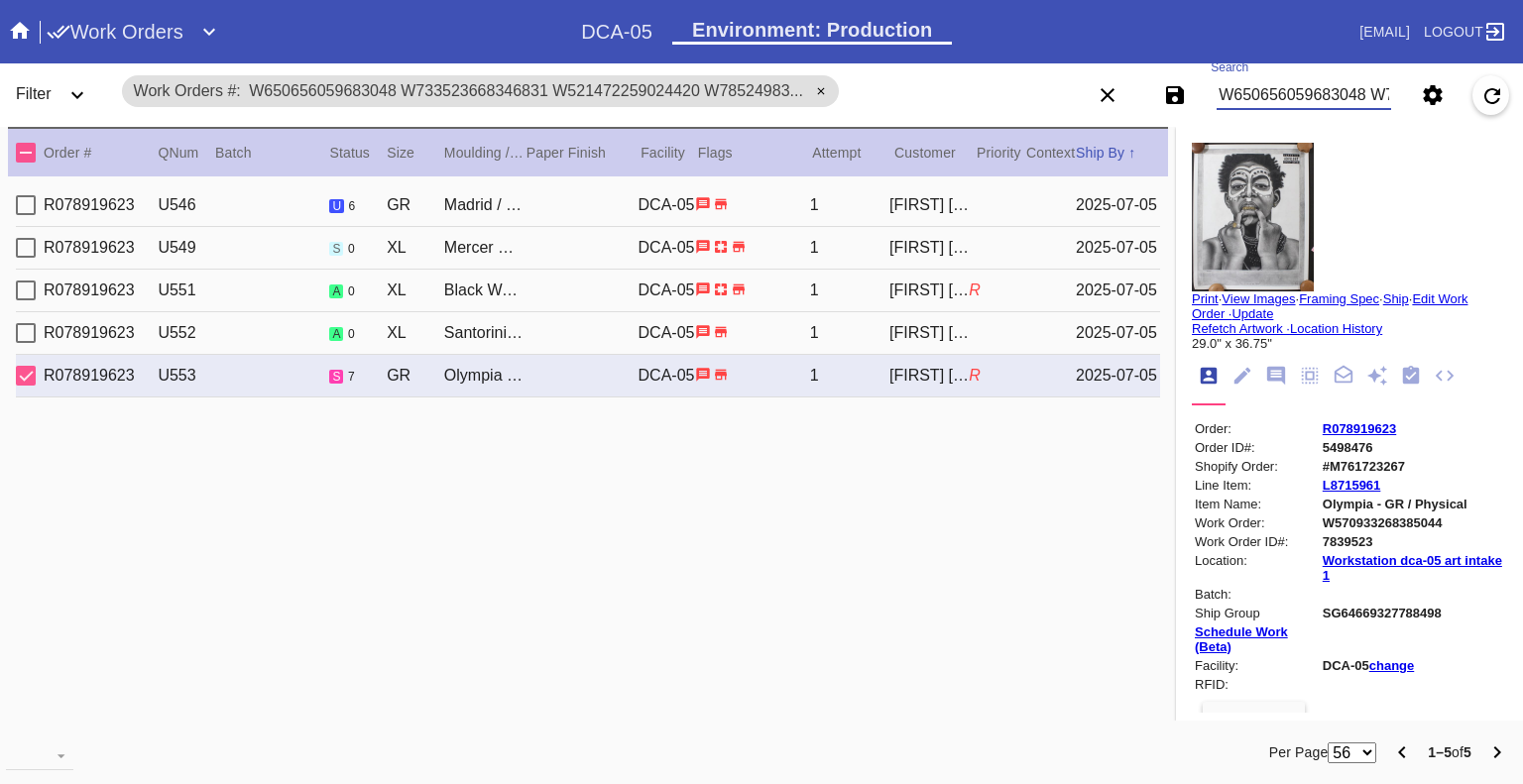 drag, startPoint x: 1230, startPoint y: 106, endPoint x: 1237, endPoint y: 98, distance: 10.630146 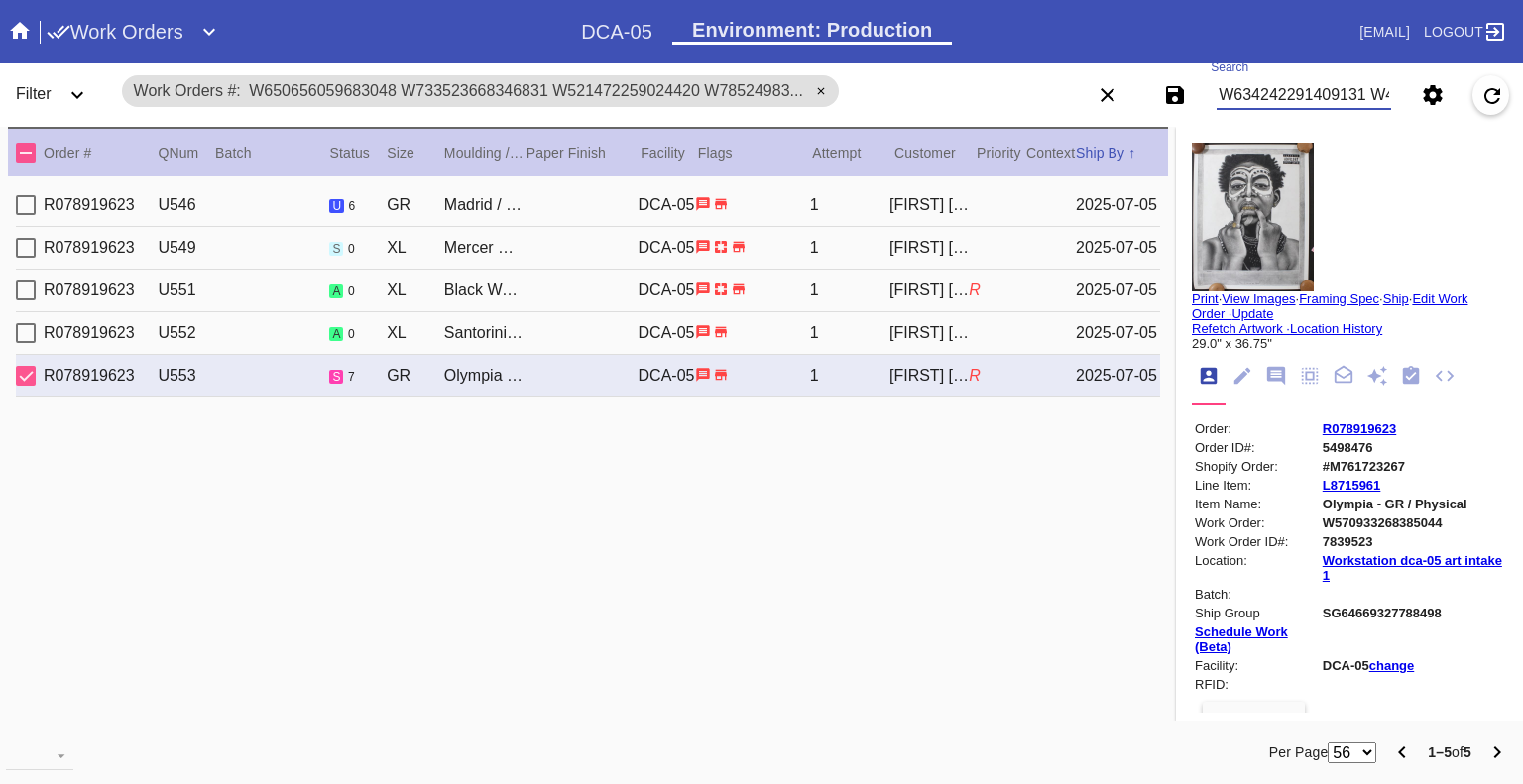scroll, scrollTop: 0, scrollLeft: 280, axis: horizontal 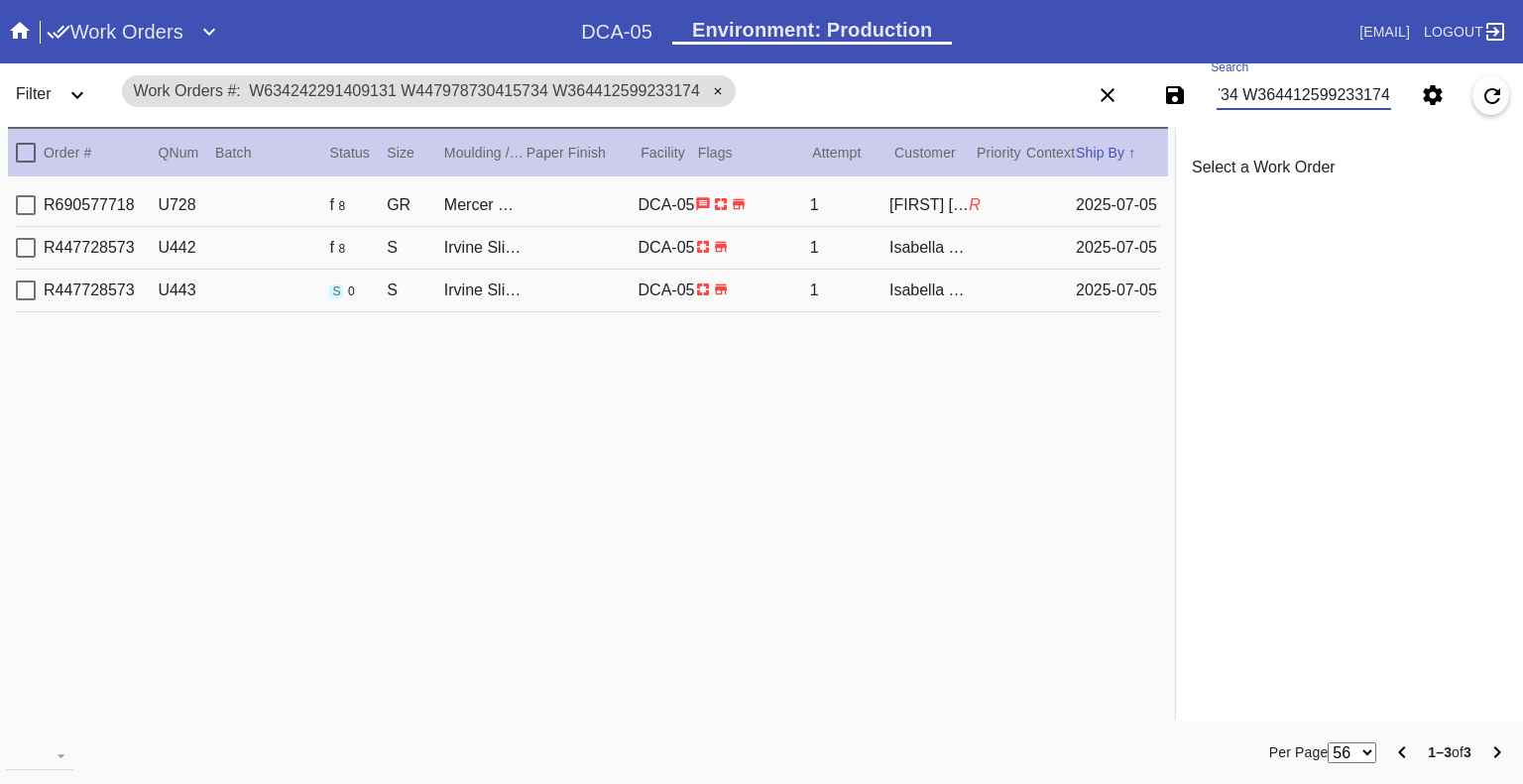 click at bounding box center (26, 205) 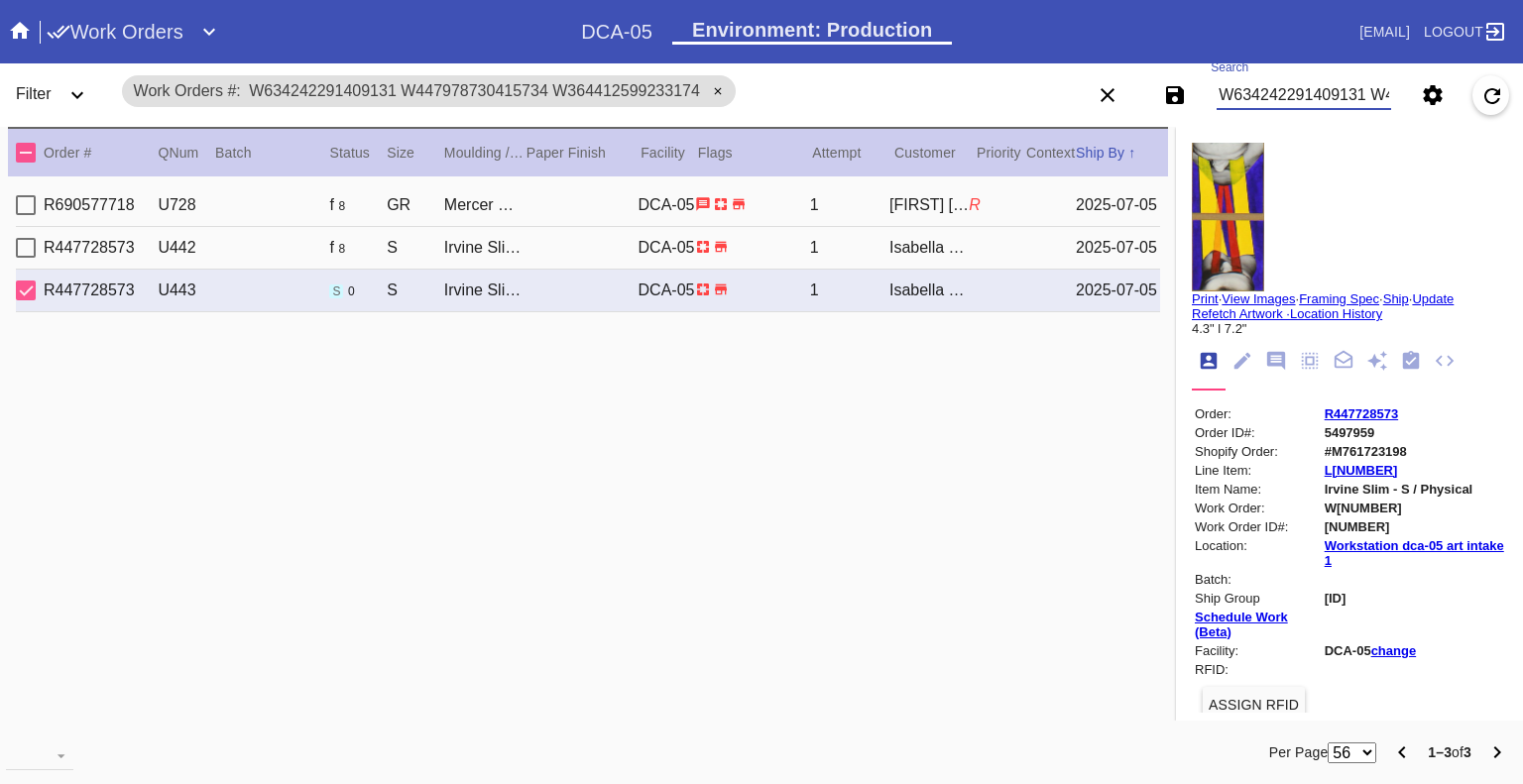 click on "W634242291409131 W447978730415734 W364412599233174" at bounding box center [1304, 95] 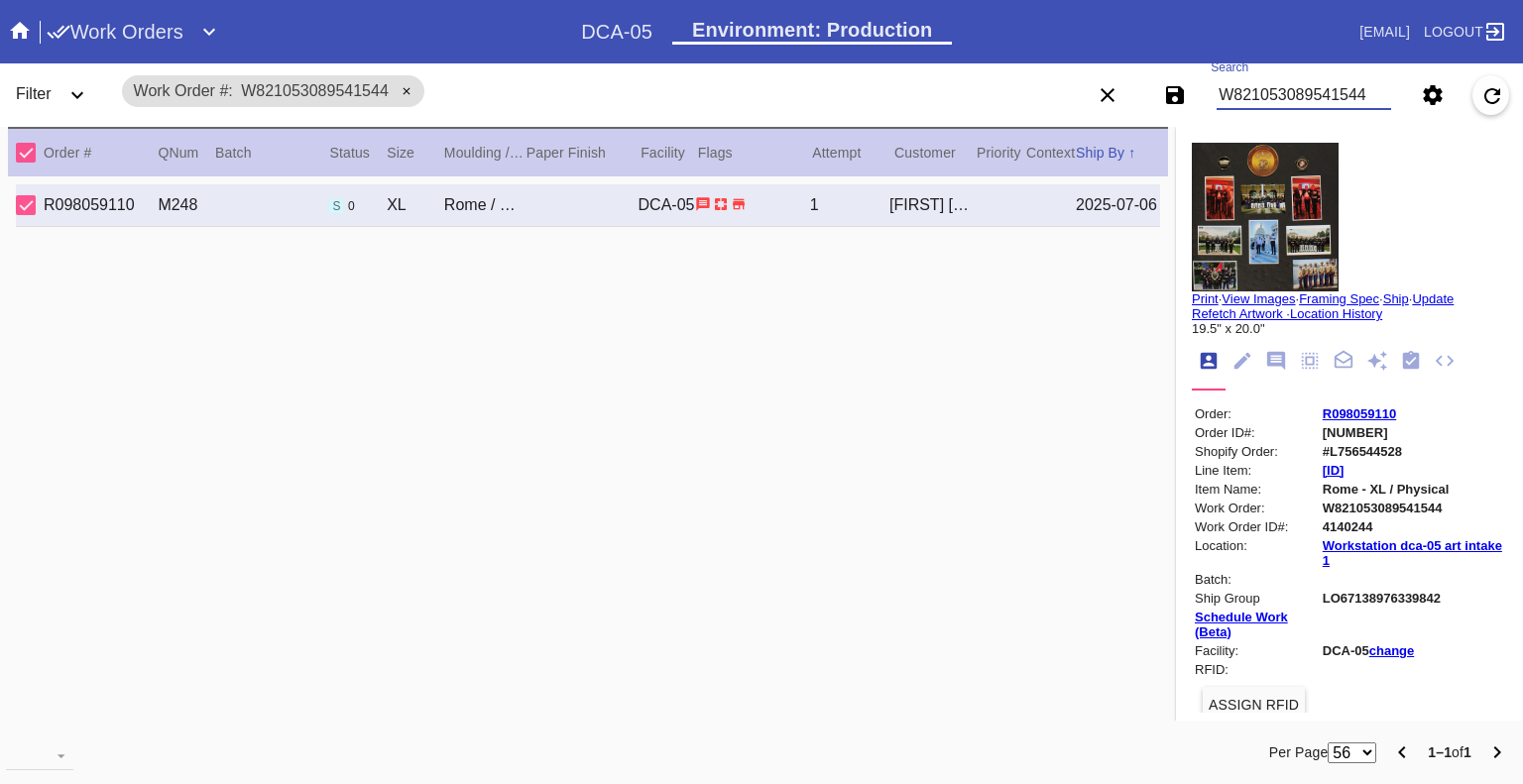 click on "W821053089541544" at bounding box center (1304, 95) 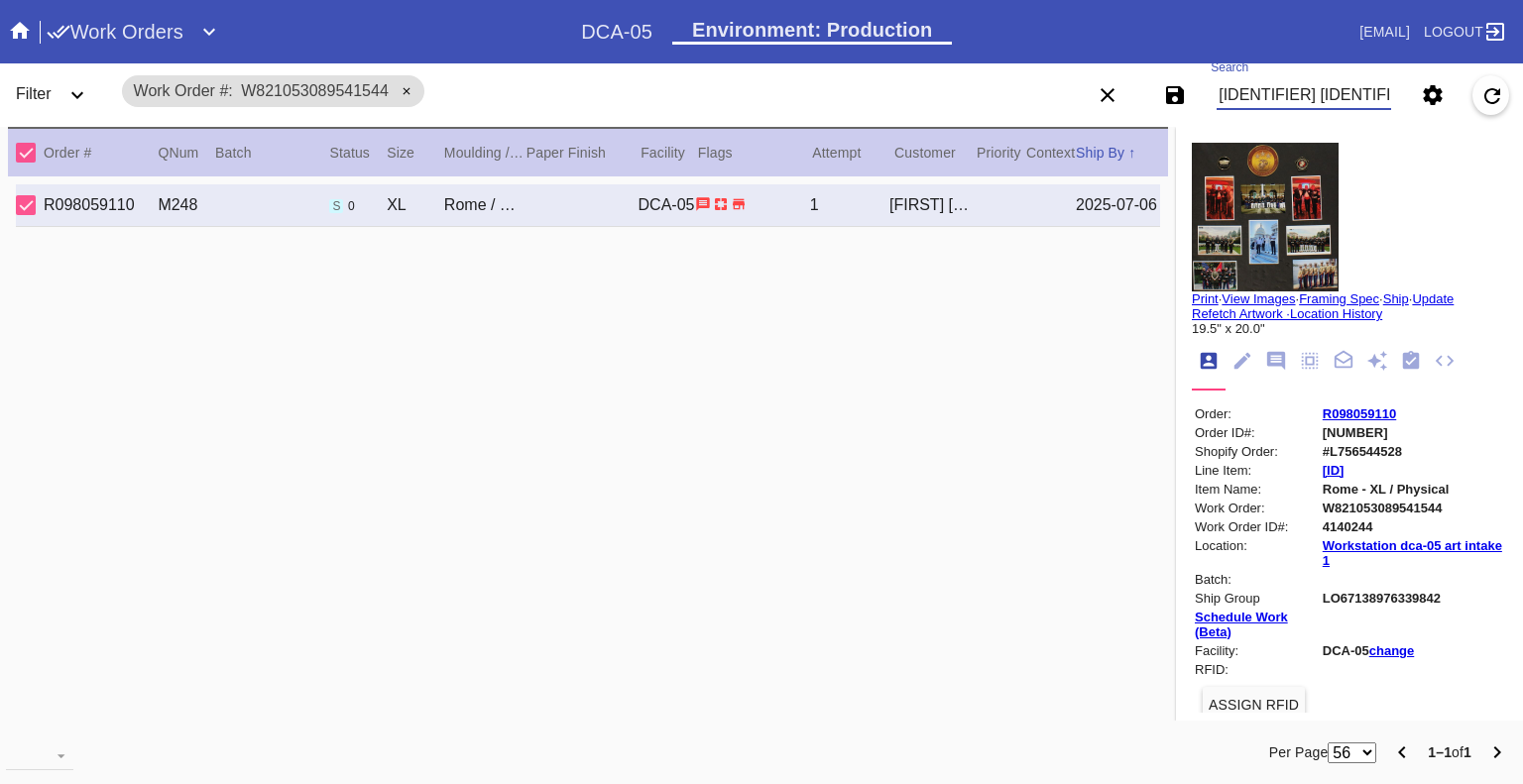 scroll, scrollTop: 0, scrollLeft: 128, axis: horizontal 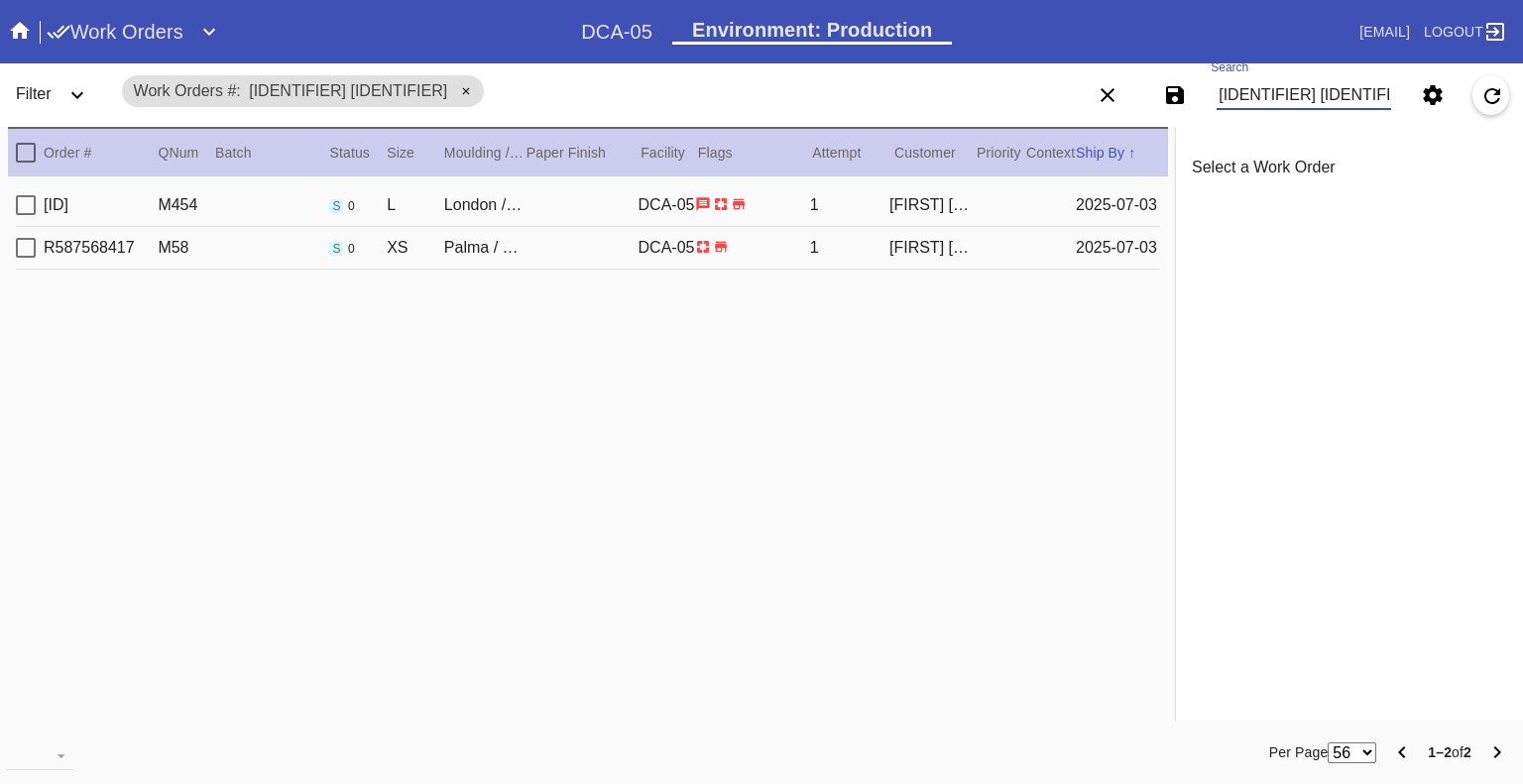 click on "W415144431399790 W352231474409497" at bounding box center (1304, 95) 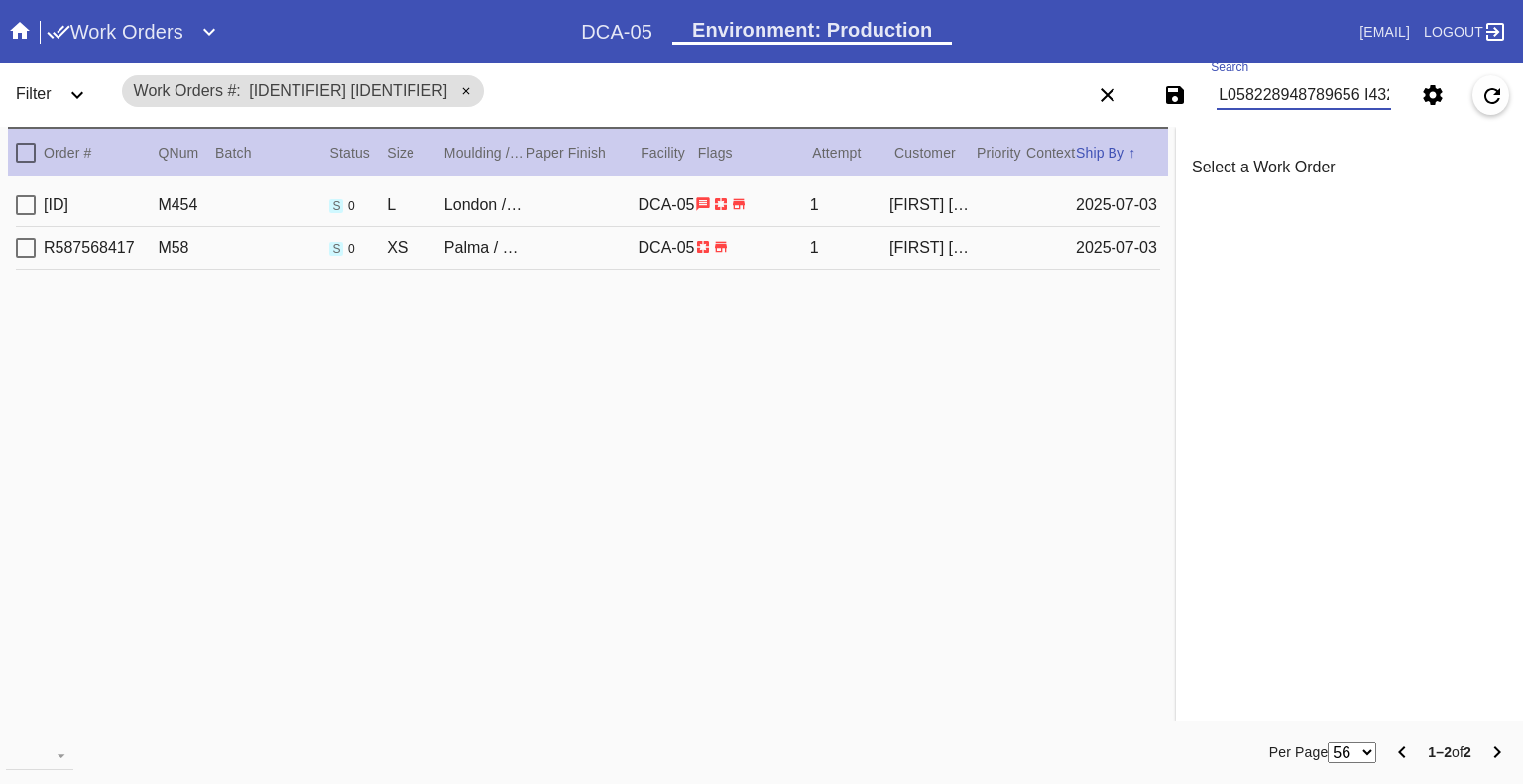 scroll, scrollTop: 0, scrollLeft: 279, axis: horizontal 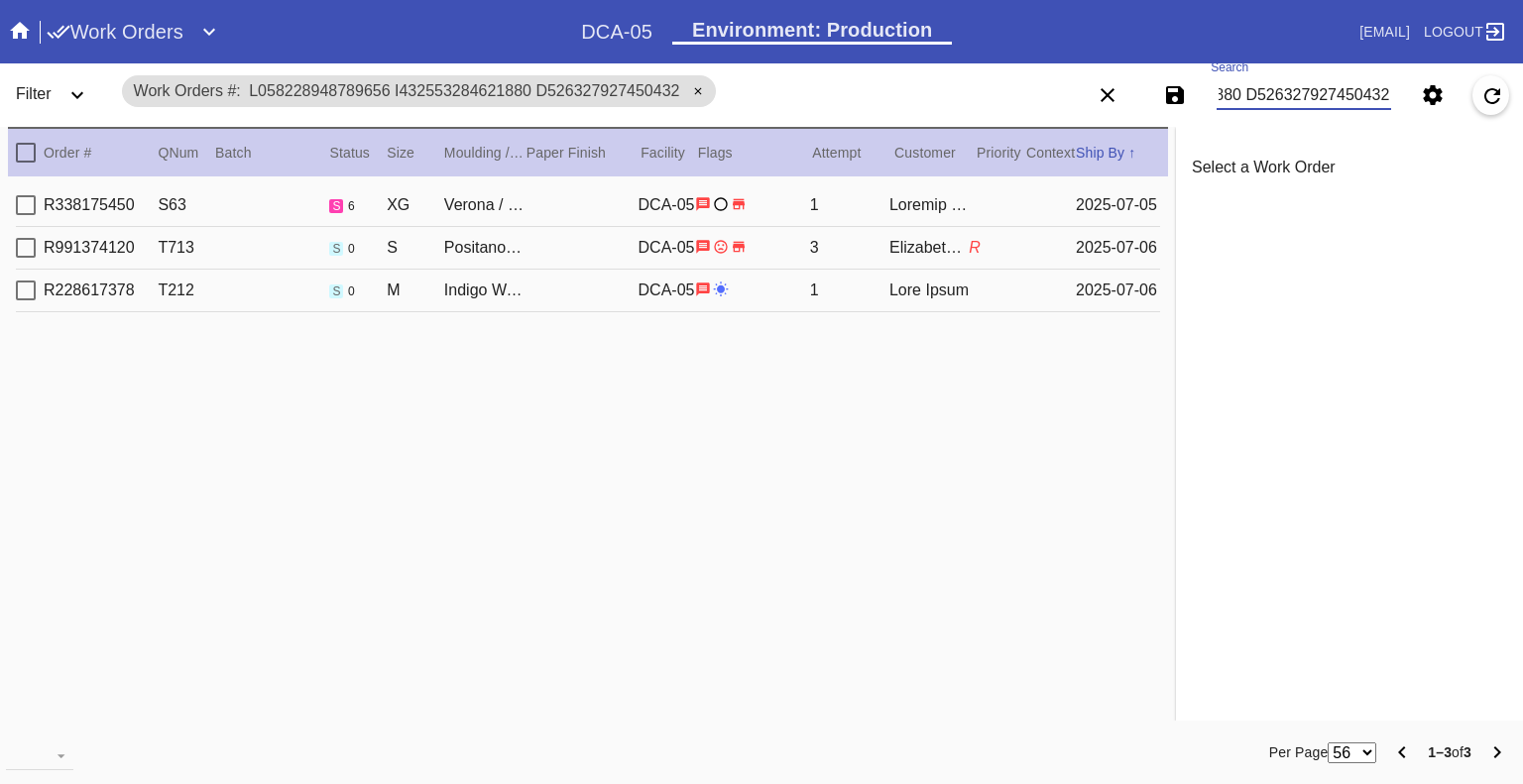 click at bounding box center (26, 205) 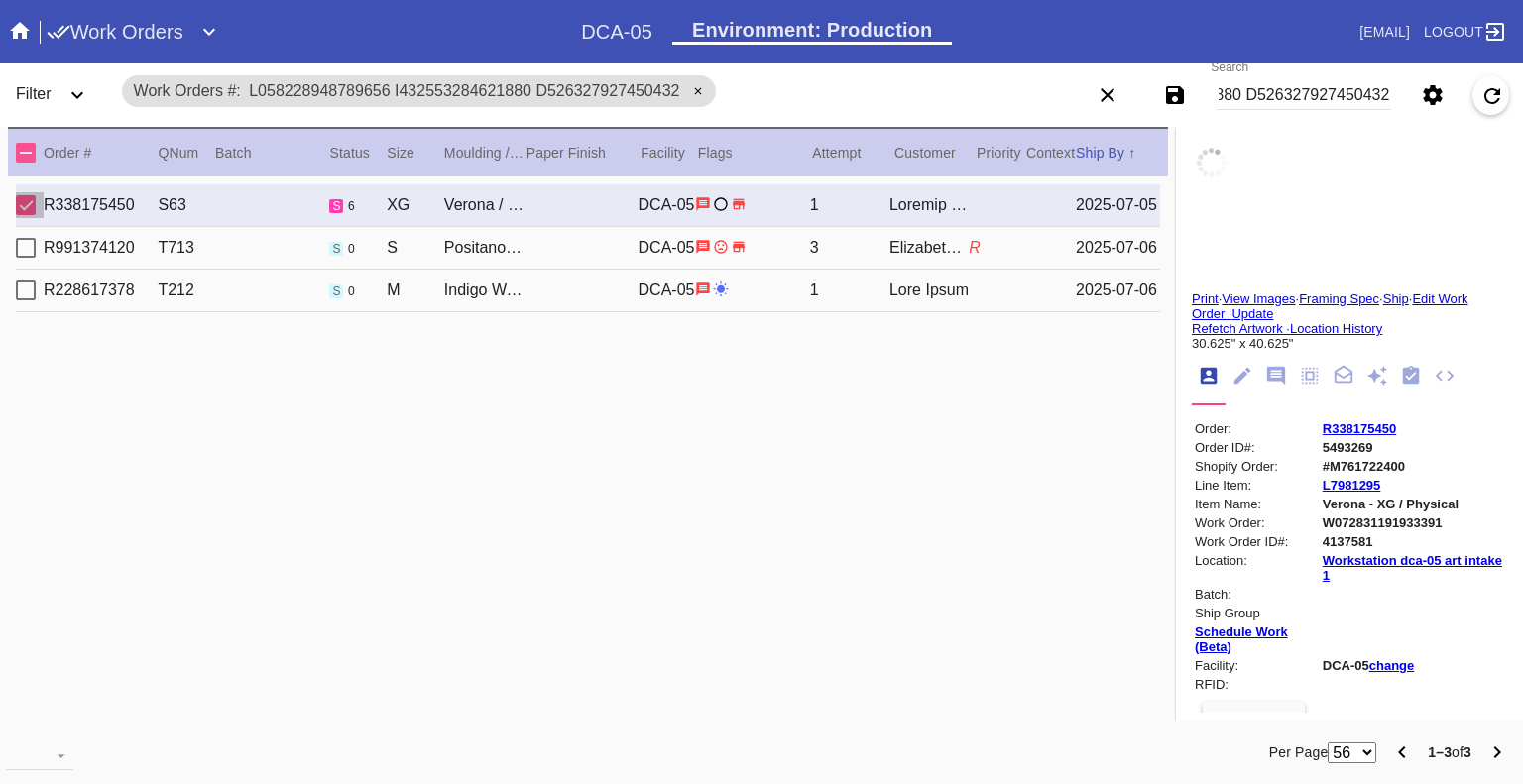 scroll, scrollTop: 0, scrollLeft: 0, axis: both 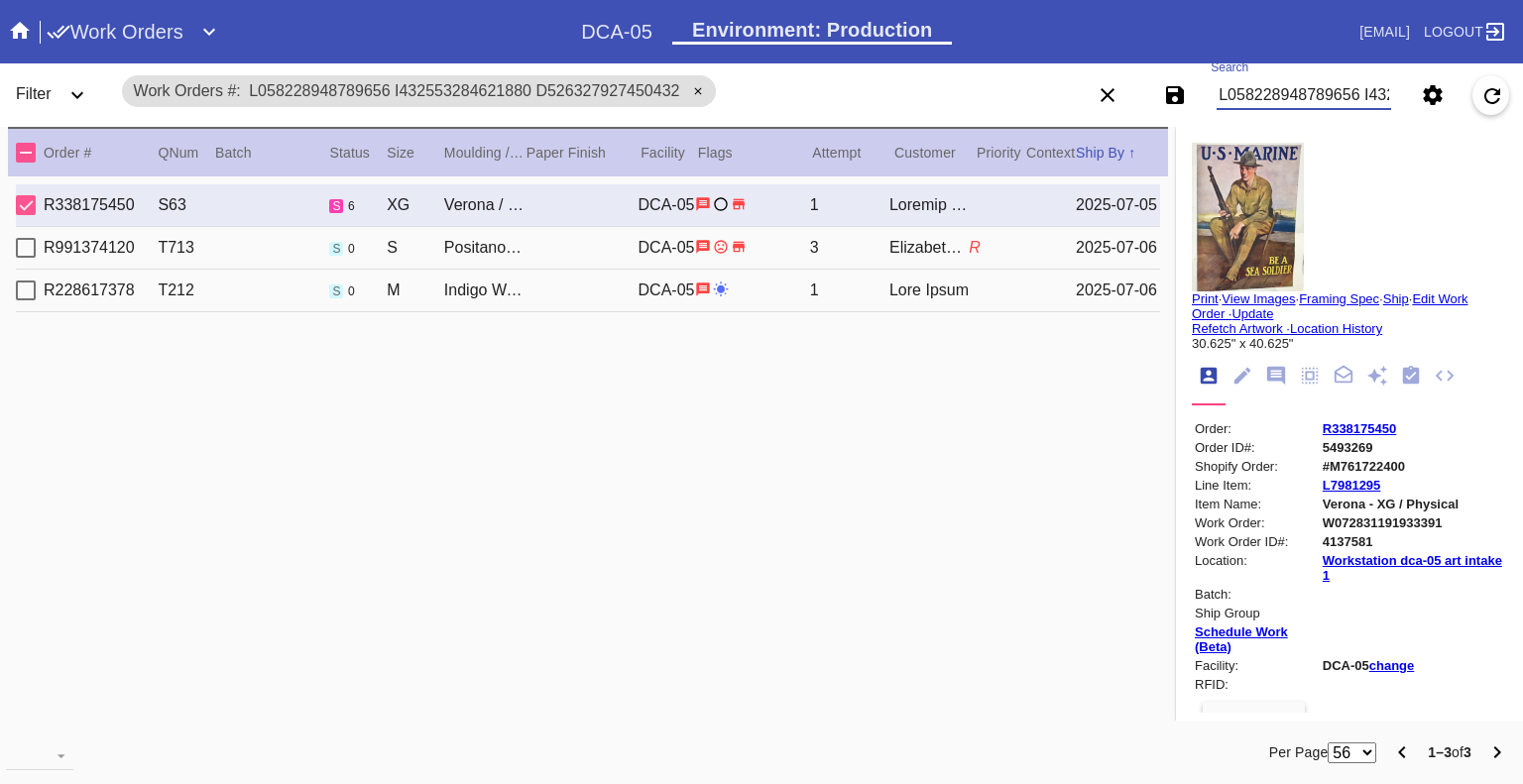 click on "W072831191933391 W233177821559528 W236491371665703" at bounding box center (1304, 95) 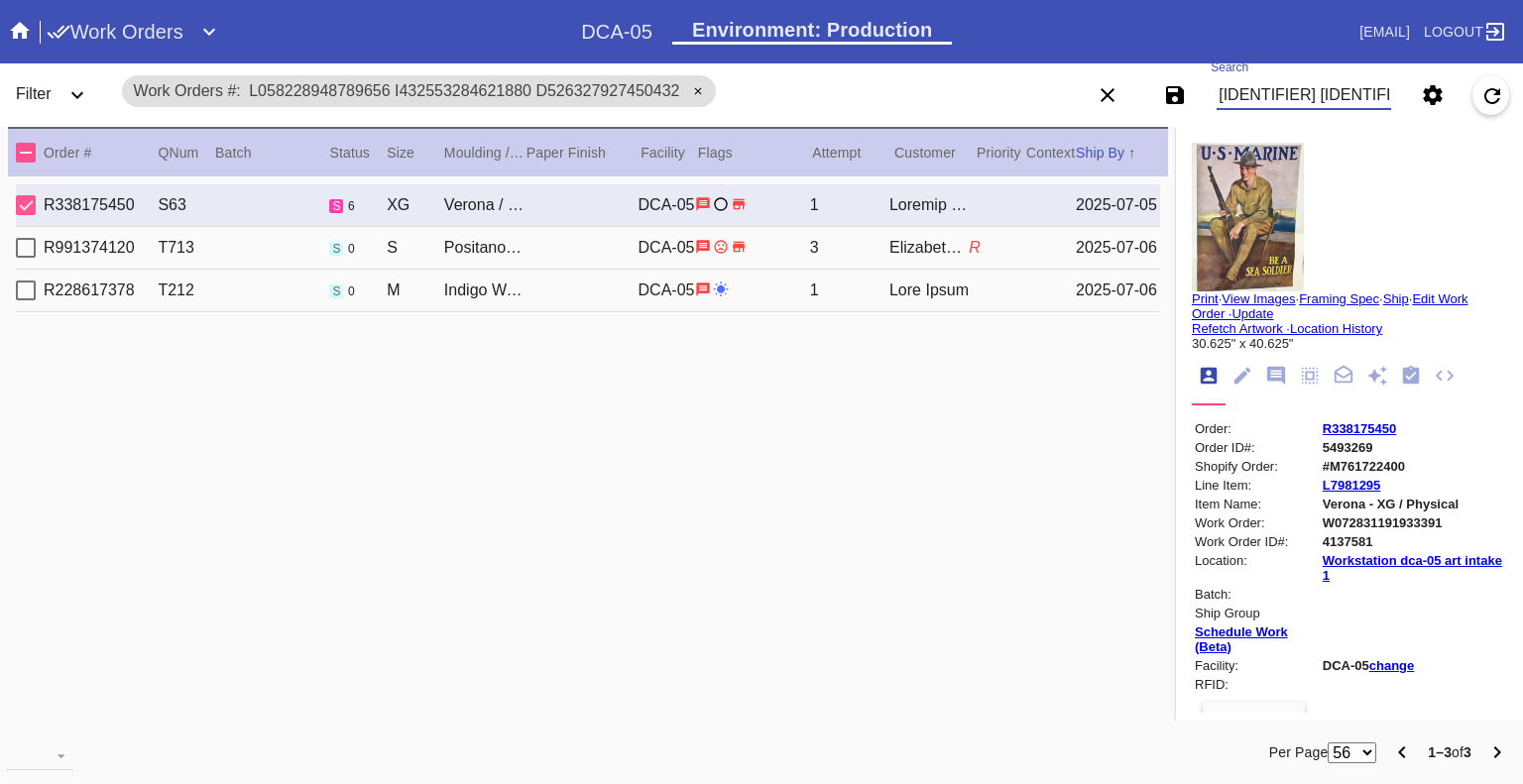 scroll, scrollTop: 0, scrollLeft: 128, axis: horizontal 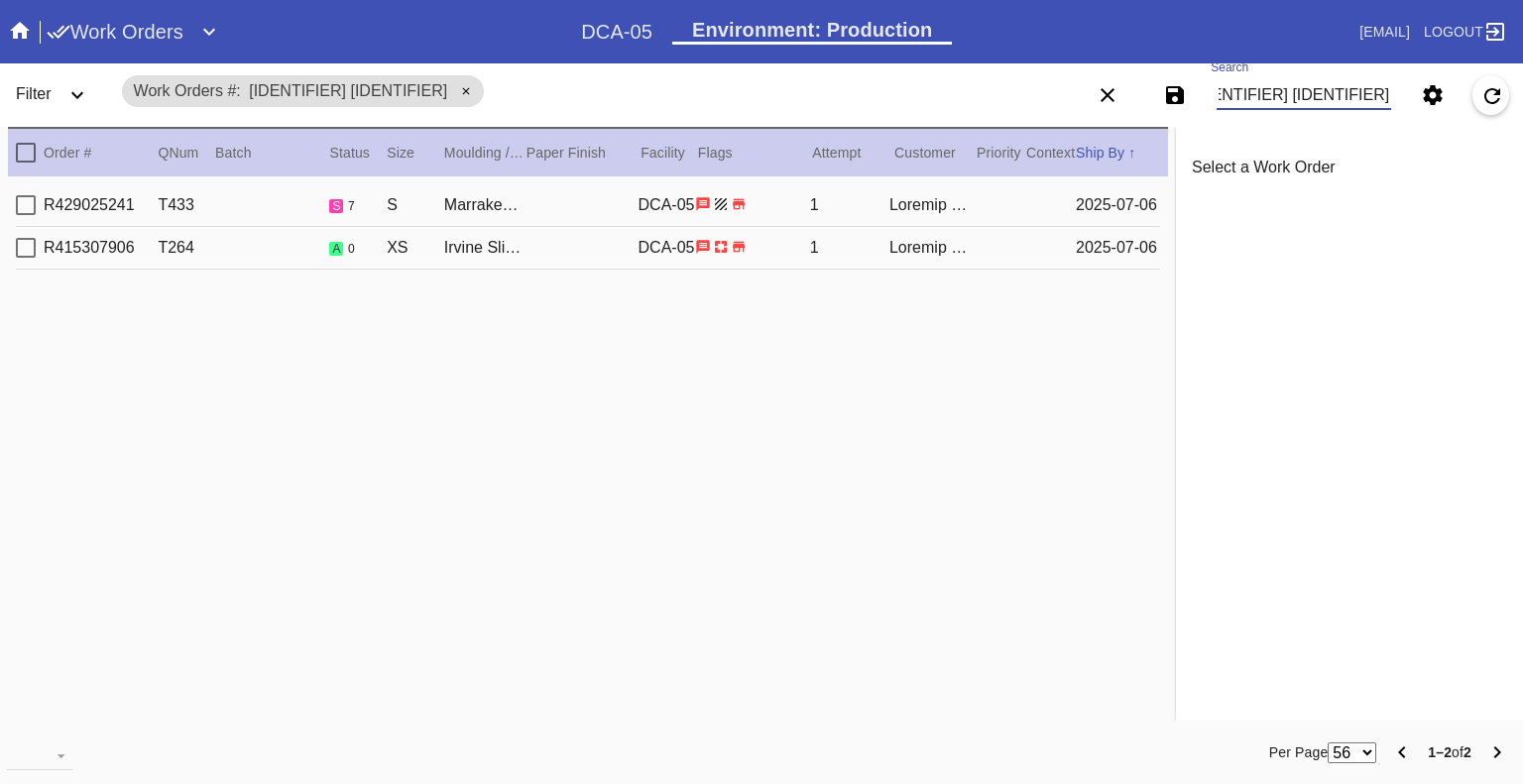 click at bounding box center (26, 205) 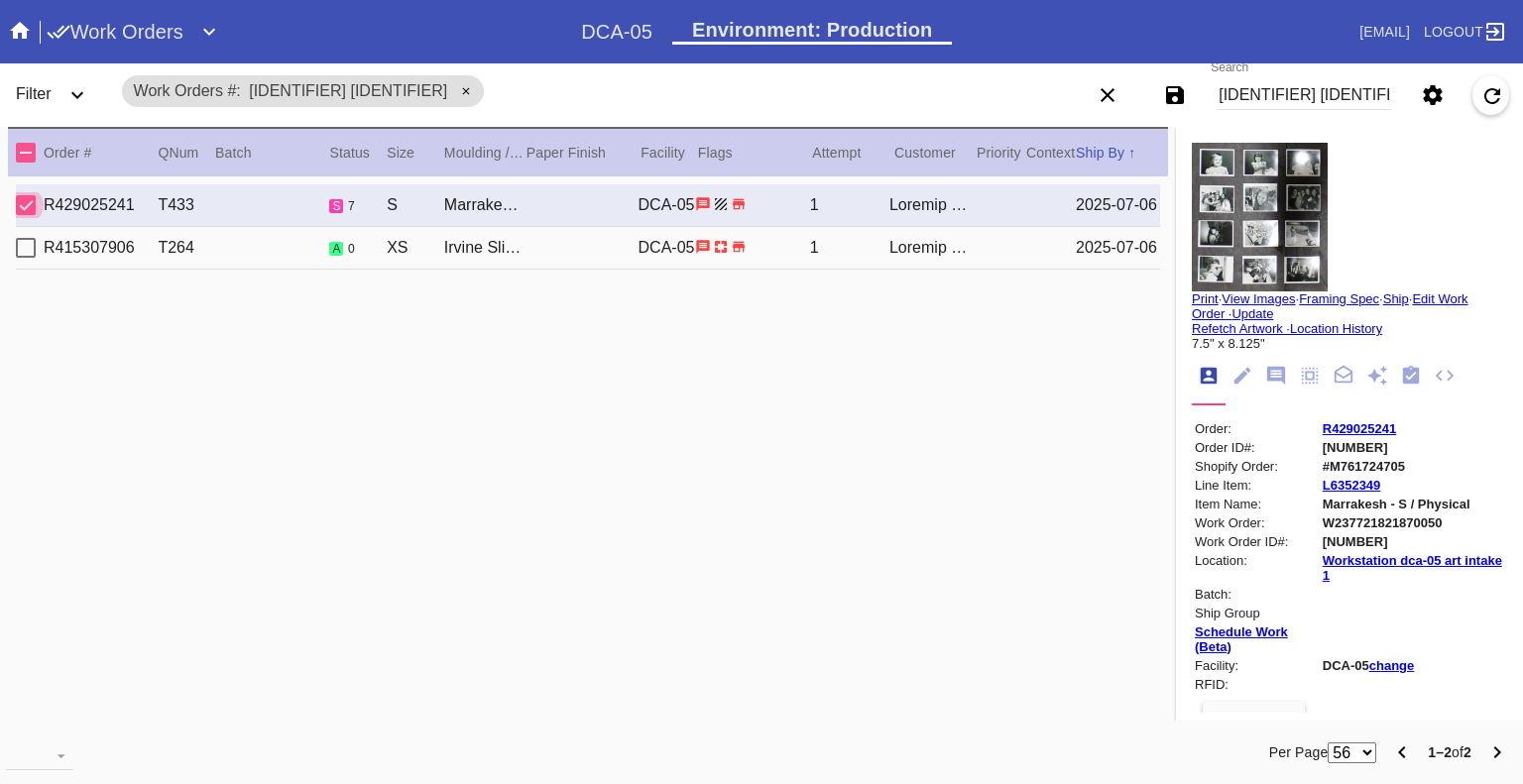 click on "W862817239262049 W237721821870050" at bounding box center [1304, 95] 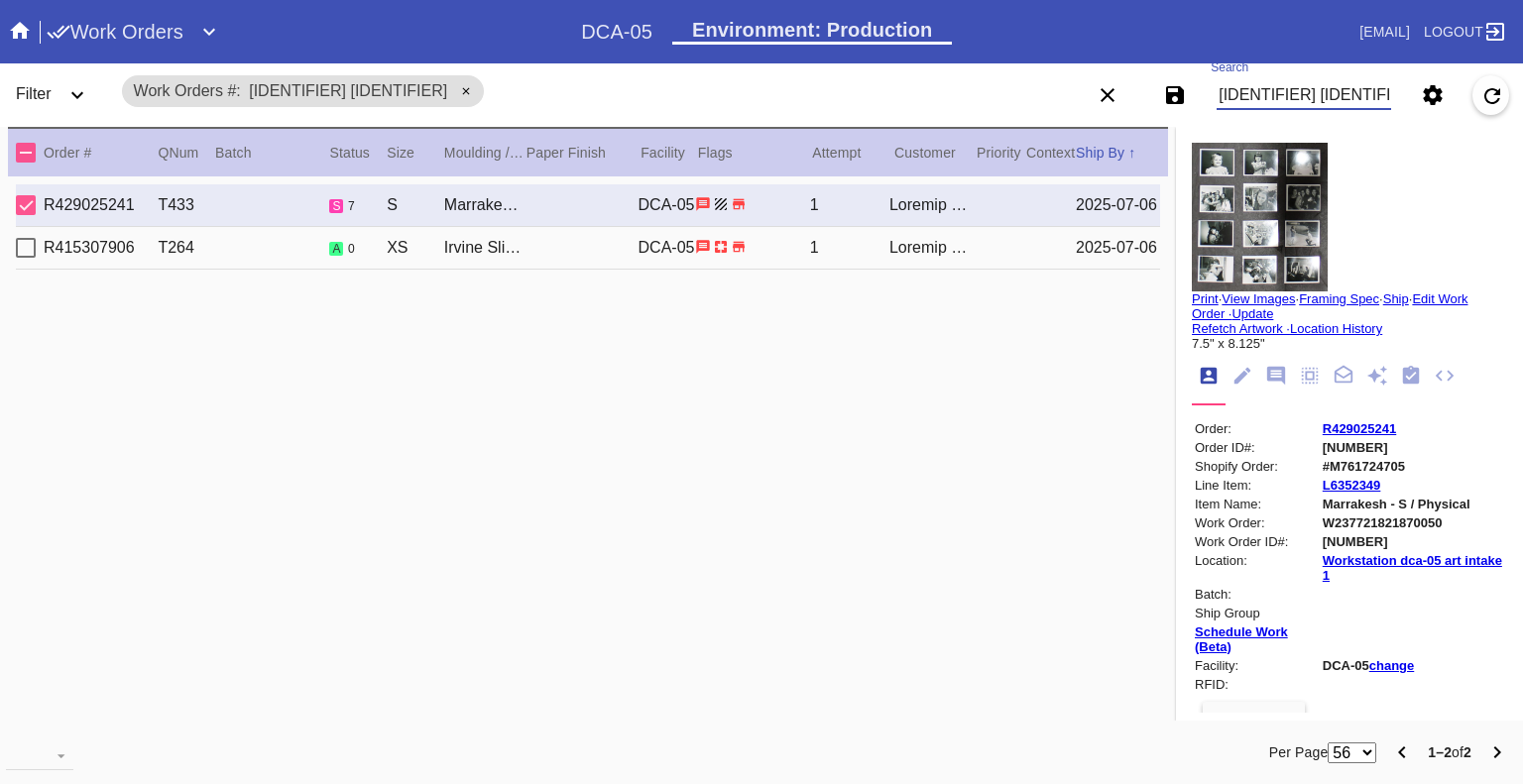 click on "W862817239262049 W237721821870050" at bounding box center [1304, 95] 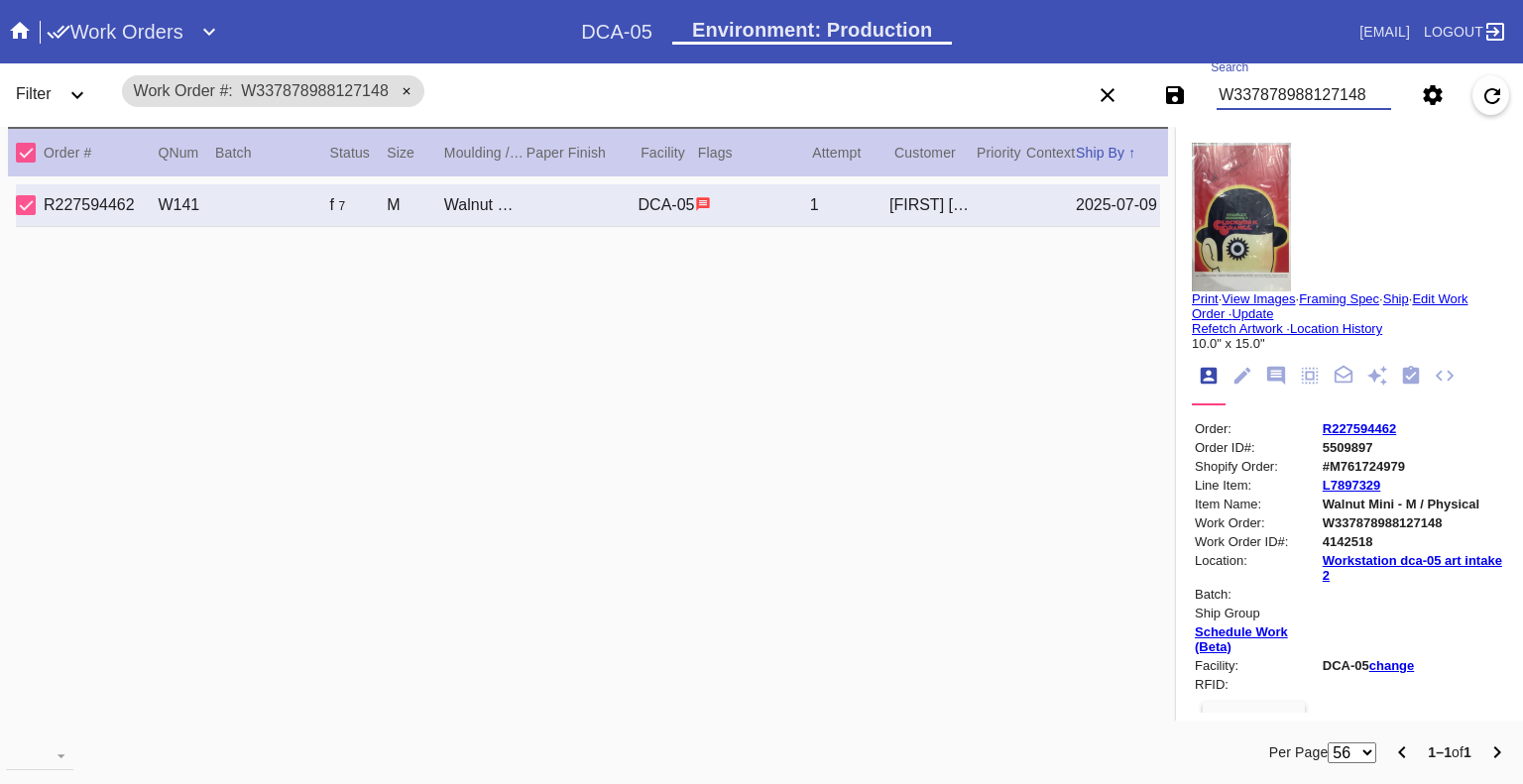 click on "W337878988127148" at bounding box center [1304, 95] 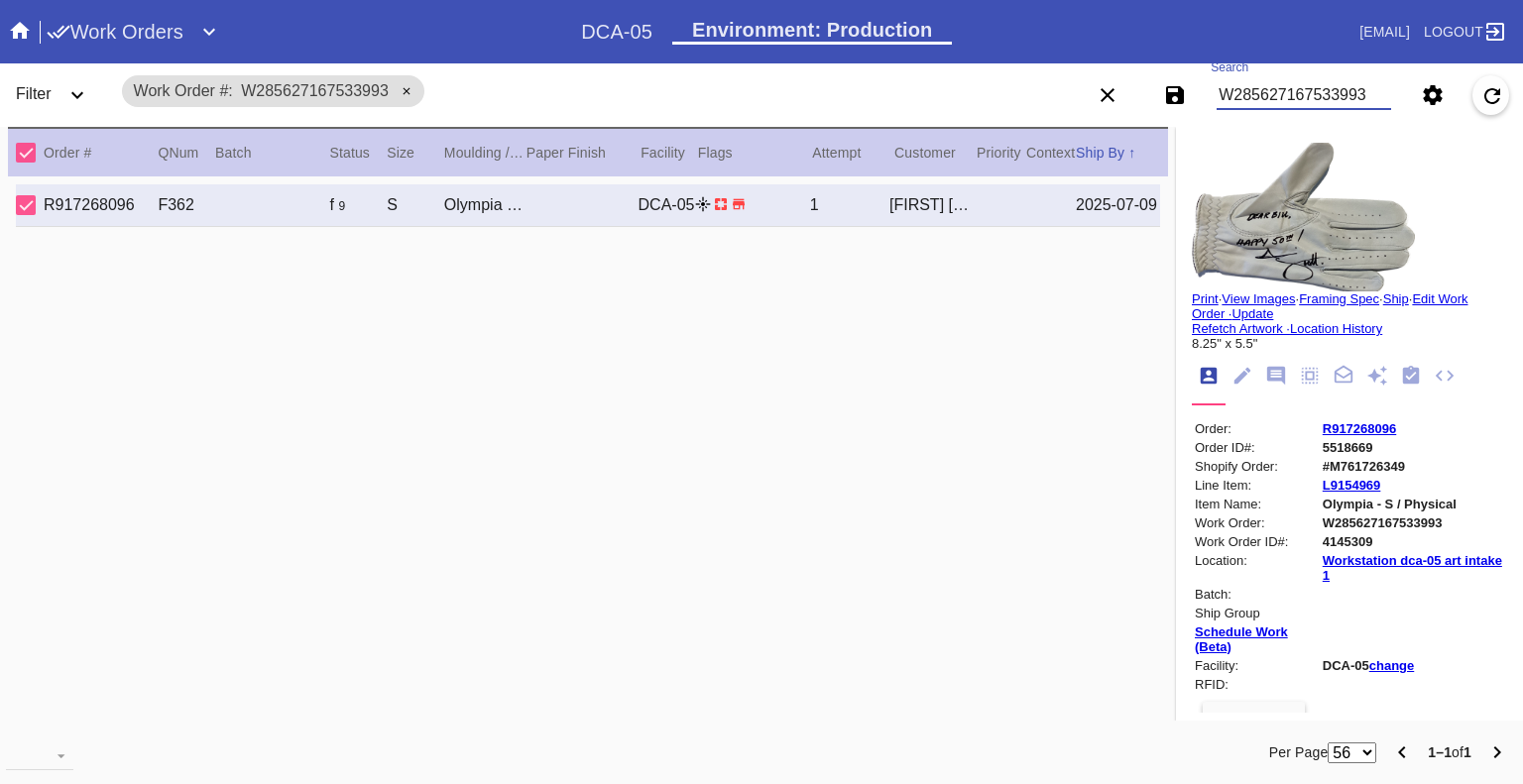 click on "W285627167533993" at bounding box center (1304, 95) 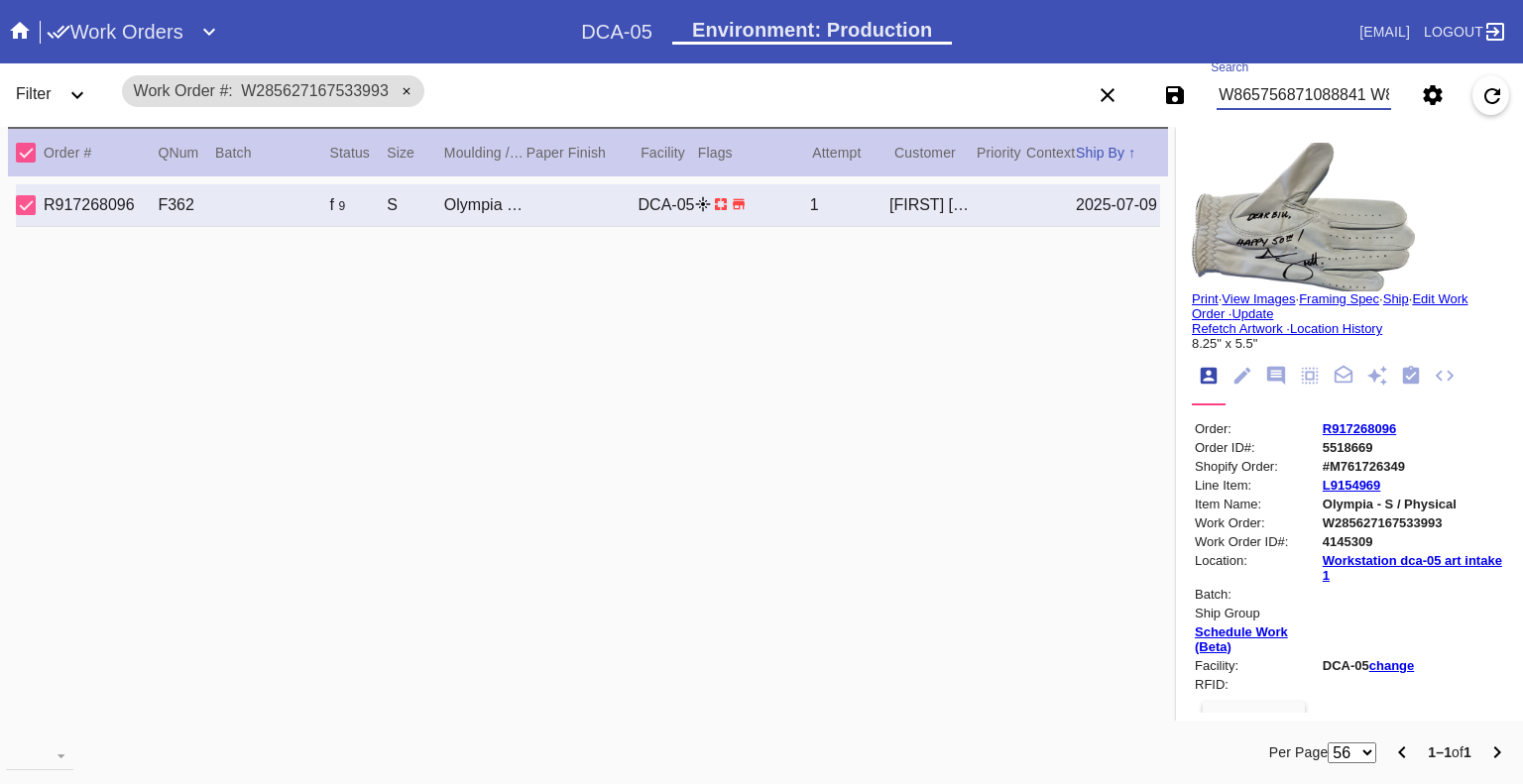 scroll, scrollTop: 0, scrollLeft: 583, axis: horizontal 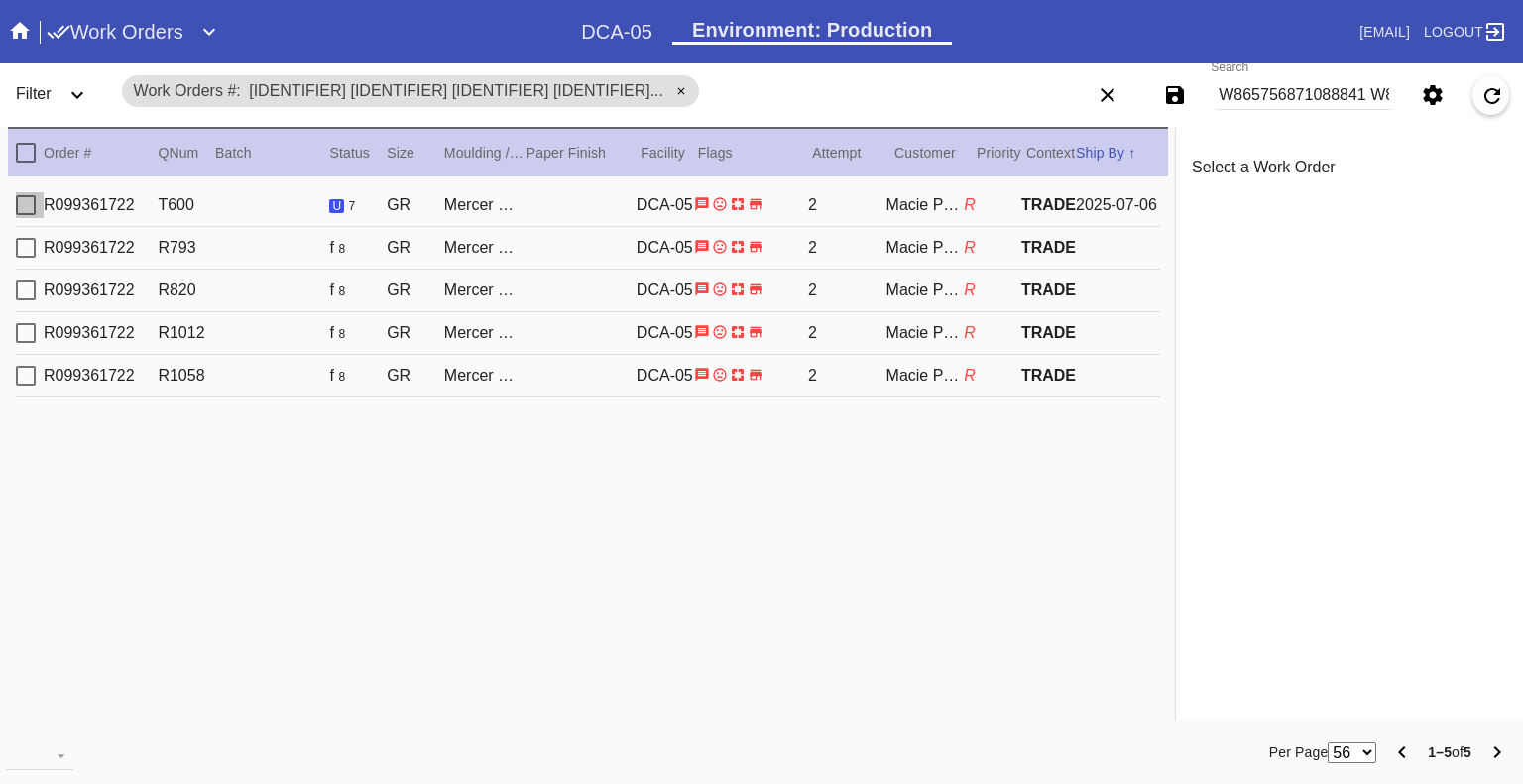 click at bounding box center (26, 205) 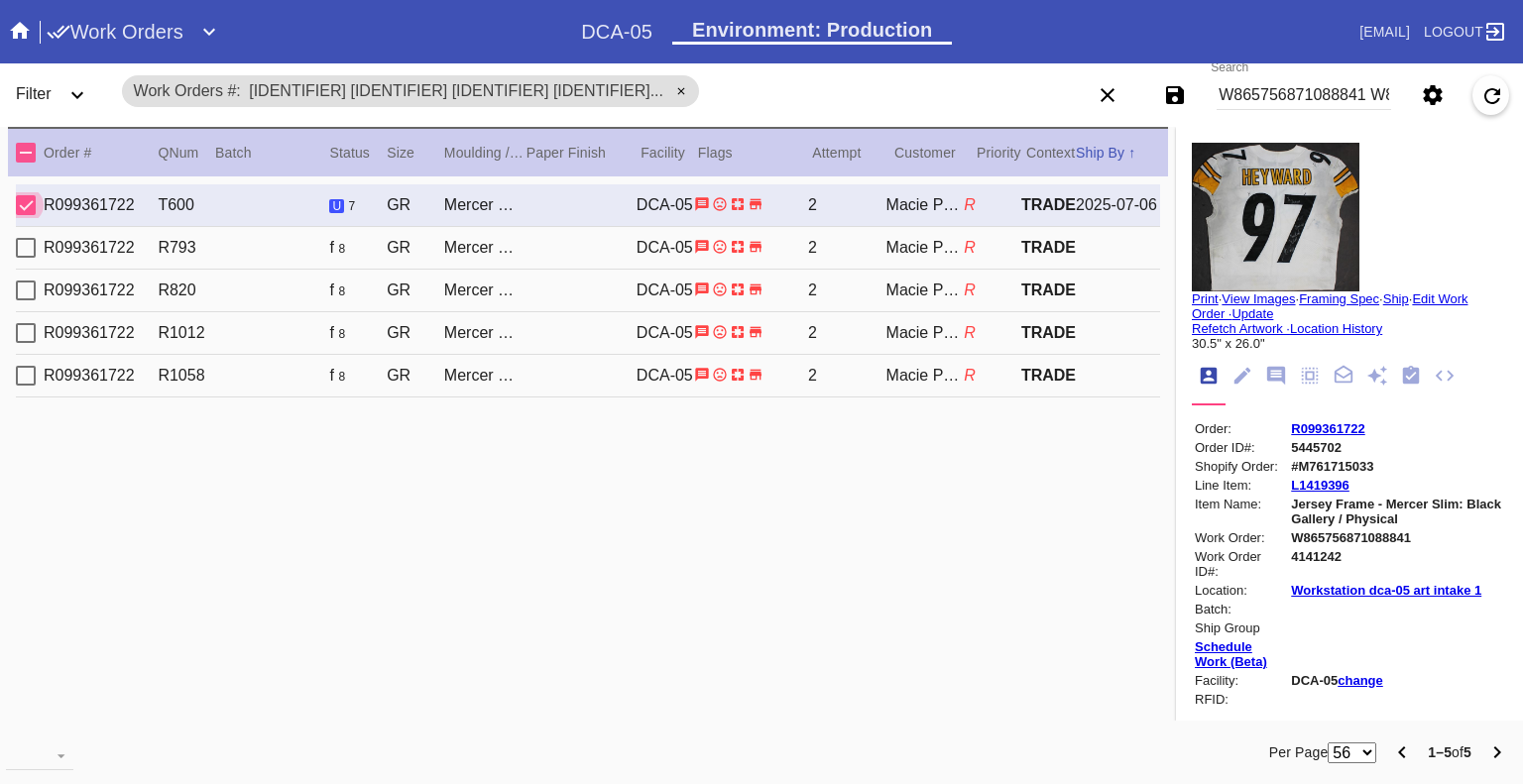 click on "W865756871088841 W816204724257744 W891029463788973 W779197605319142 W958452303139737" at bounding box center [1304, 95] 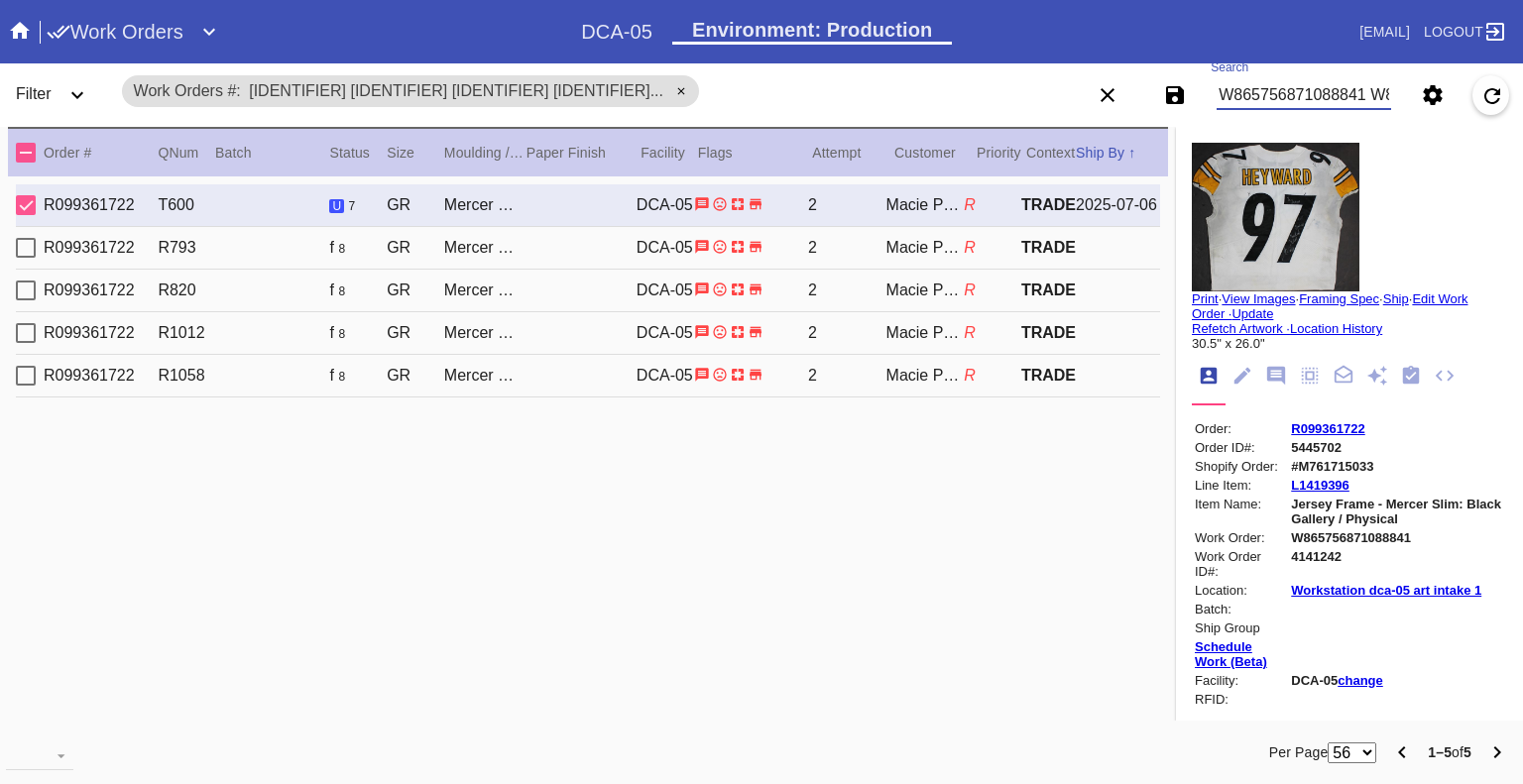 click on "W865756871088841 W816204724257744 W891029463788973 W779197605319142 W958452303139737" at bounding box center (1304, 95) 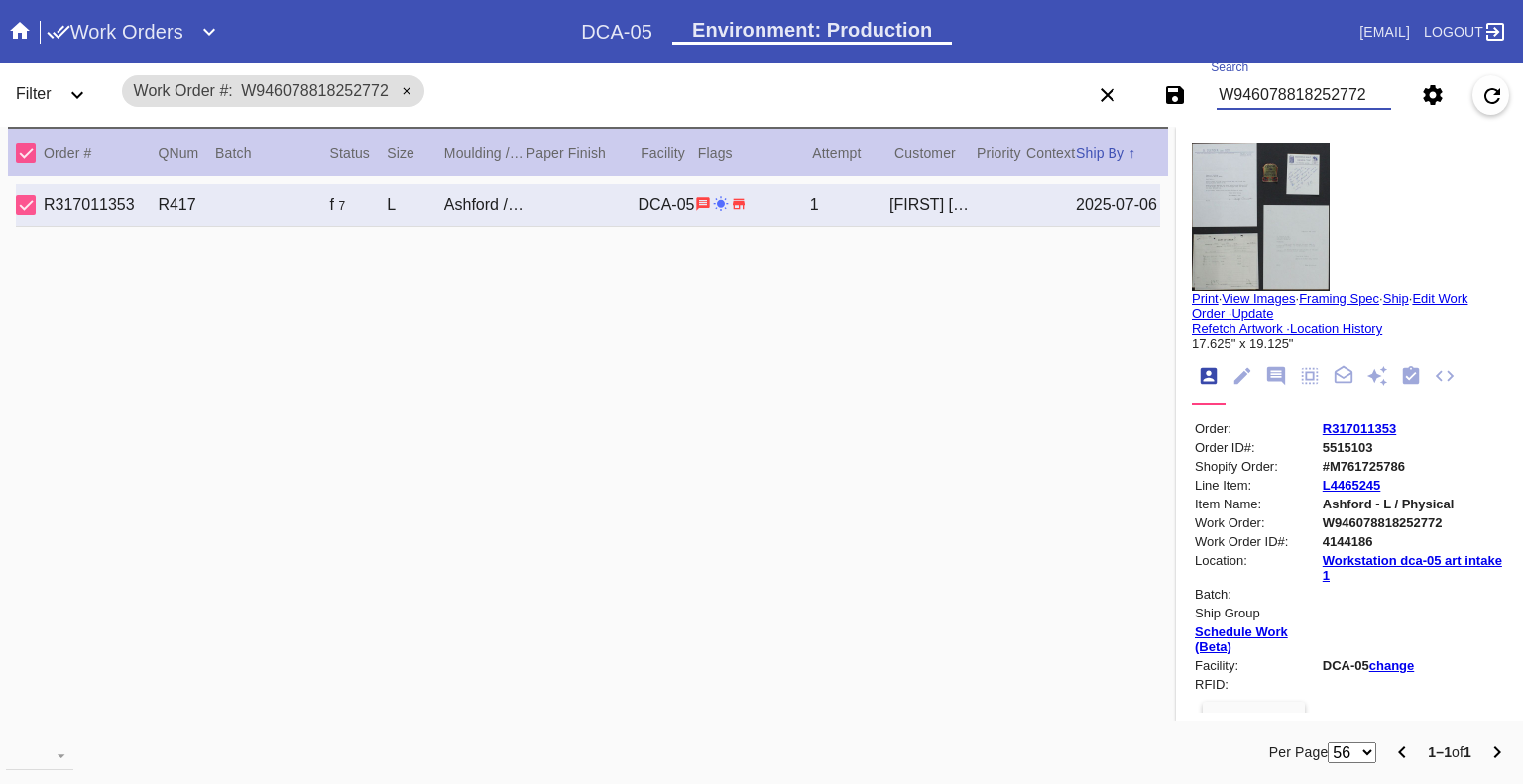 click on "W946078818252772" at bounding box center [1304, 95] 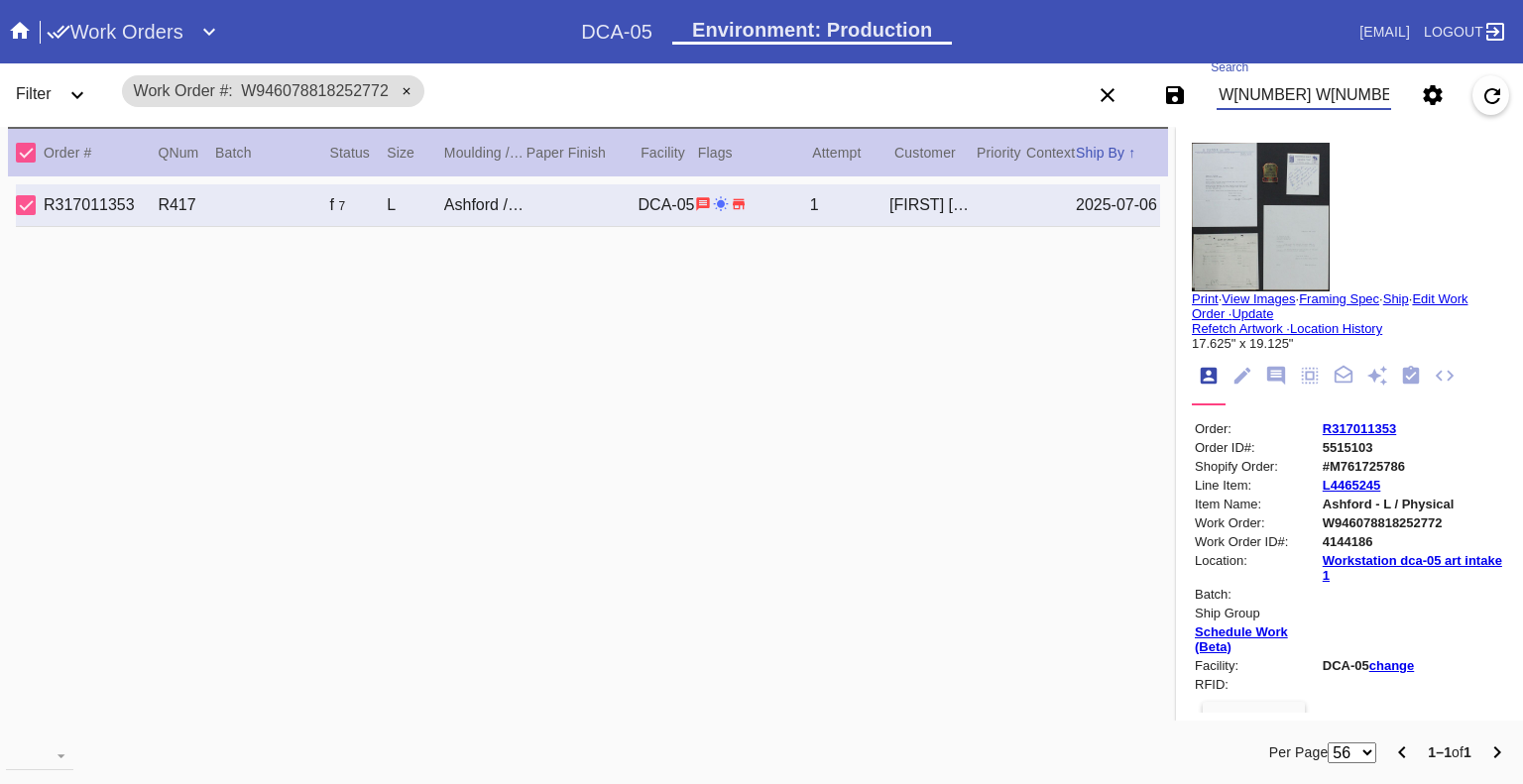 scroll, scrollTop: 0, scrollLeft: 885, axis: horizontal 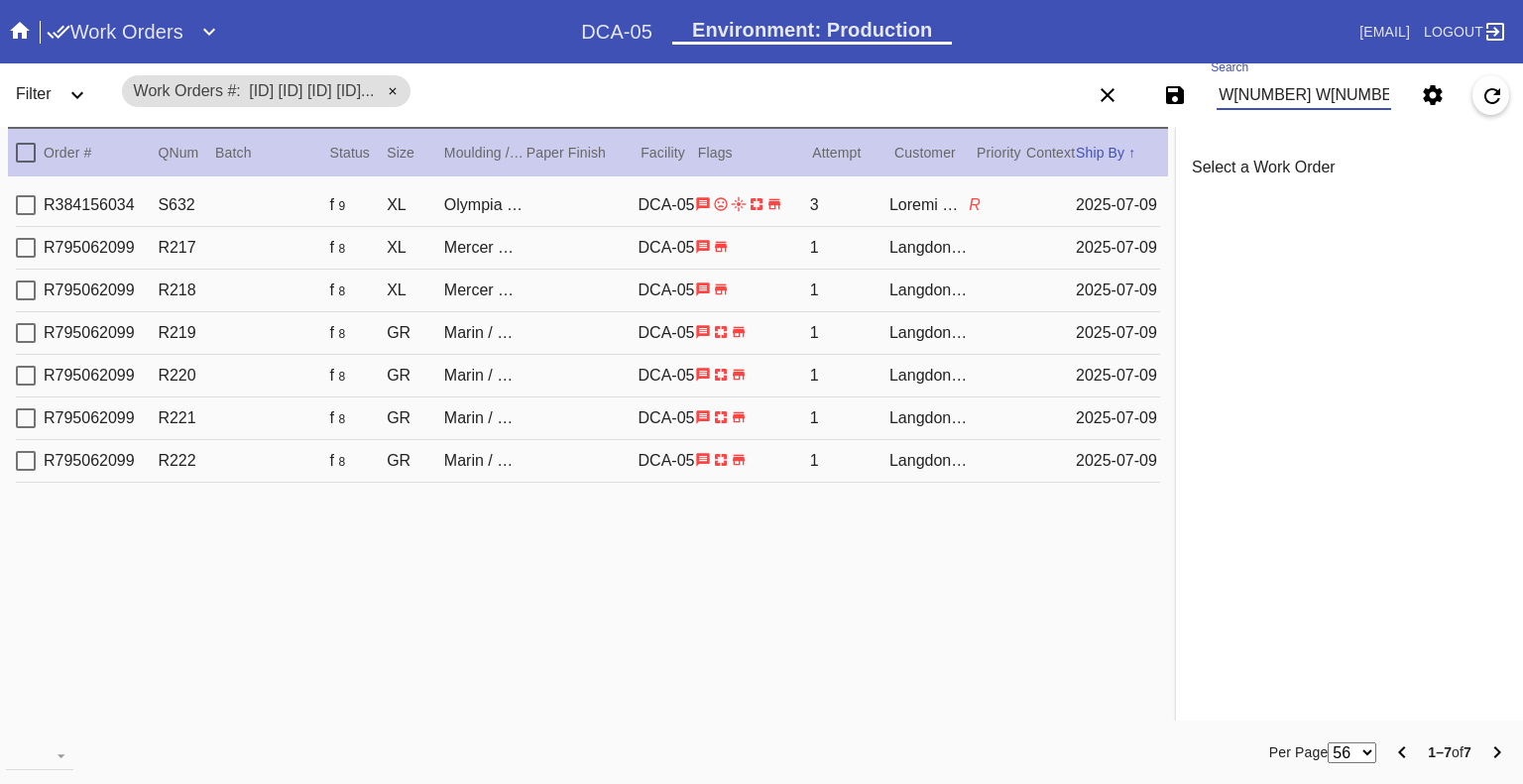 click on "W292503072876578 W480165289912677 W594568306530213 W120466755090076 W659954432098783 W574518439610807 W639416852685114" at bounding box center [1304, 95] 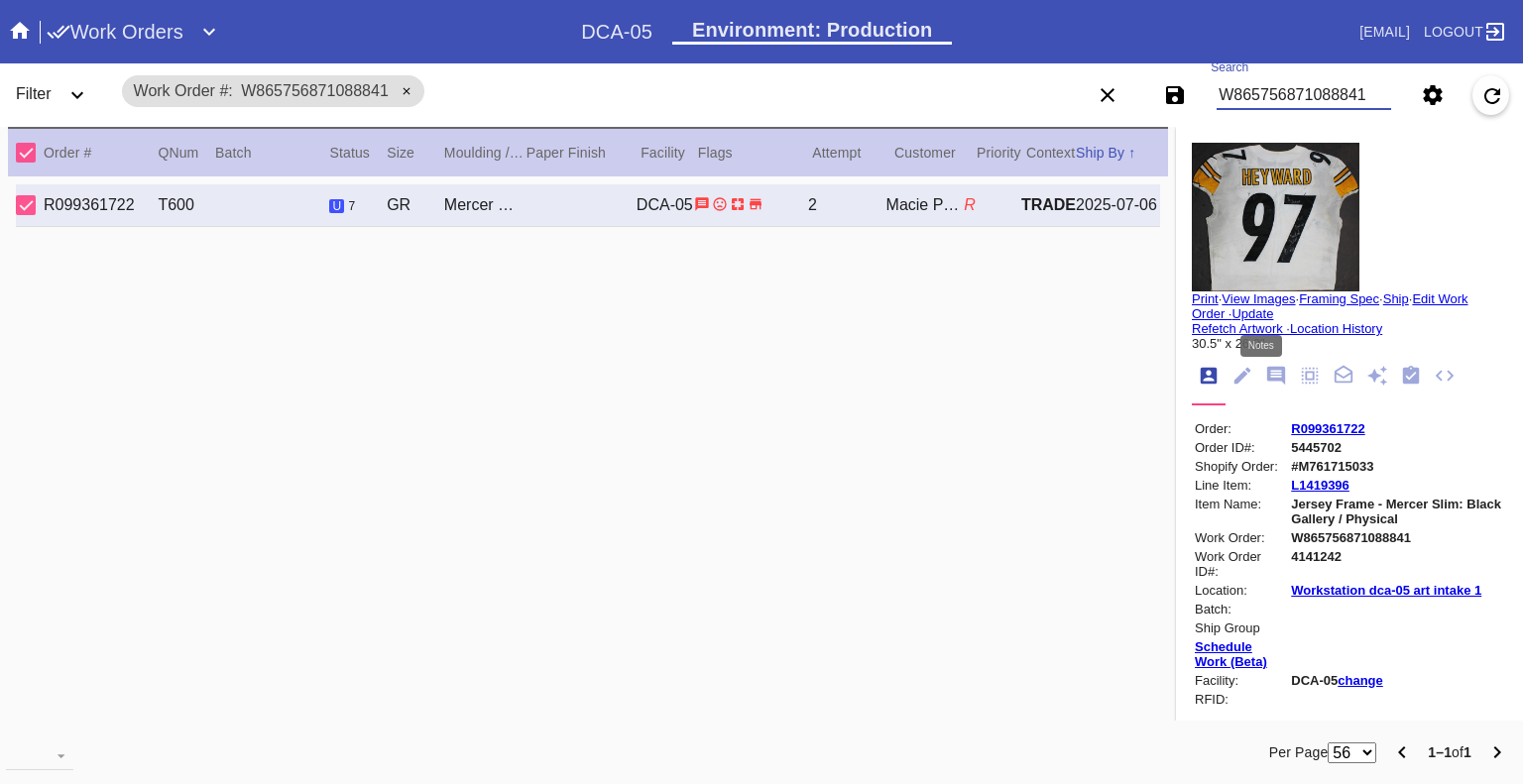 click at bounding box center (1276, 376) 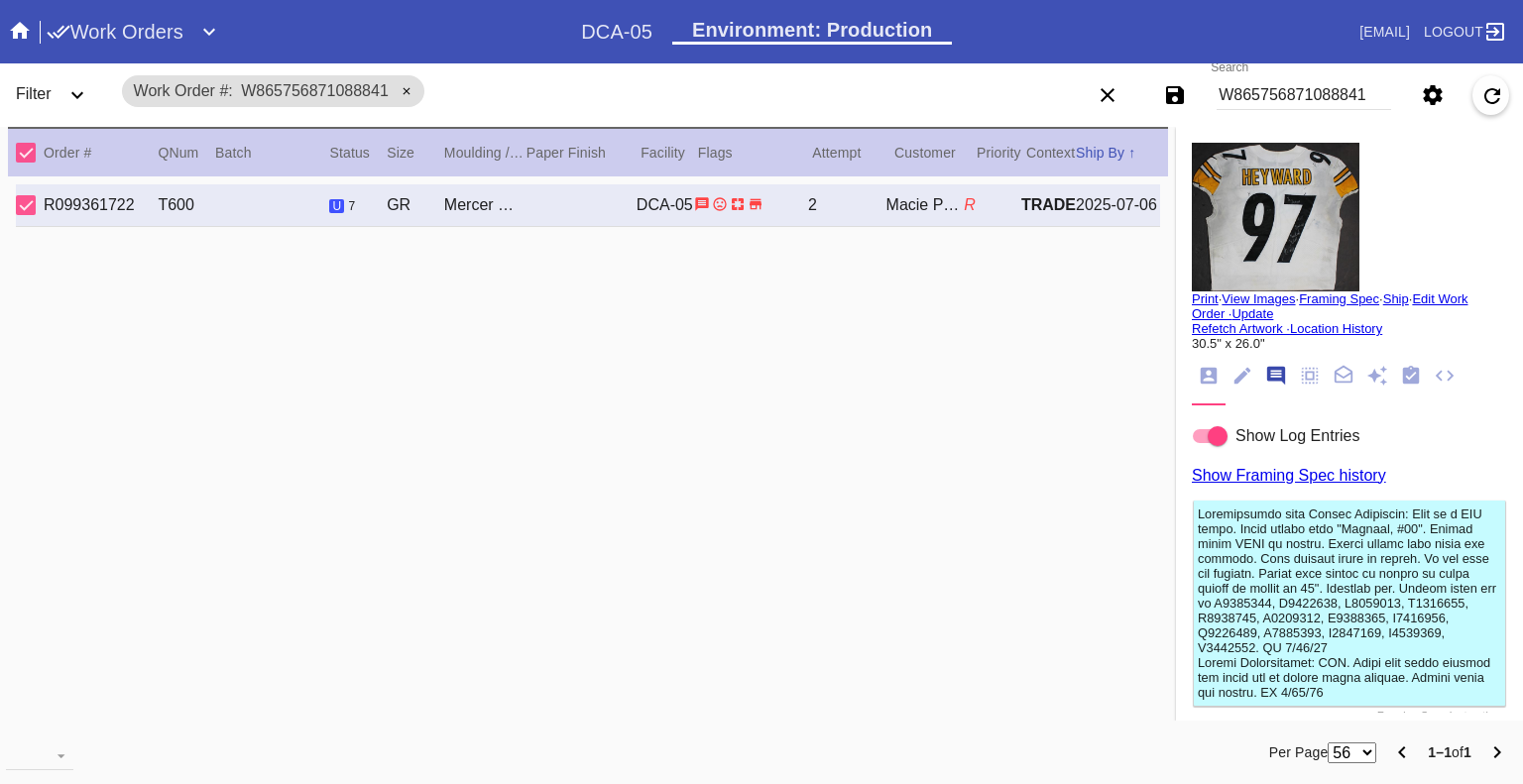 scroll, scrollTop: 122, scrollLeft: 0, axis: vertical 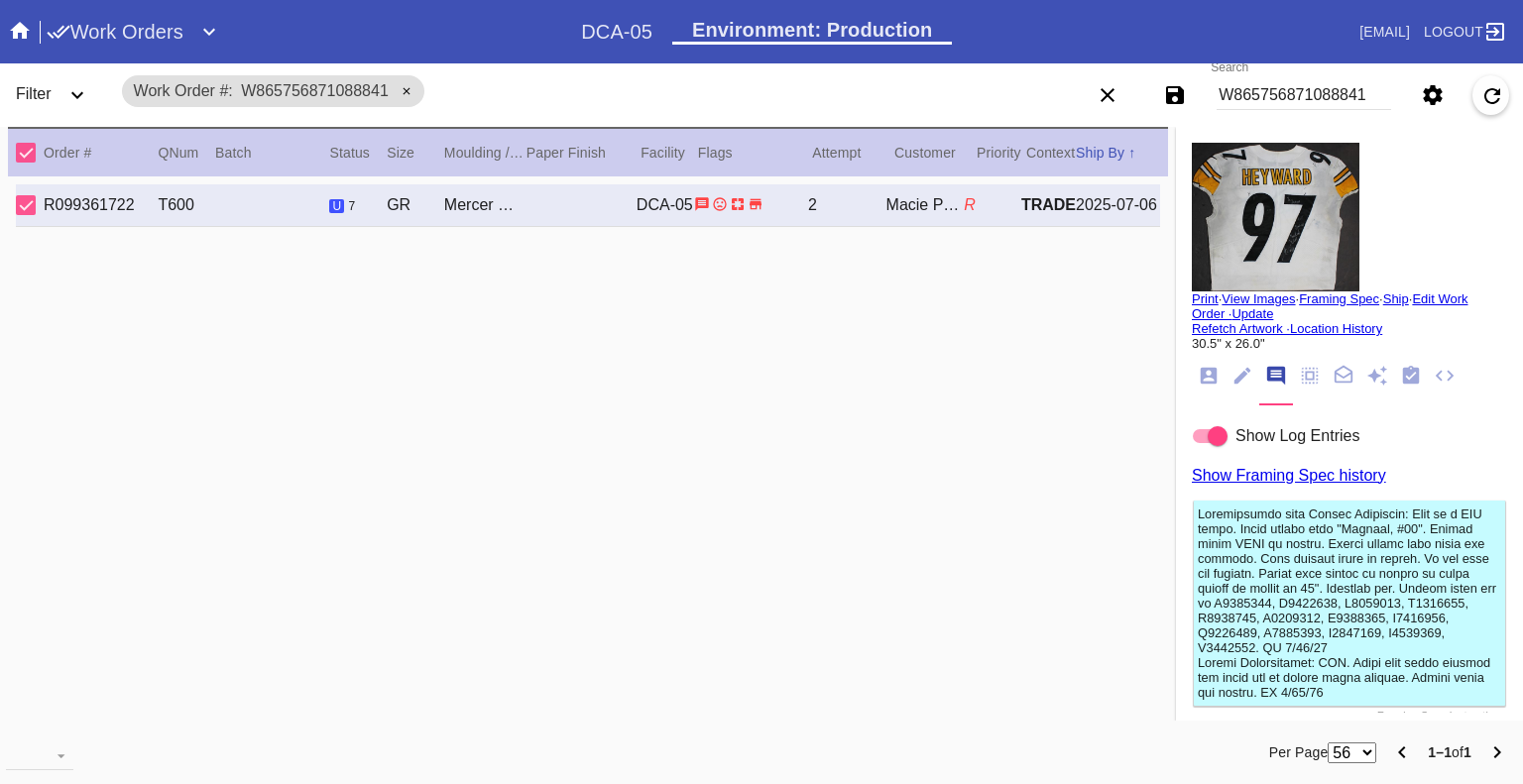 click on "View Images" at bounding box center [1258, 298] 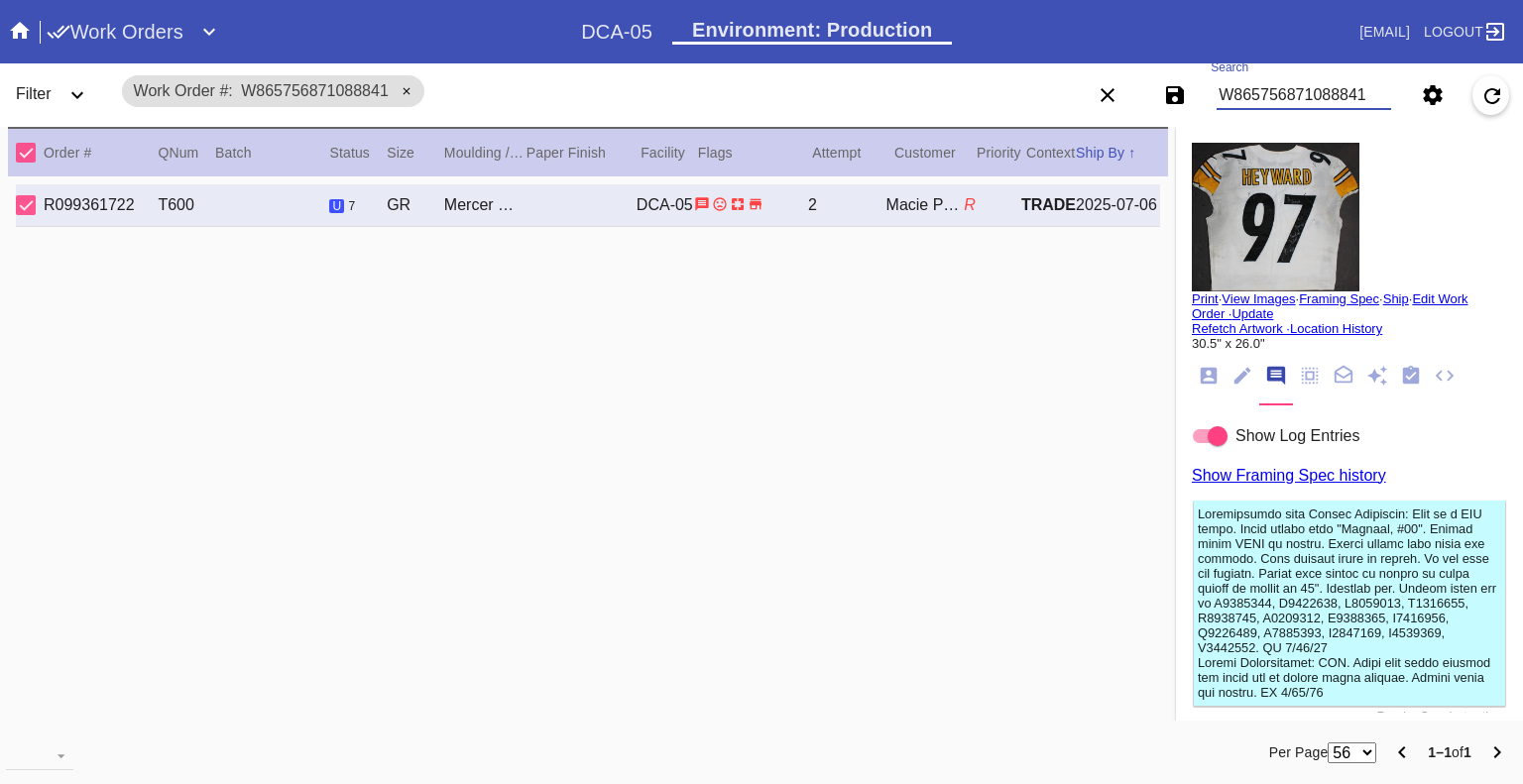click on "W865756871088841" at bounding box center (1304, 95) 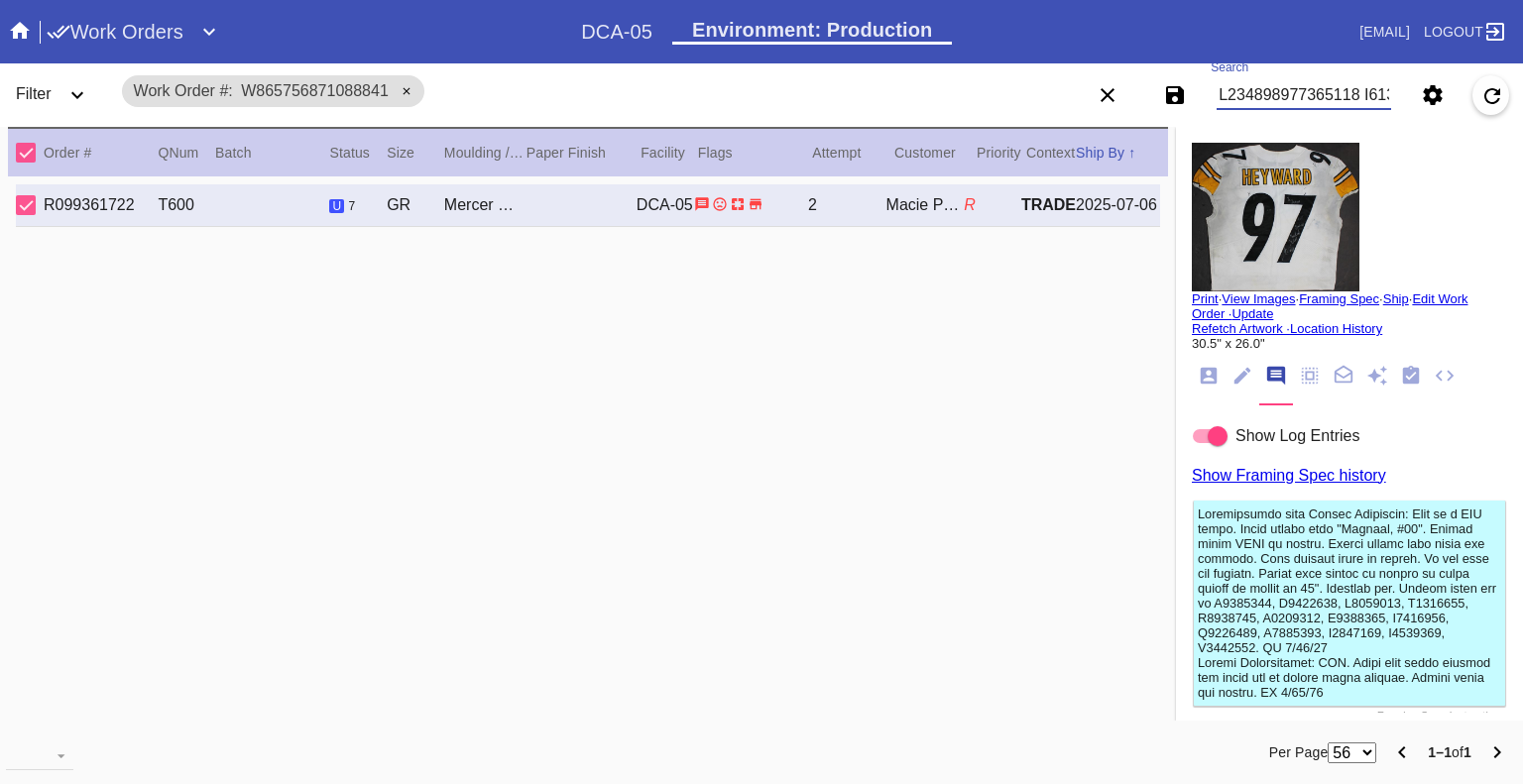 scroll, scrollTop: 0, scrollLeft: 5279, axis: horizontal 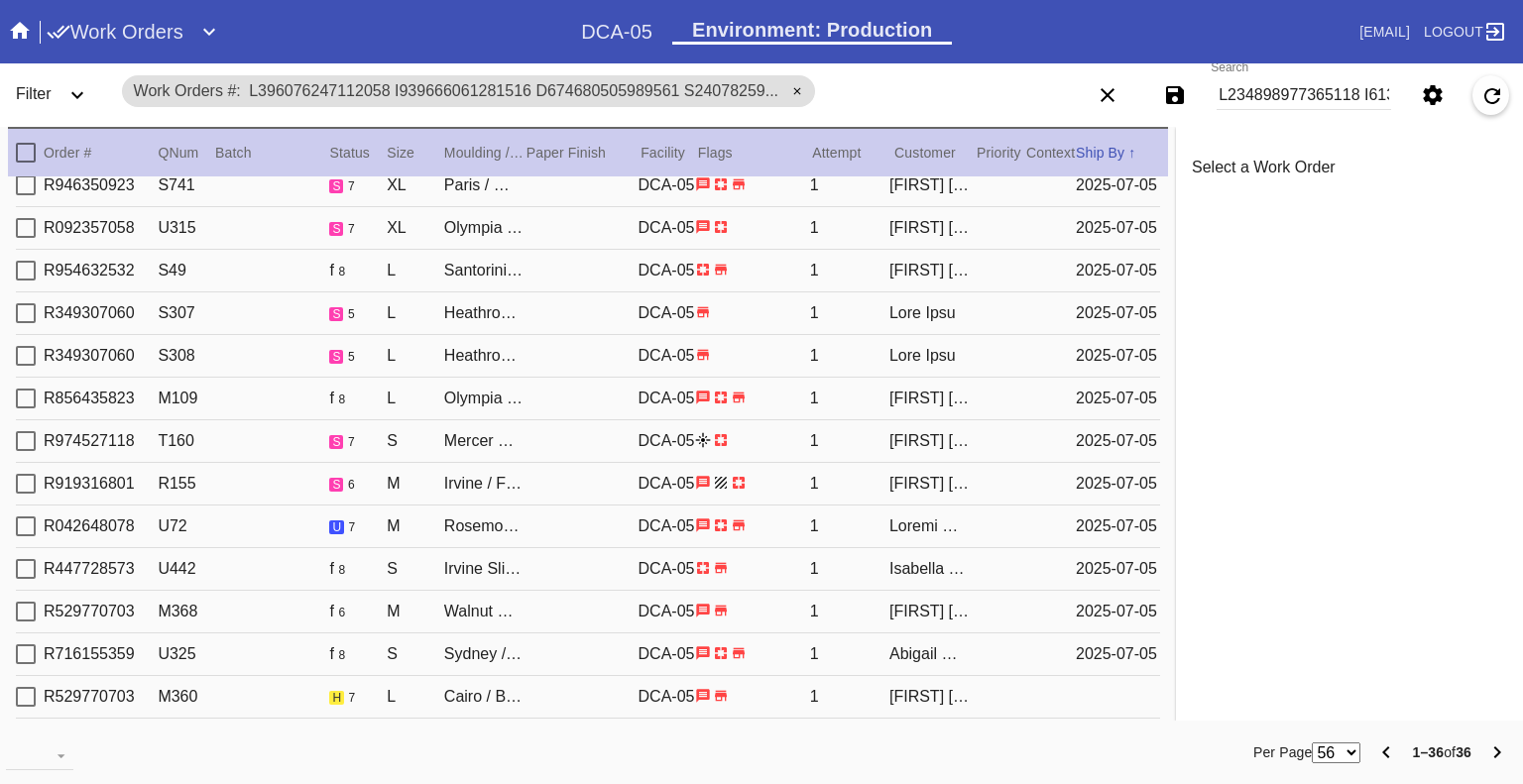 click on "W391833812102916 W601065770691940 W628889823265508 W268604364771630 W260120036468460 W899278800507085 W562198260684522 W621112485125106 W260589979217560 W729288285008097 W242315390305484 W944867557079870 W602568165247623 W072831191933391 W760101343052307 W889719885299731 W864314975535074 W674793651169373 W553257744494078 W189259917201467 W356553951877996 W604657246056460 W384132448857950 W679037968157142 W634242291409131 W650656059683048 W570933268385044 W170269332147472 W364412599233174 W334065914446007 W178988662390611 W939177897463117 W705031371076603 W667199695168590 W875284204798848 W977571378611421" at bounding box center [1304, 95] 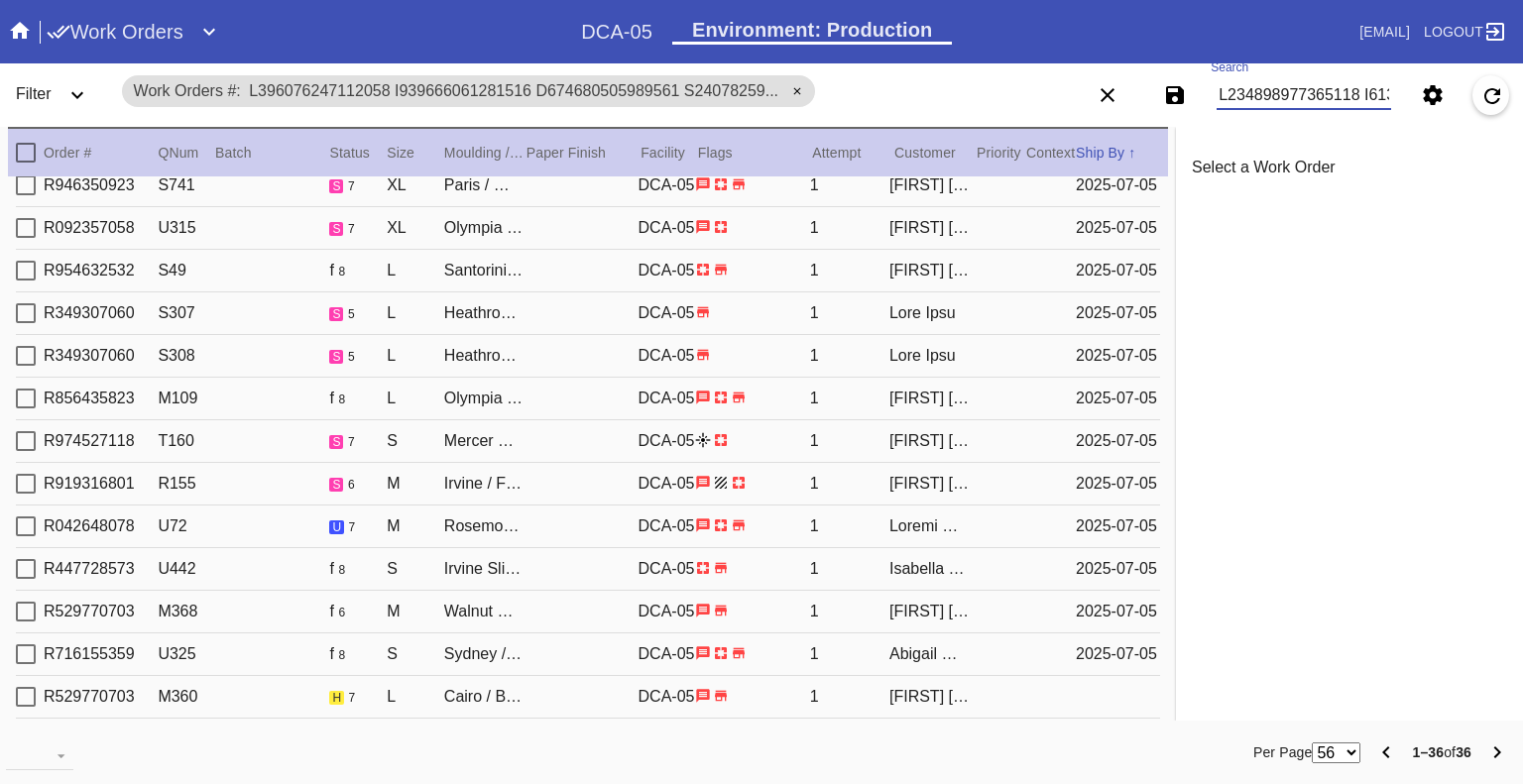 click on "W391833812102916 W601065770691940 W628889823265508 W268604364771630 W260120036468460 W899278800507085 W562198260684522 W621112485125106 W260589979217560 W729288285008097 W242315390305484 W944867557079870 W602568165247623 W072831191933391 W760101343052307 W889719885299731 W864314975535074 W674793651169373 W553257744494078 W189259917201467 W356553951877996 W604657246056460 W384132448857950 W679037968157142 W634242291409131 W650656059683048 W570933268385044 W170269332147472 W364412599233174 W334065914446007 W178988662390611 W939177897463117 W705031371076603 W667199695168590 W875284204798848 W977571378611421" at bounding box center (1304, 95) 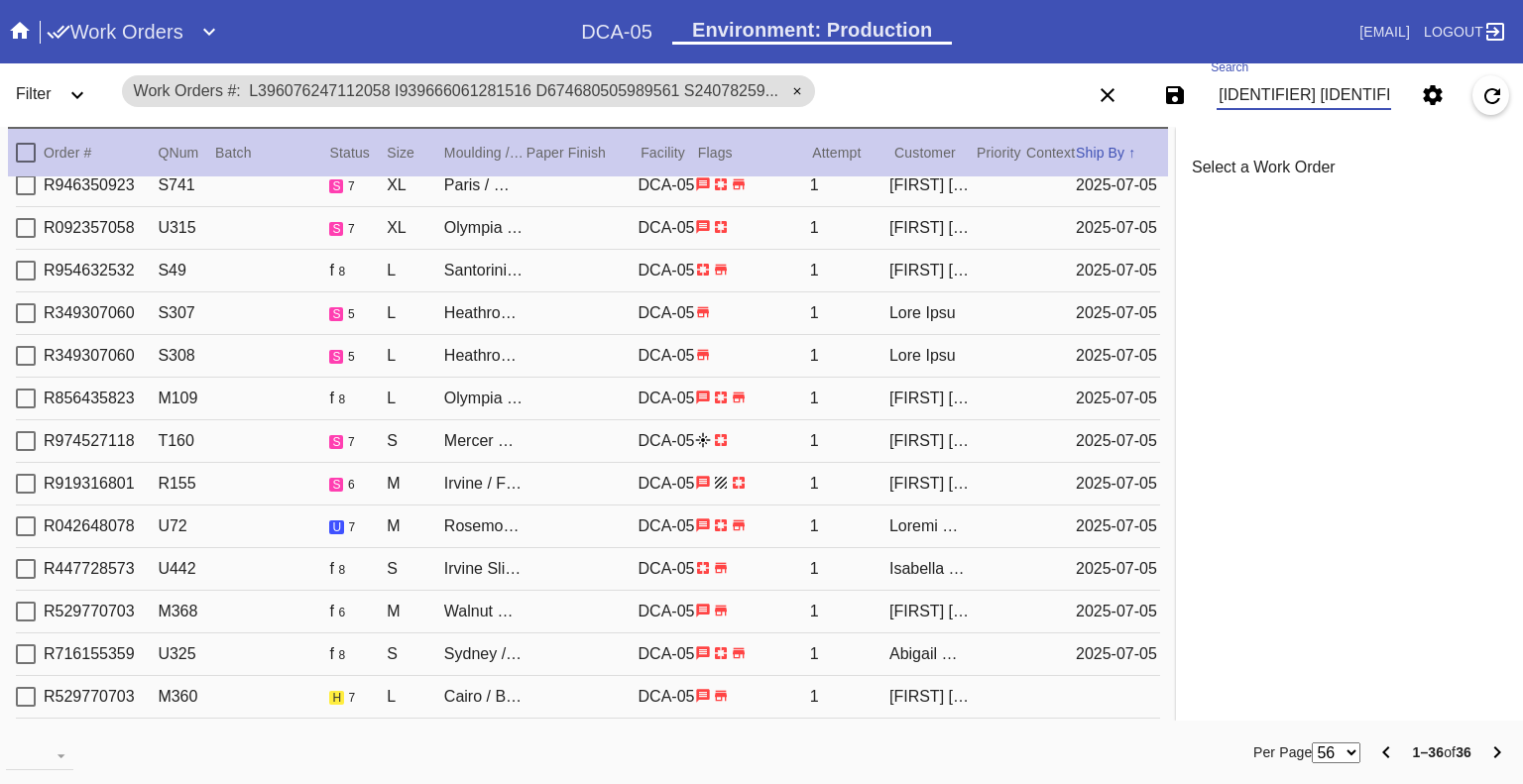 scroll, scrollTop: 0, scrollLeft: 128, axis: horizontal 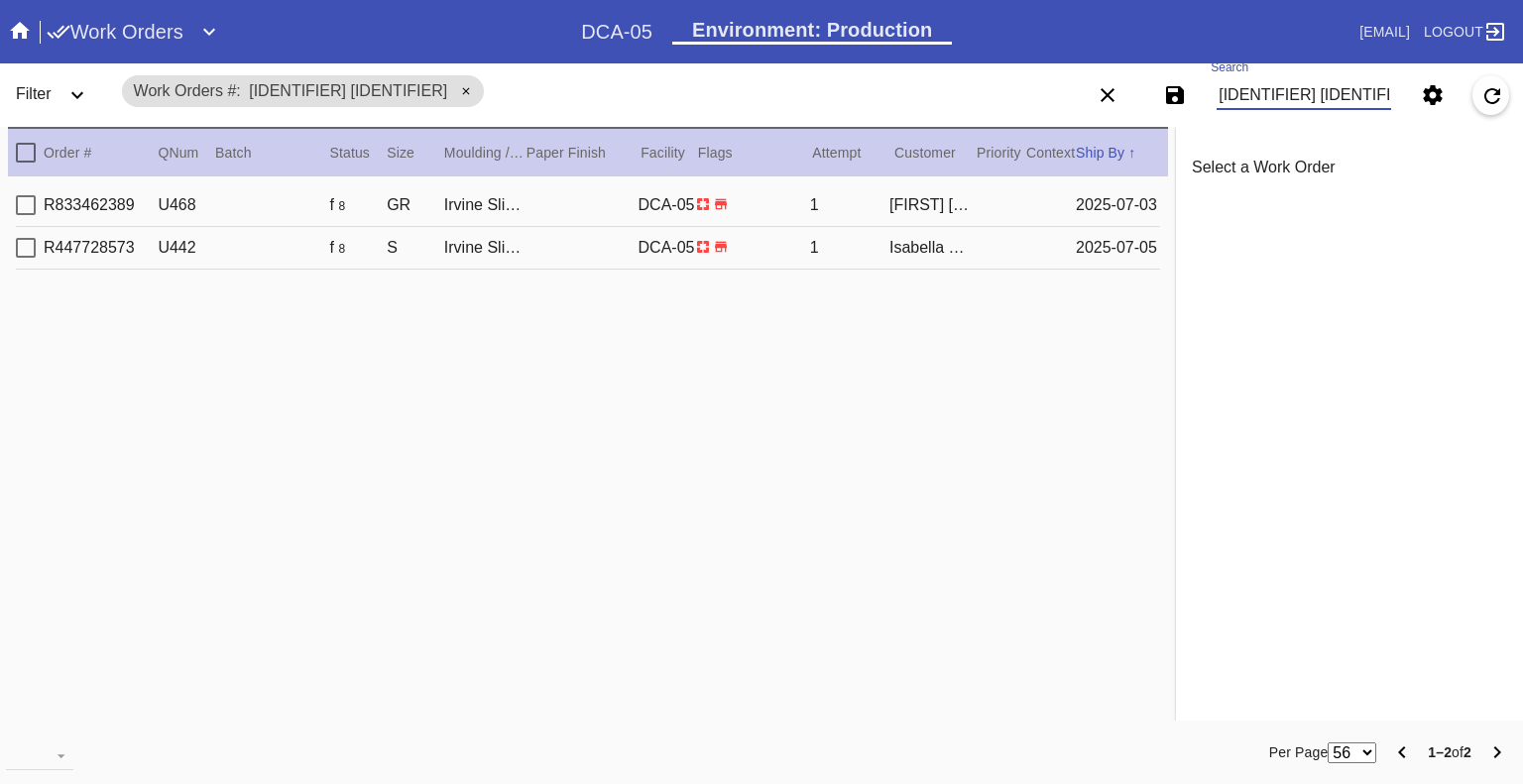 click on "W260120036468460 W634242291409131" at bounding box center (1304, 95) 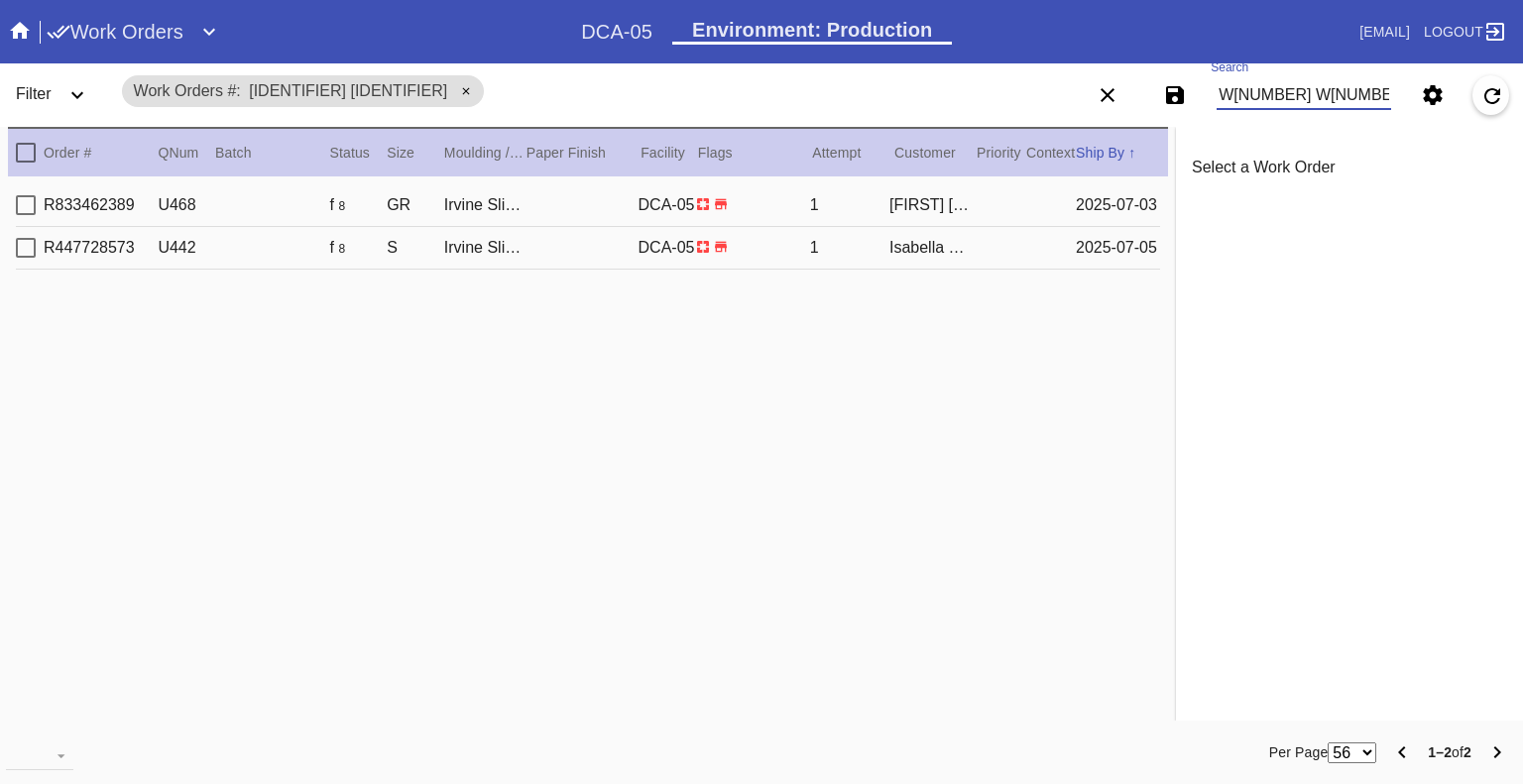 scroll, scrollTop: 0, scrollLeft: 1943, axis: horizontal 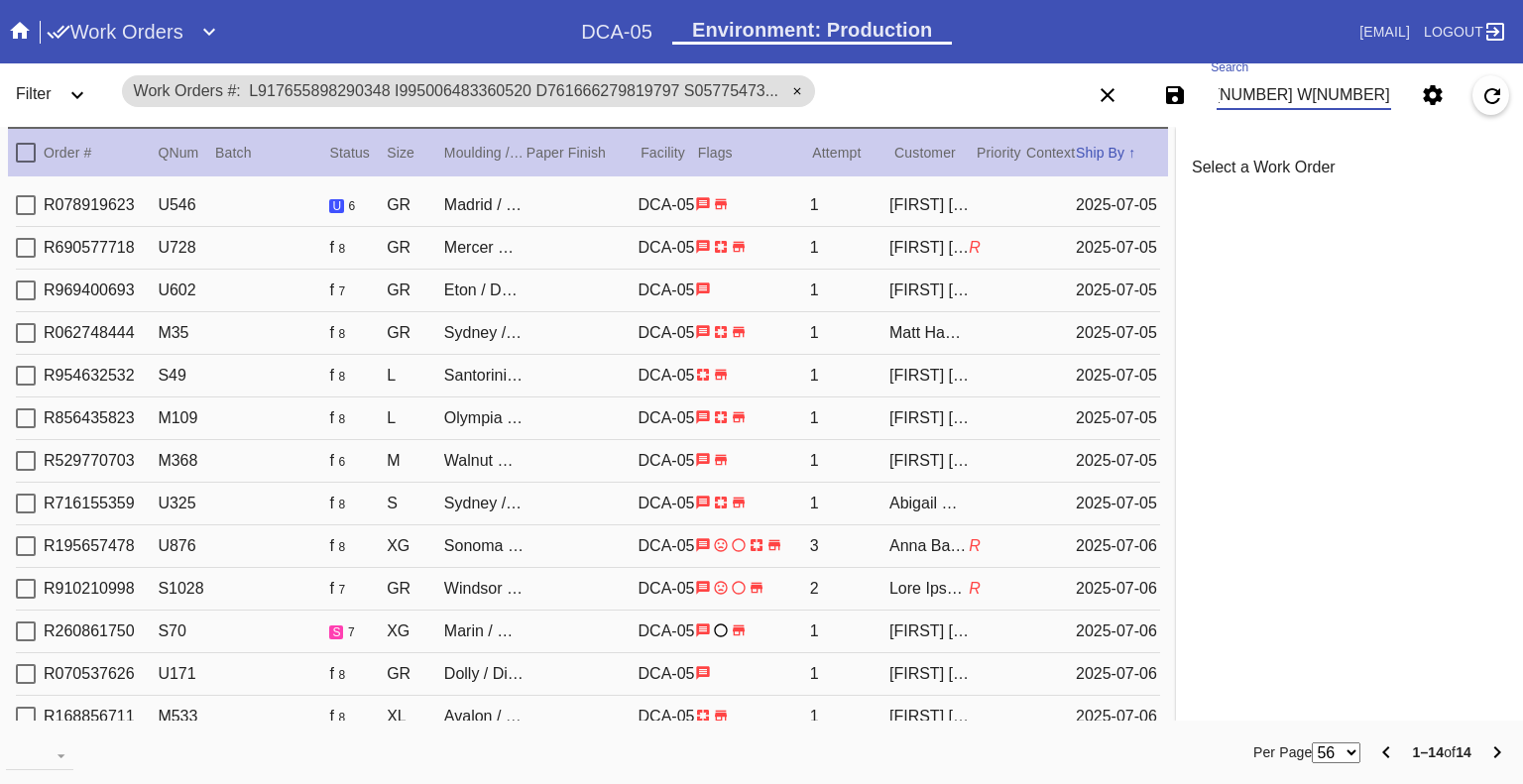 type on "W170269332147472 W178988662390611 W272111048713575 W364412599233174 W456840153887187 W506935691806389 W559439859327656 W602568165247623 W650656059683048 W667199695168590 W679037968157142 W692404770140243 W875284204798848 W939177897463117" 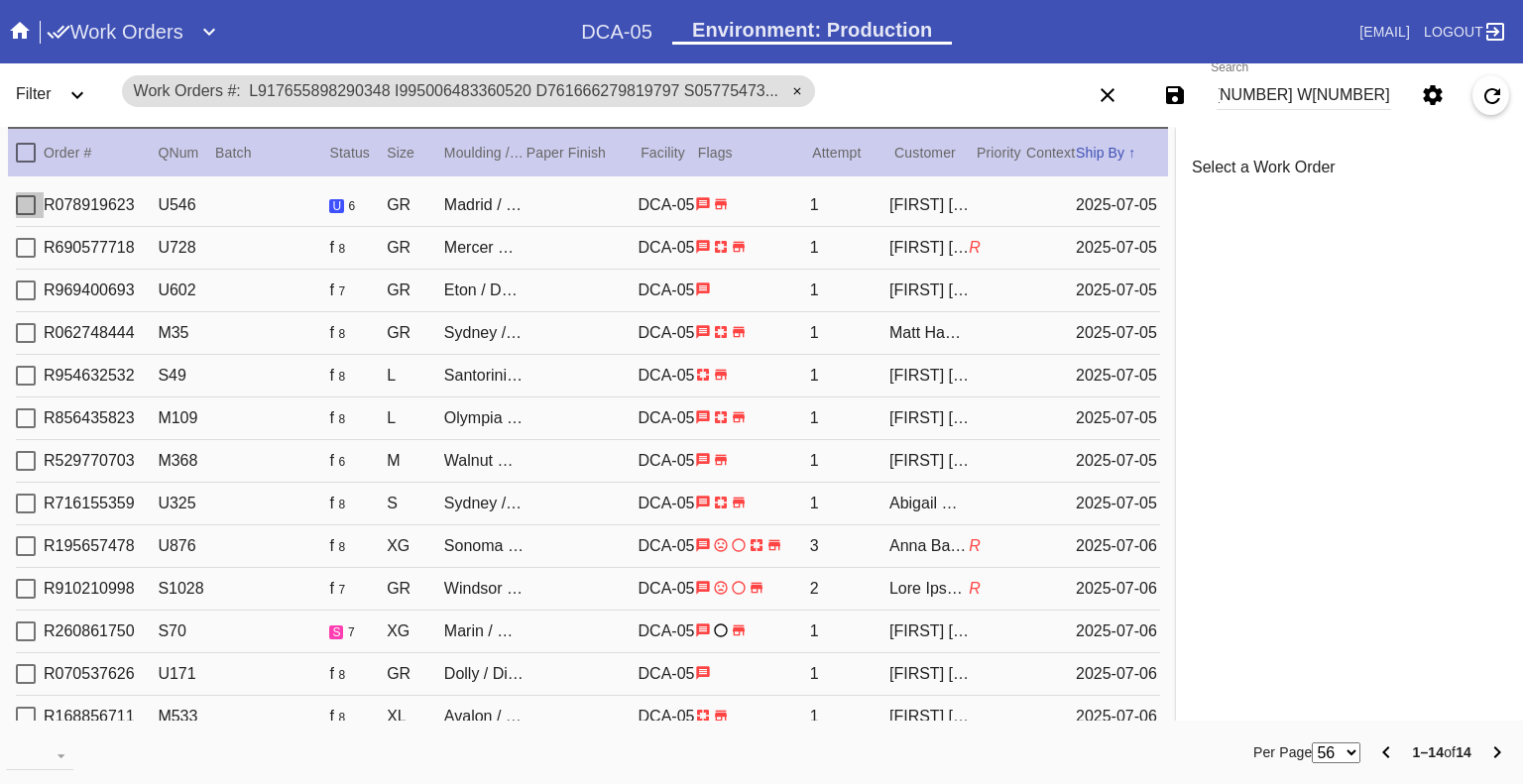 scroll, scrollTop: 0, scrollLeft: 0, axis: both 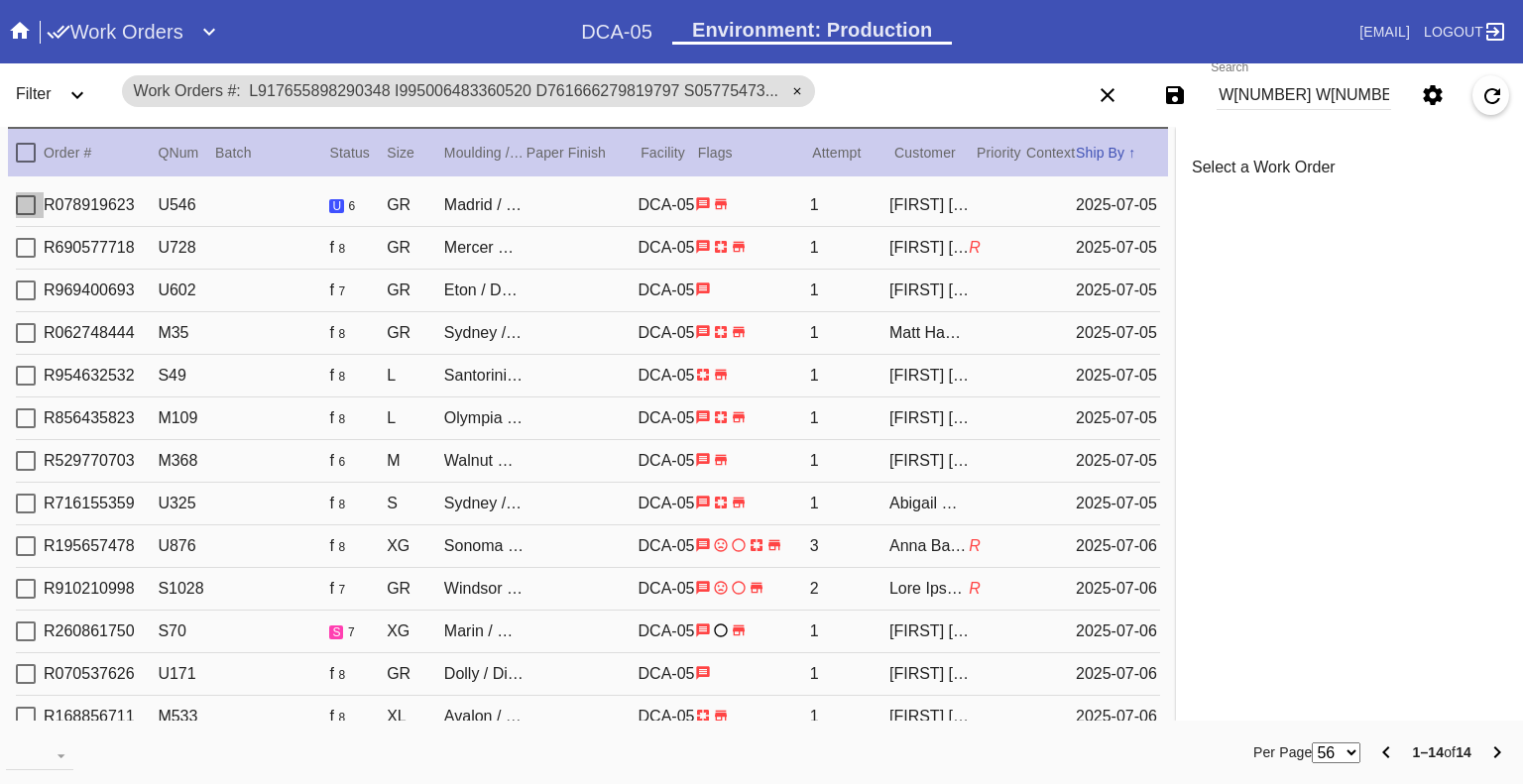 click at bounding box center (26, 205) 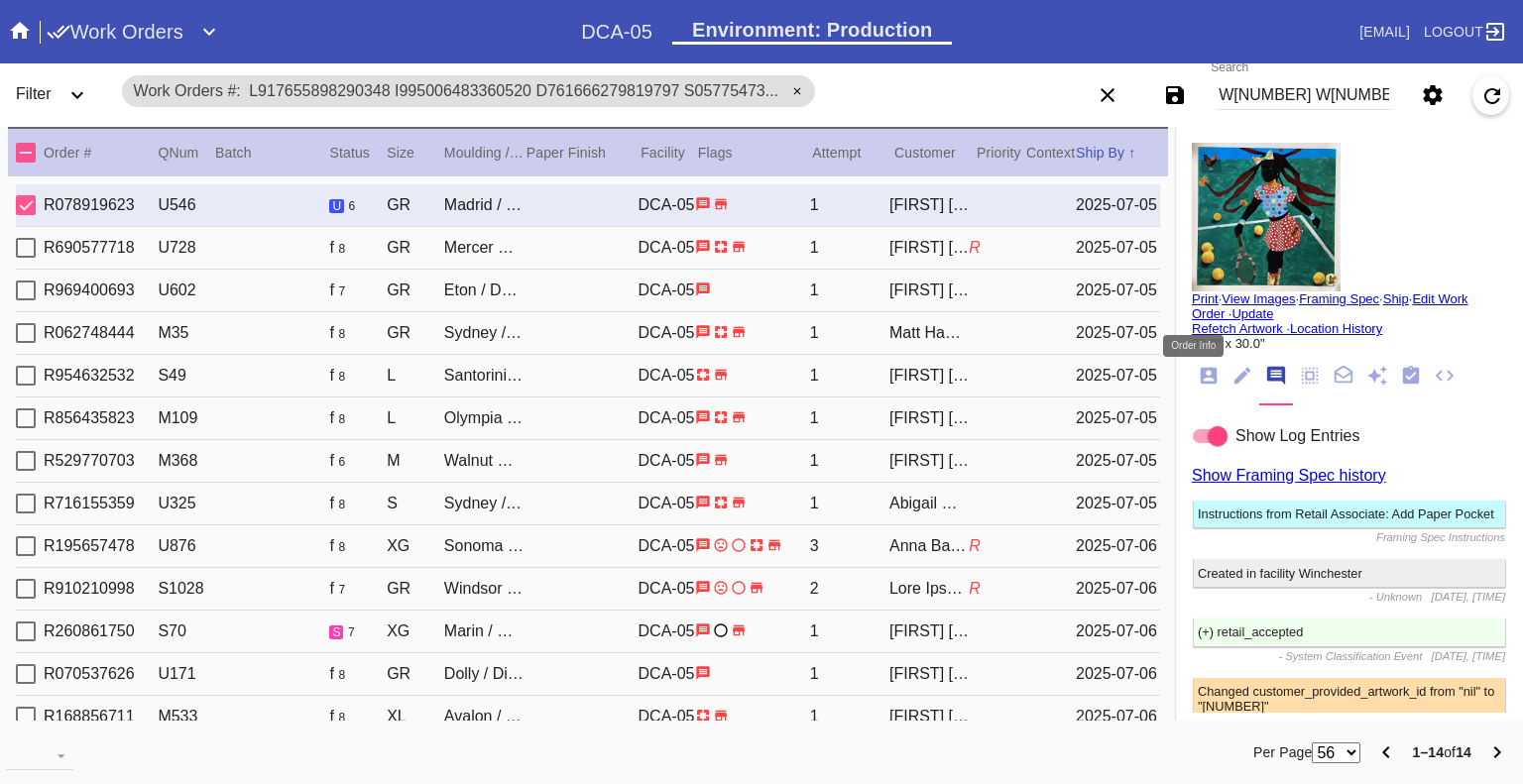 click at bounding box center [1209, 376] 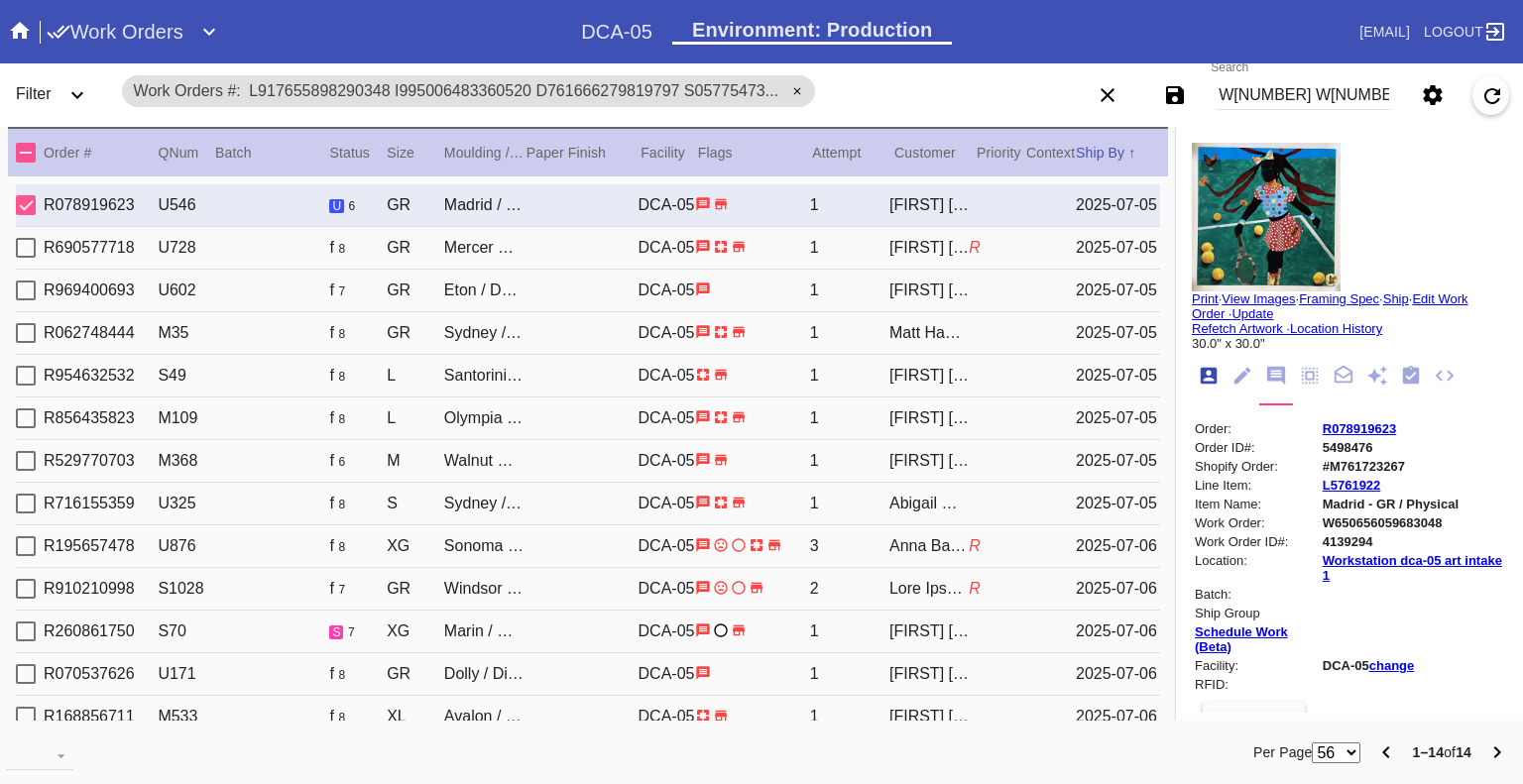 scroll, scrollTop: 24, scrollLeft: 0, axis: vertical 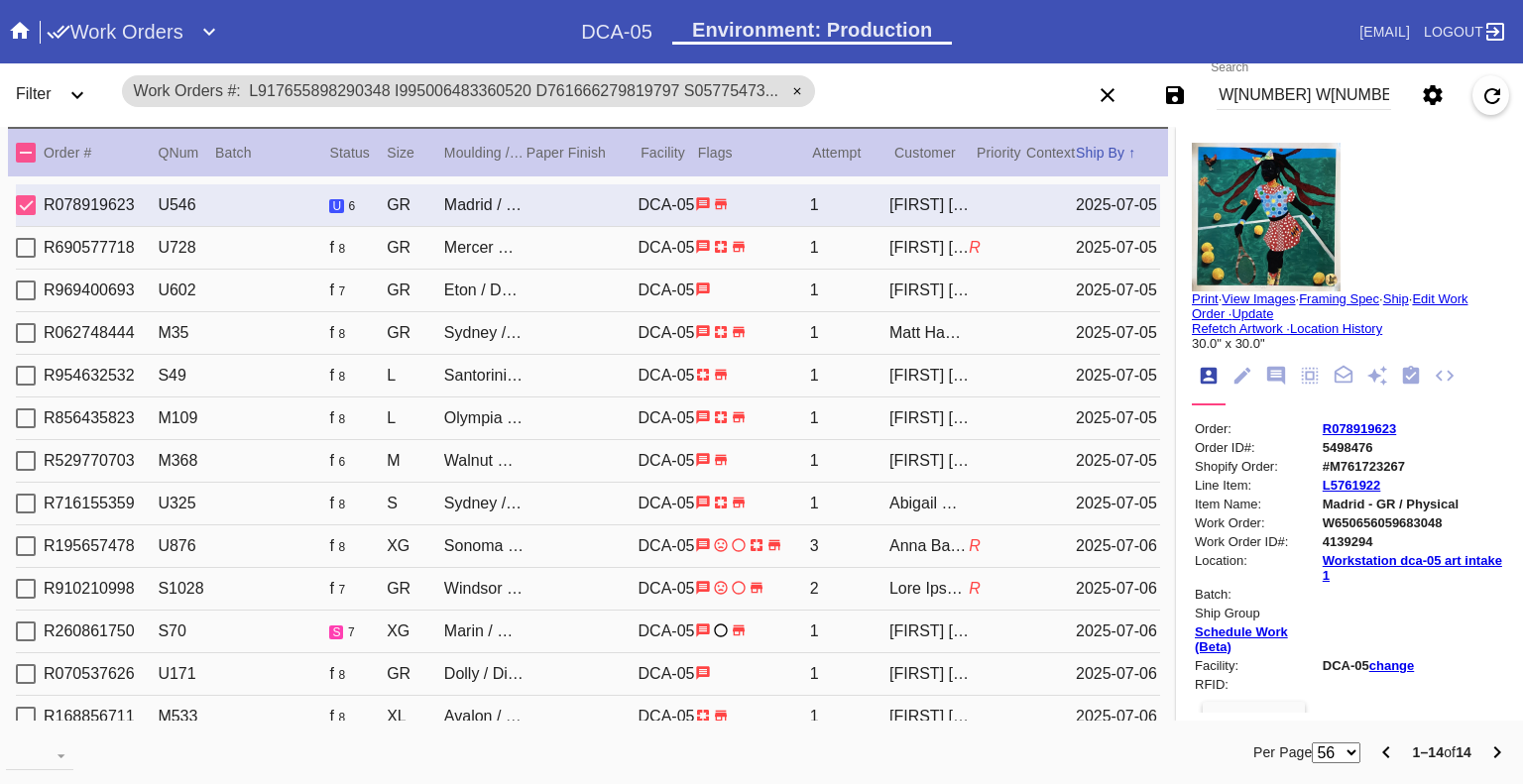 drag, startPoint x: 22, startPoint y: 209, endPoint x: 28, endPoint y: 233, distance: 24.738634 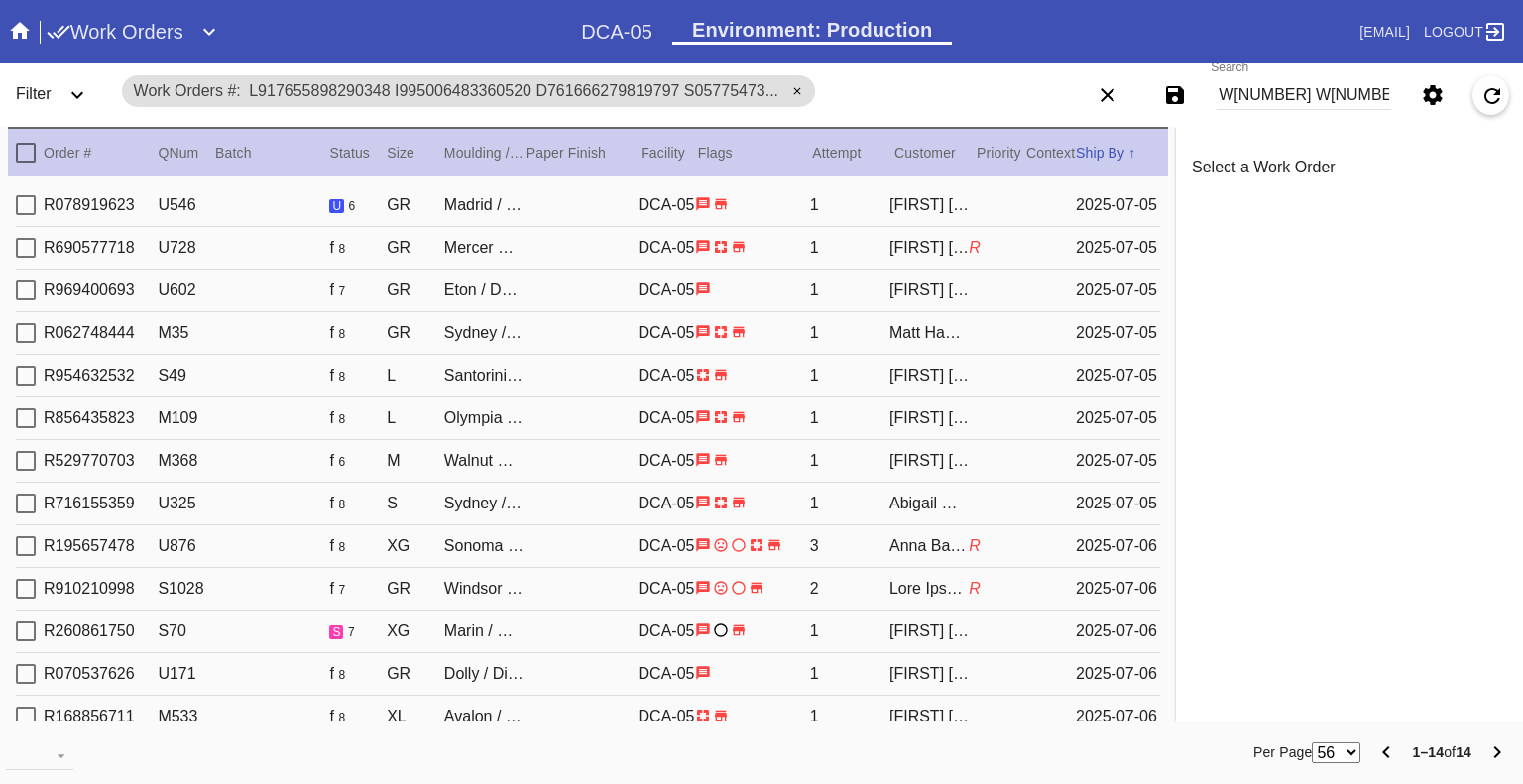 click at bounding box center [26, 248] 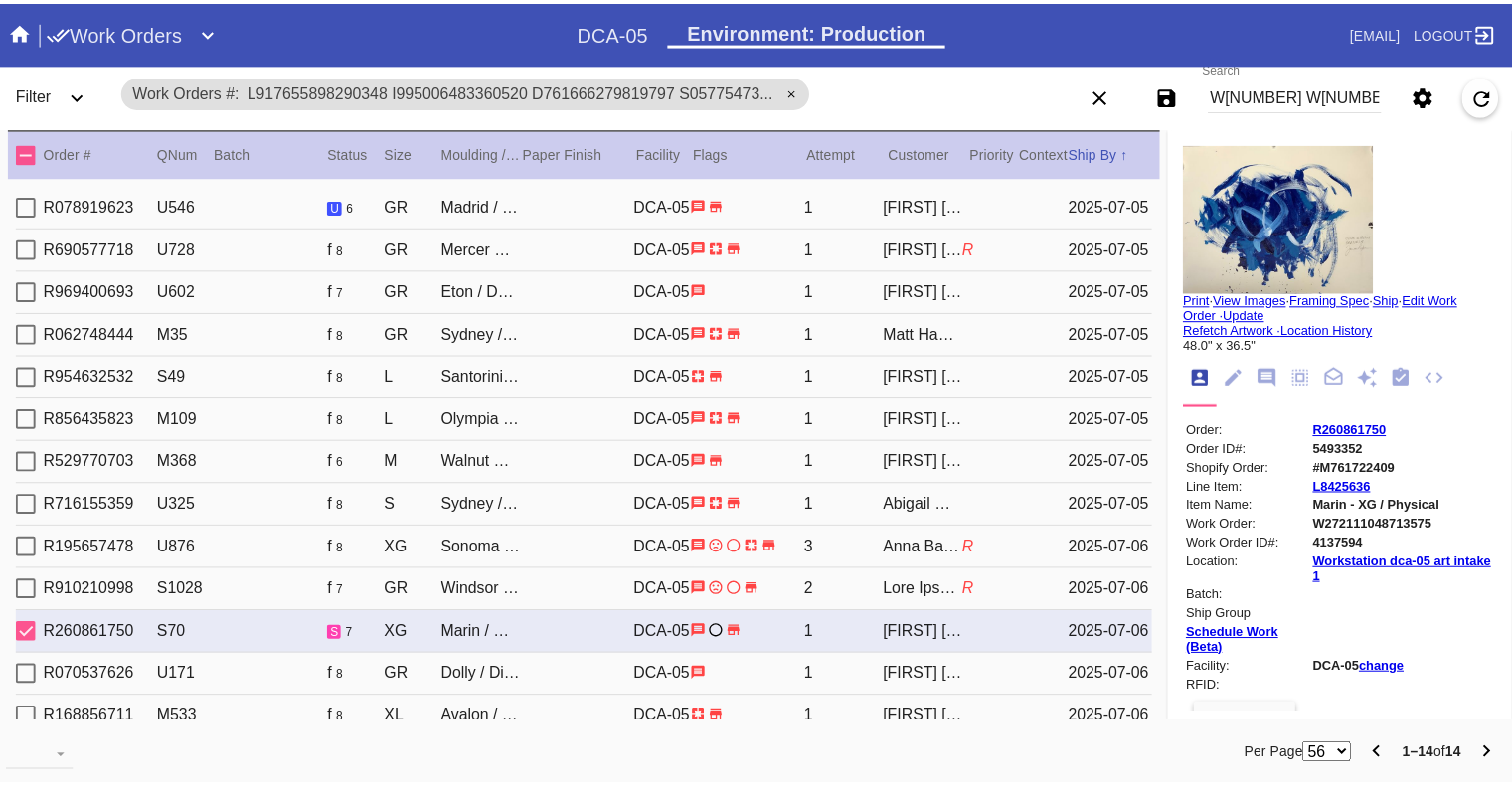 scroll, scrollTop: 65, scrollLeft: 0, axis: vertical 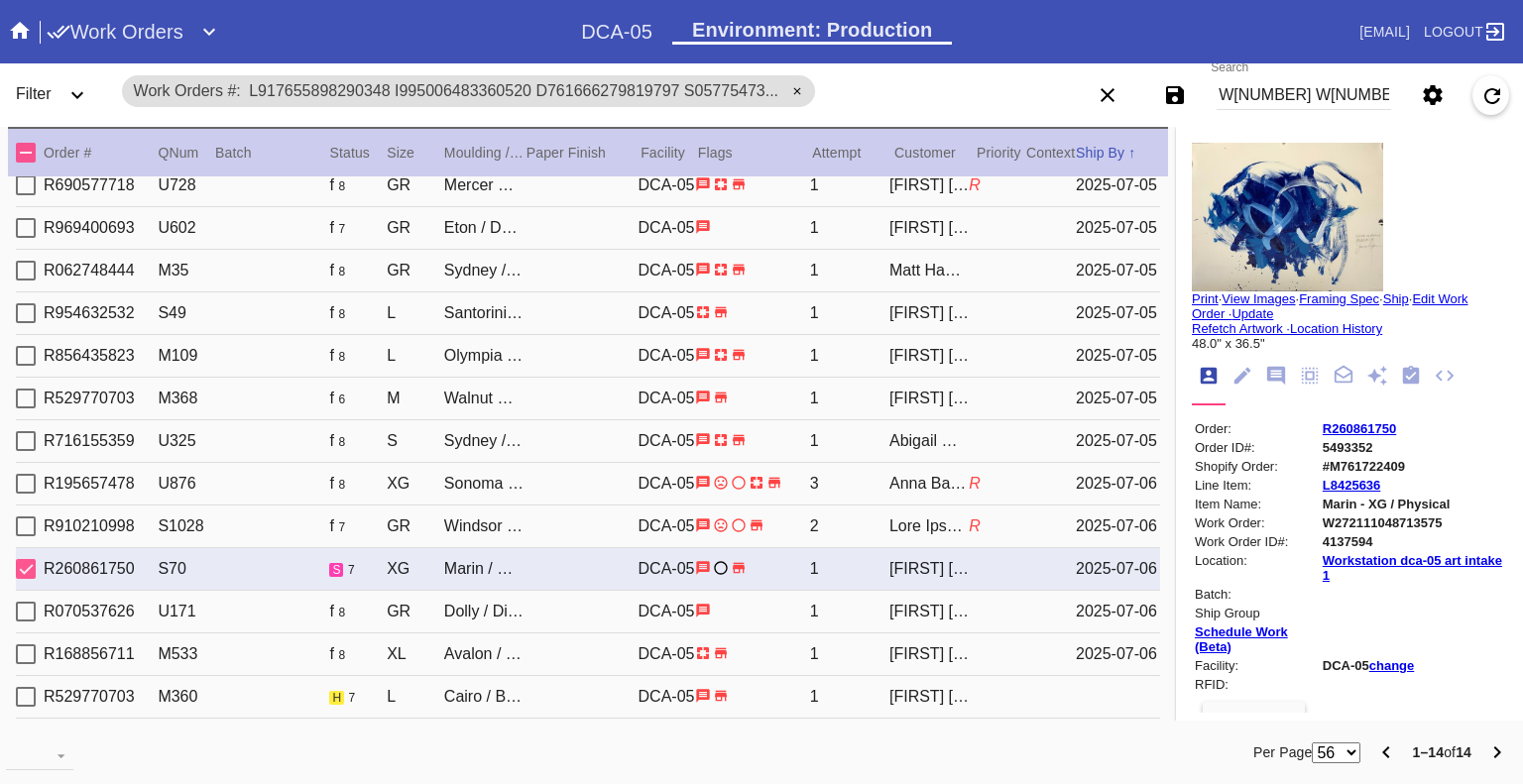 drag, startPoint x: 24, startPoint y: 566, endPoint x: 25, endPoint y: 592, distance: 26.019224 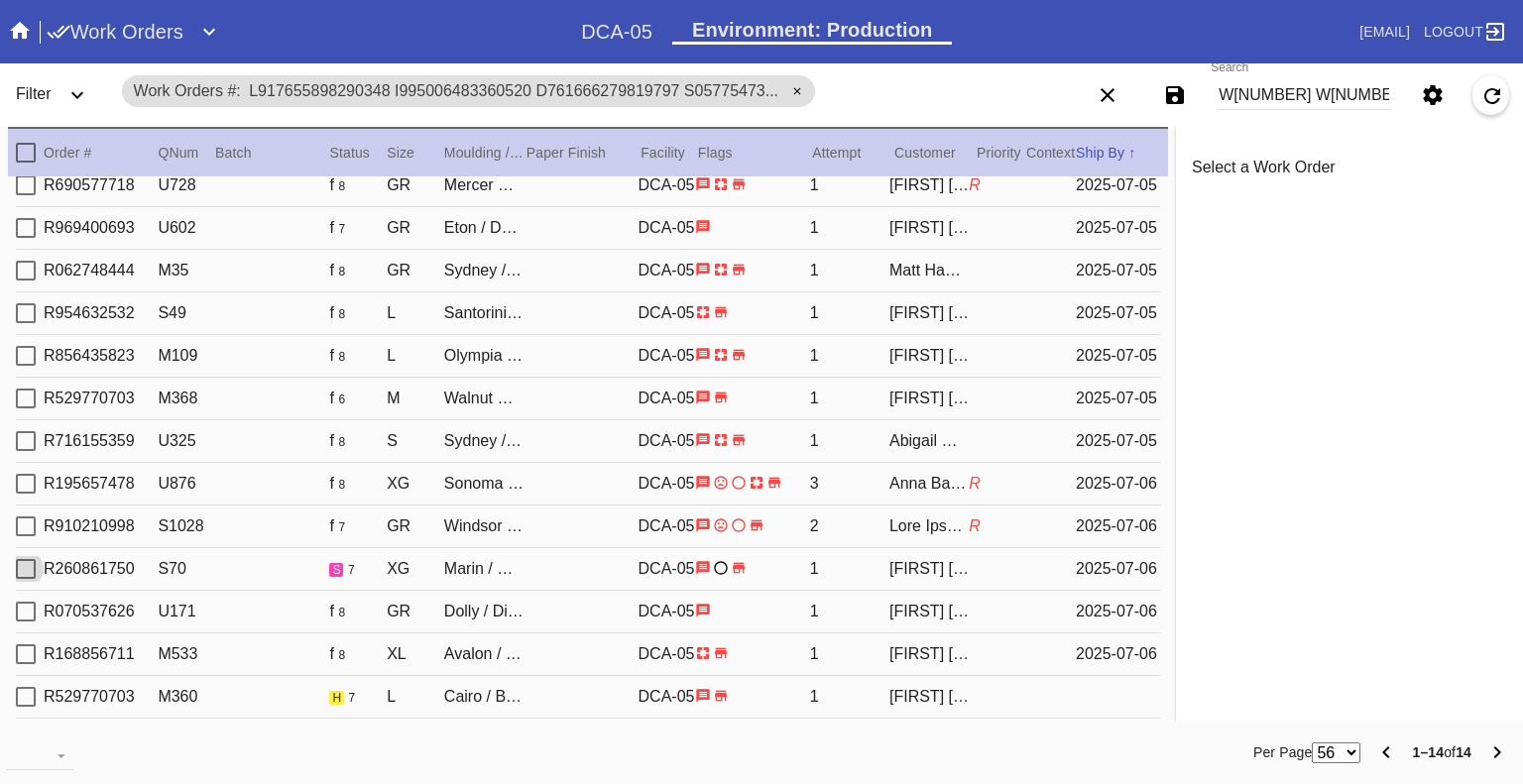 click at bounding box center [26, 185] 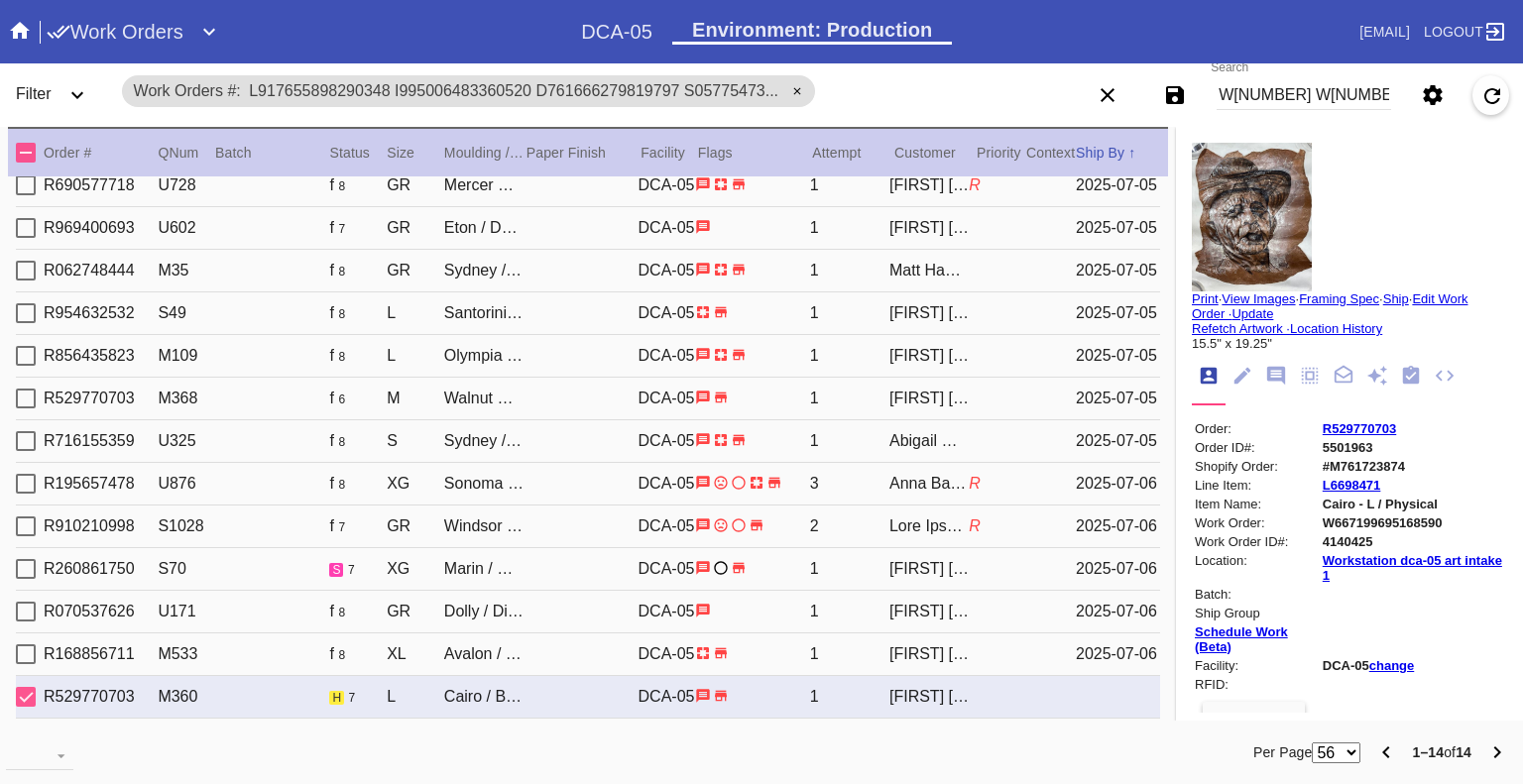 click on "Work Orders" at bounding box center [115, 32] 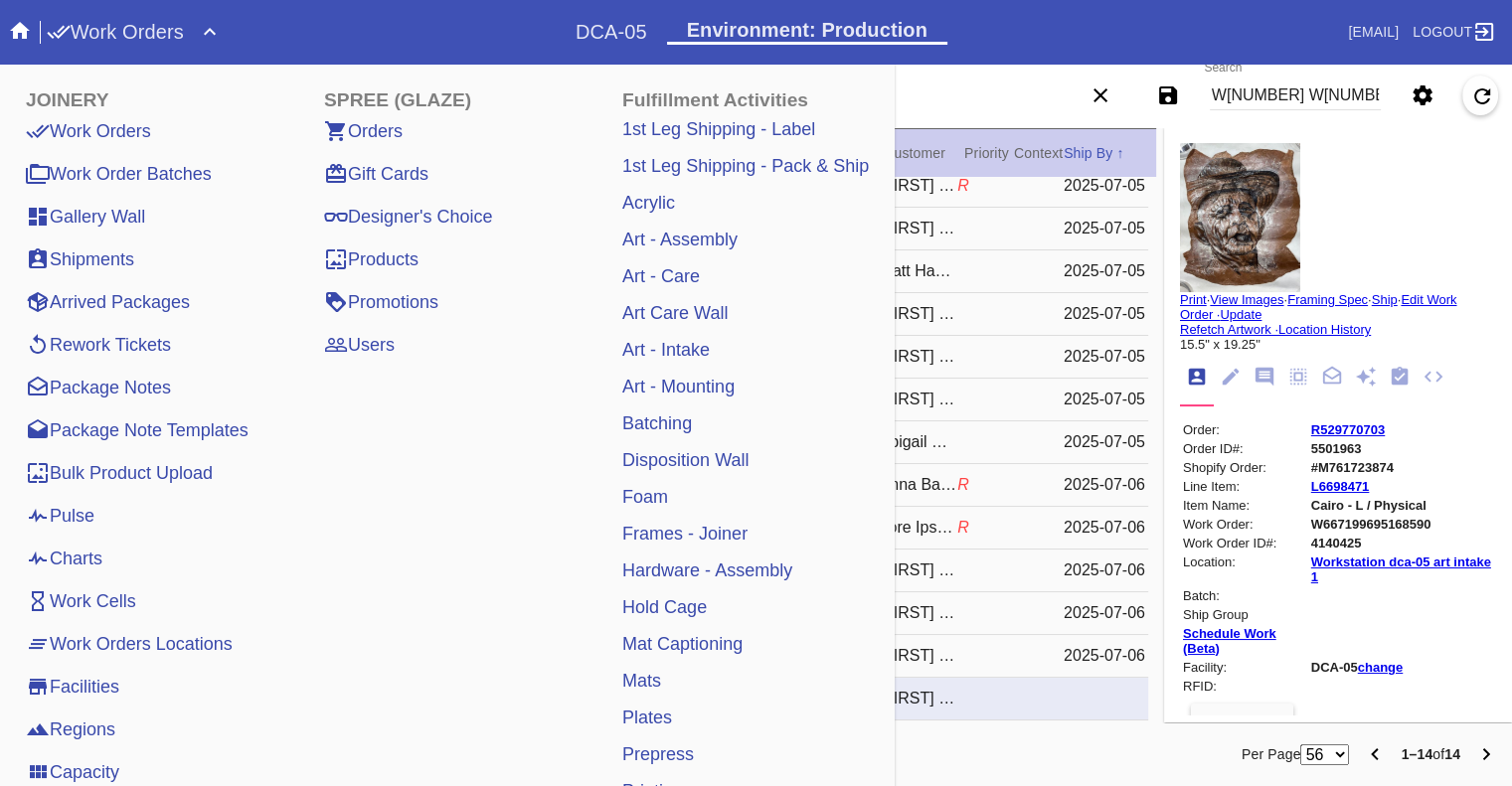 click on "Pulse" at bounding box center (60, 516) 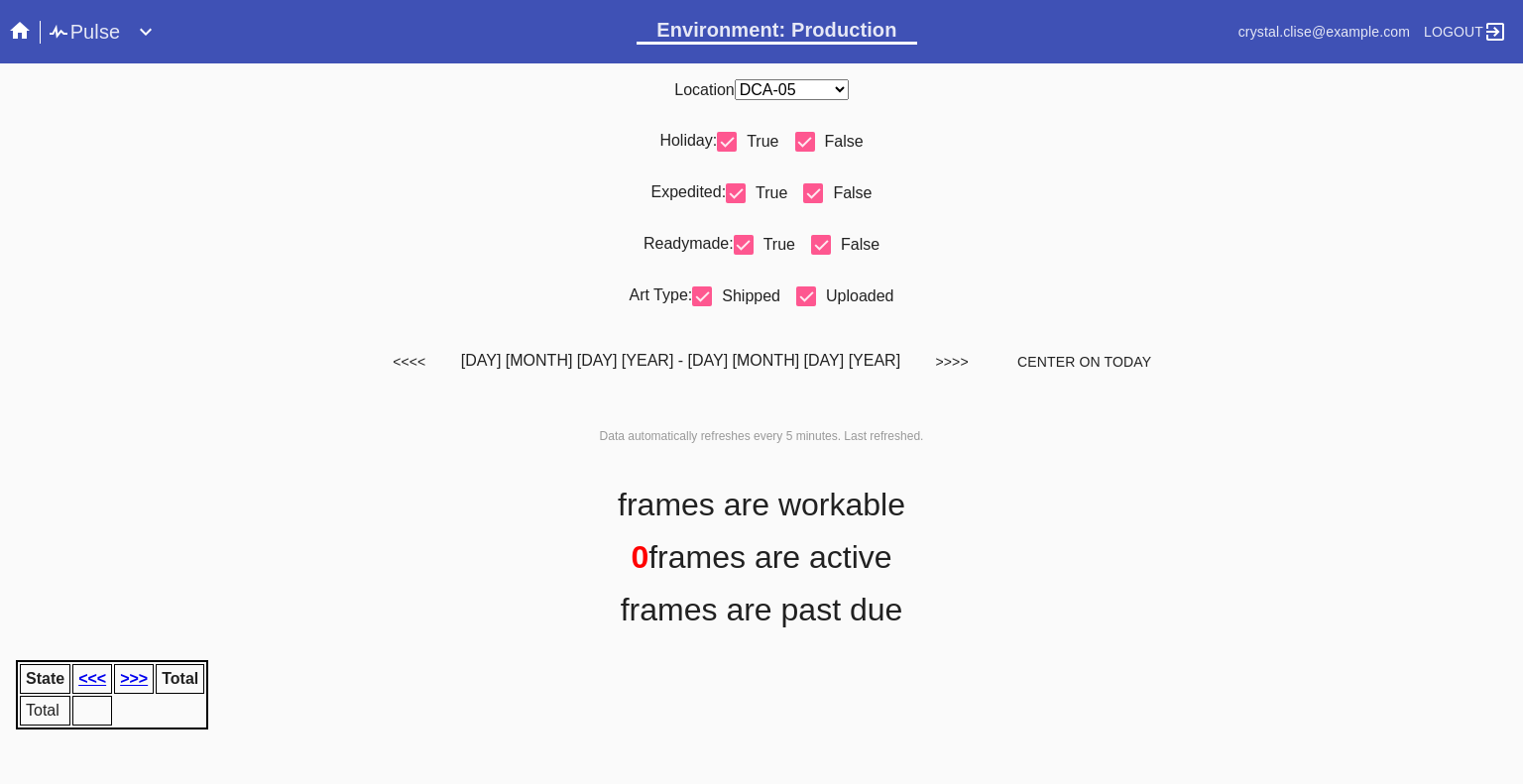 scroll, scrollTop: 0, scrollLeft: 0, axis: both 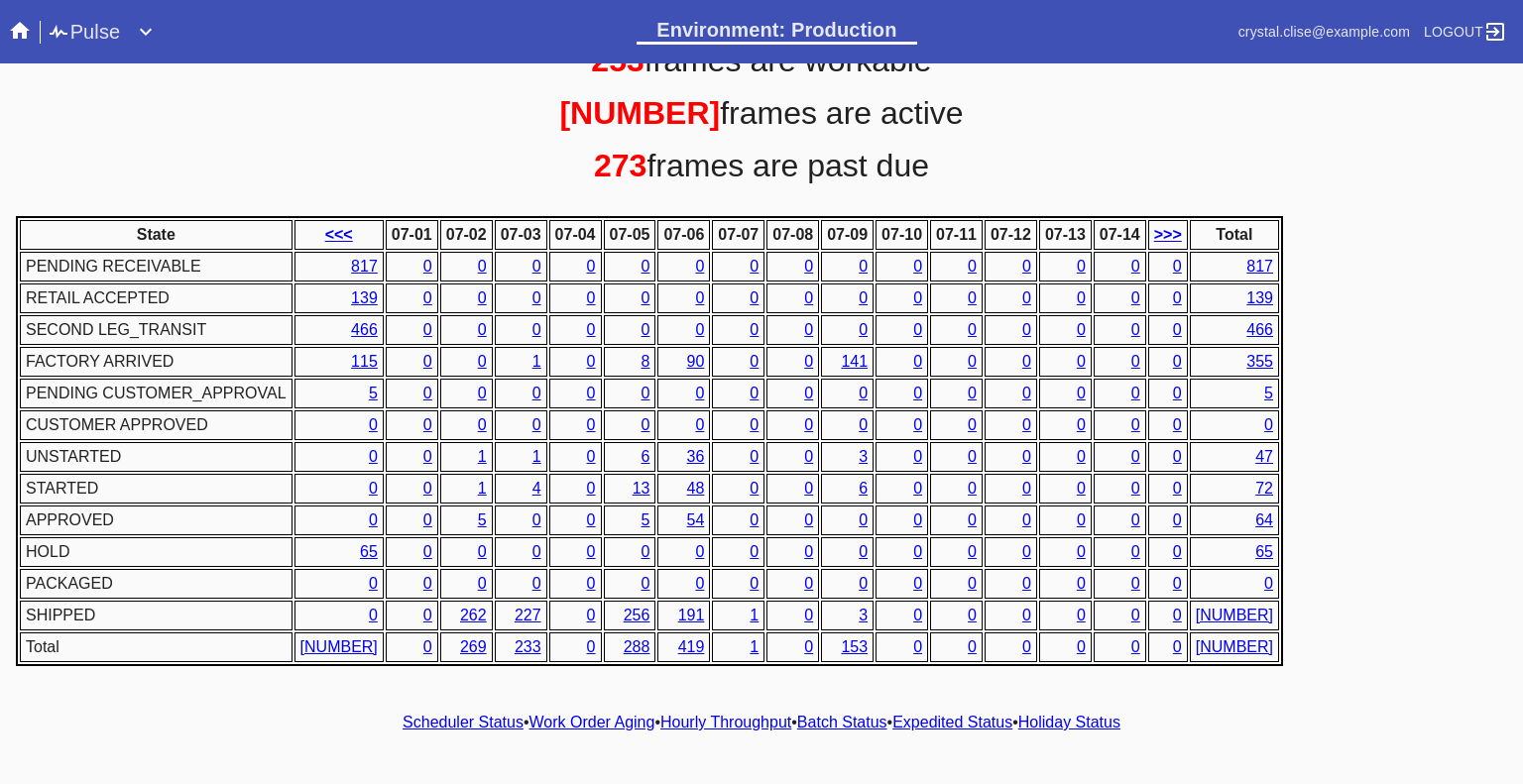 click on "Hourly Throughput" at bounding box center [726, 722] 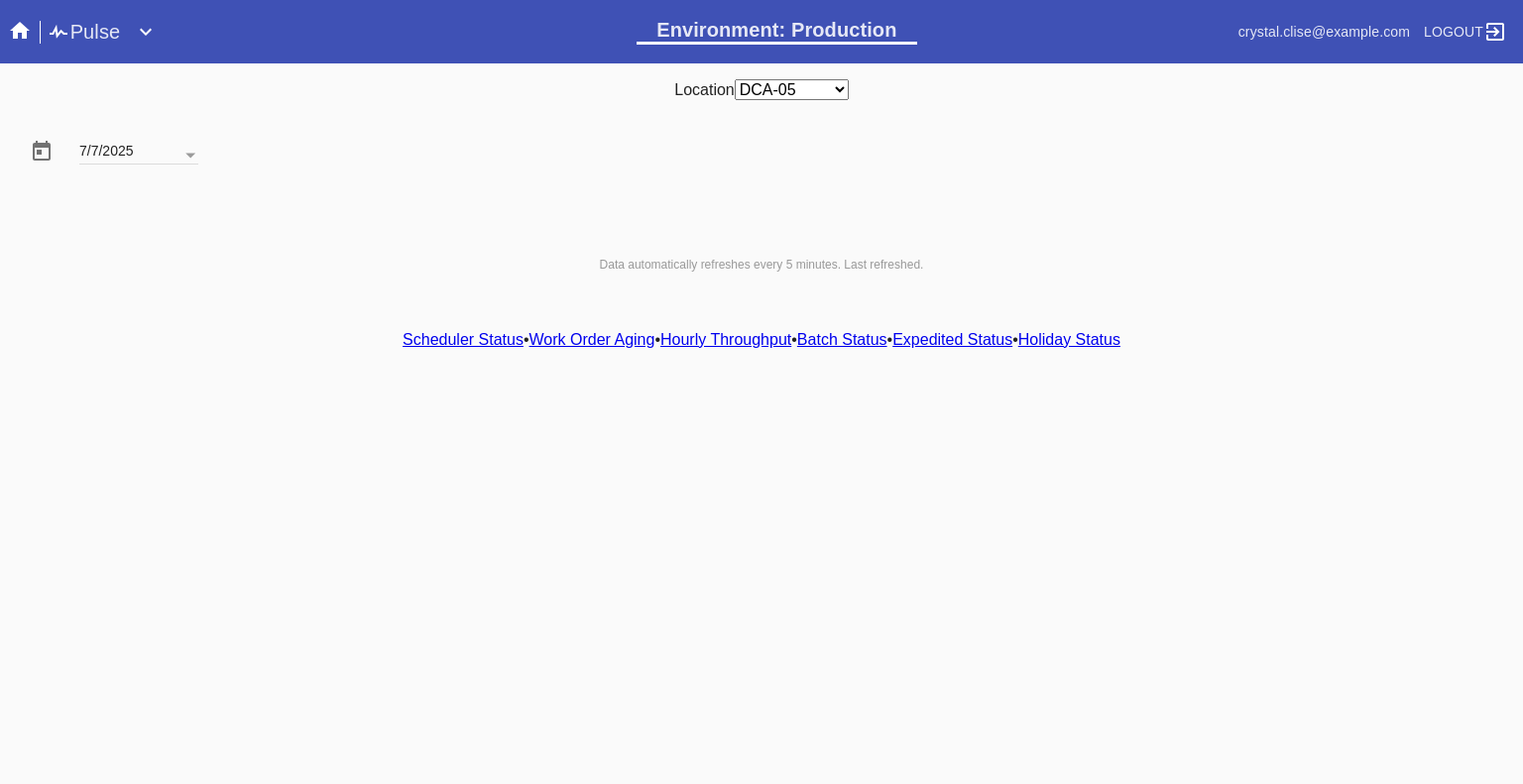 scroll, scrollTop: 0, scrollLeft: 0, axis: both 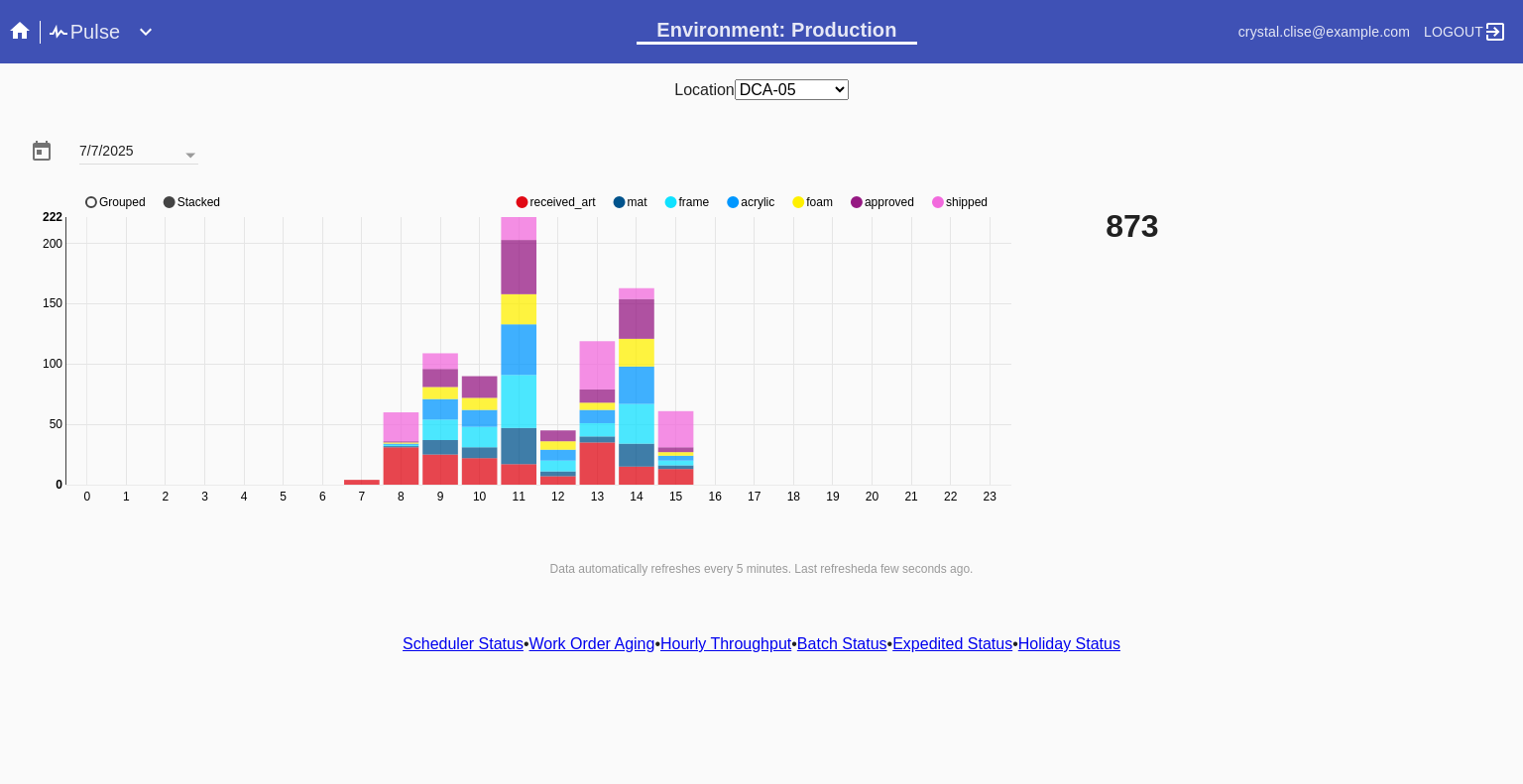 click at bounding box center [522, 202] 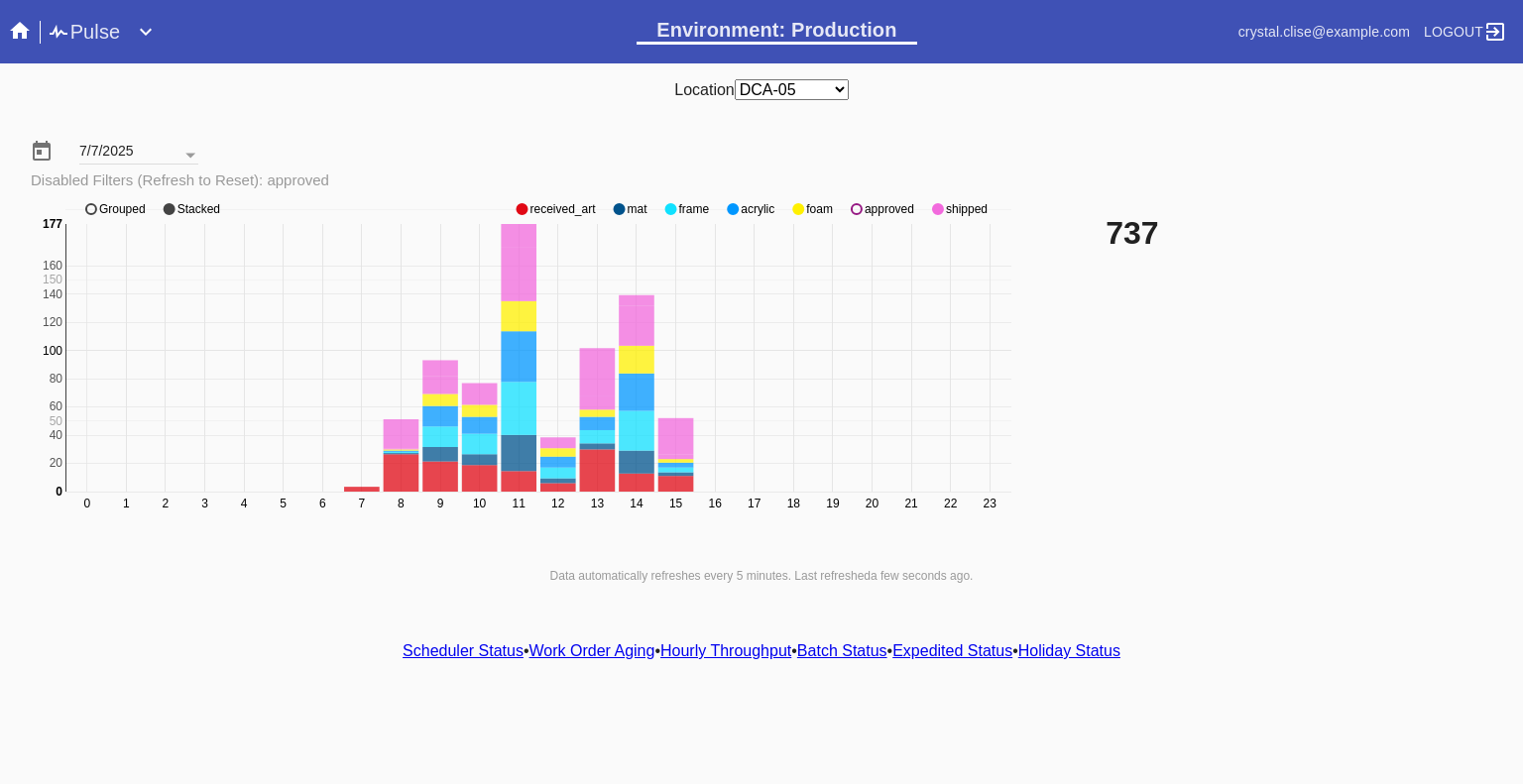 click on "0 1 2 3 4 5 6 7 8 9 10 11 12 13 14 15 16 17 18 19 20 21 22 23 50 150 200 0 20 40 60 80 100 120 140 160 0 177 received_art mat frame acrylic foam approved shipped Grouped Stacked" at bounding box center (524, 368) 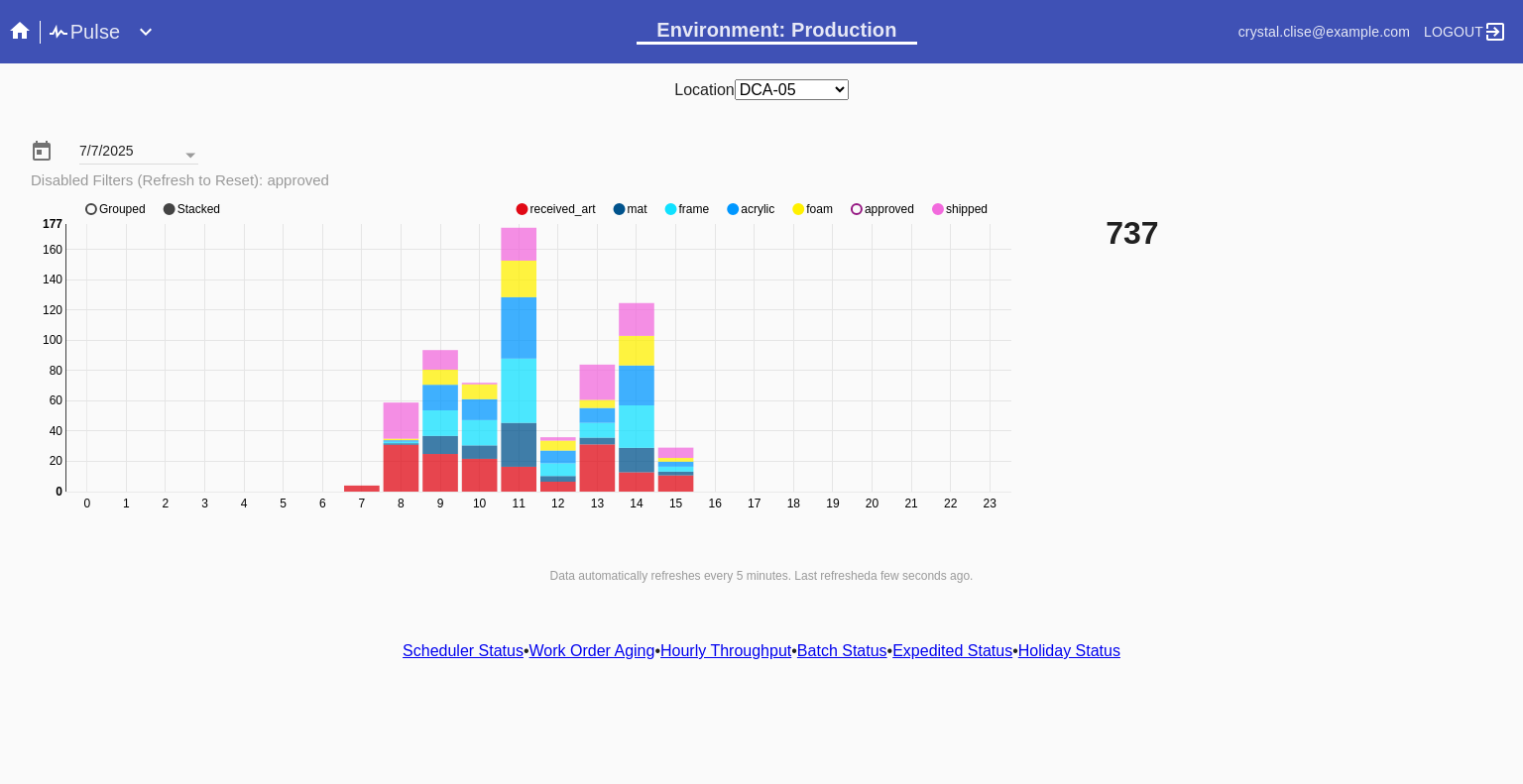 click at bounding box center (522, 209) 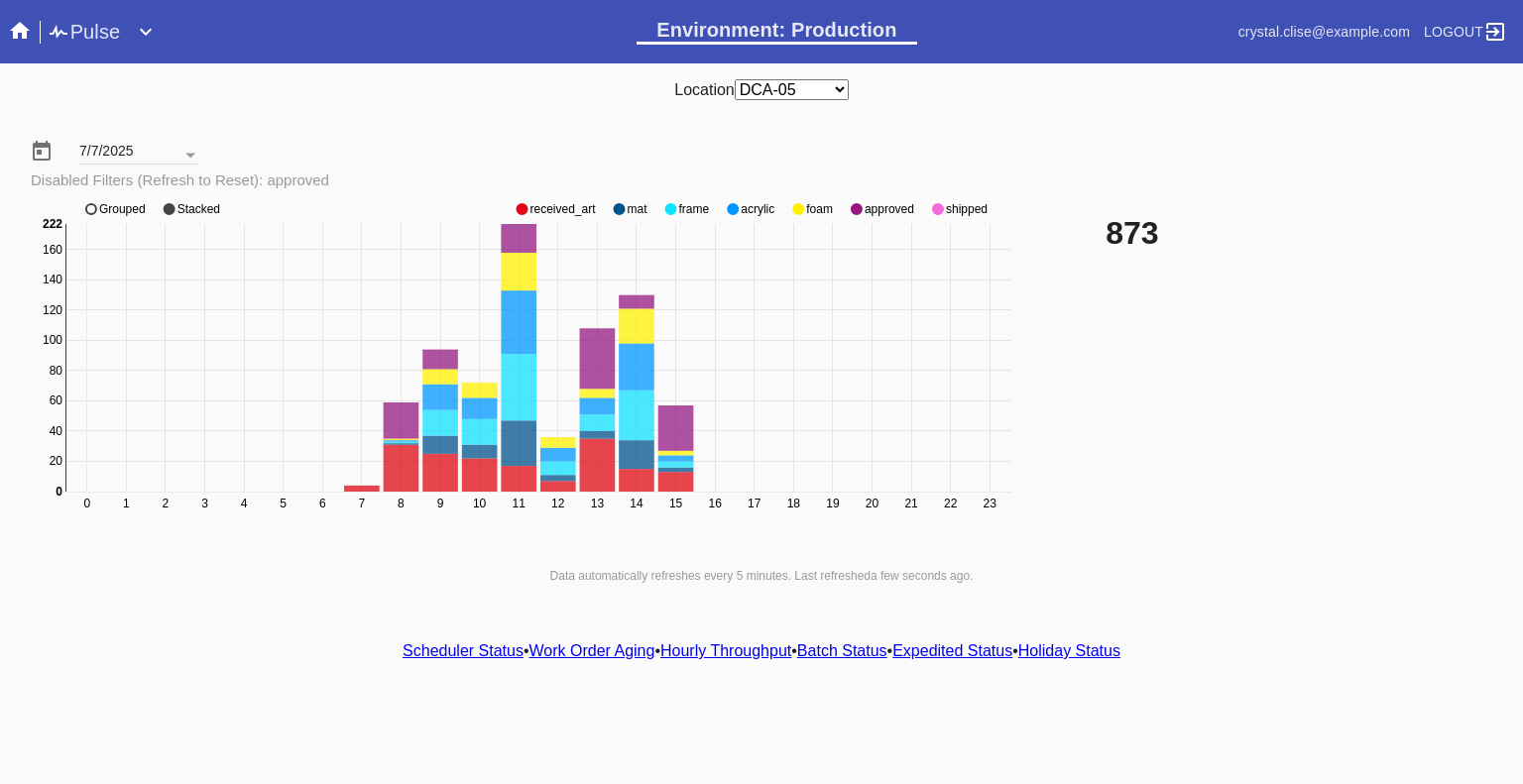 click at bounding box center [522, 209] 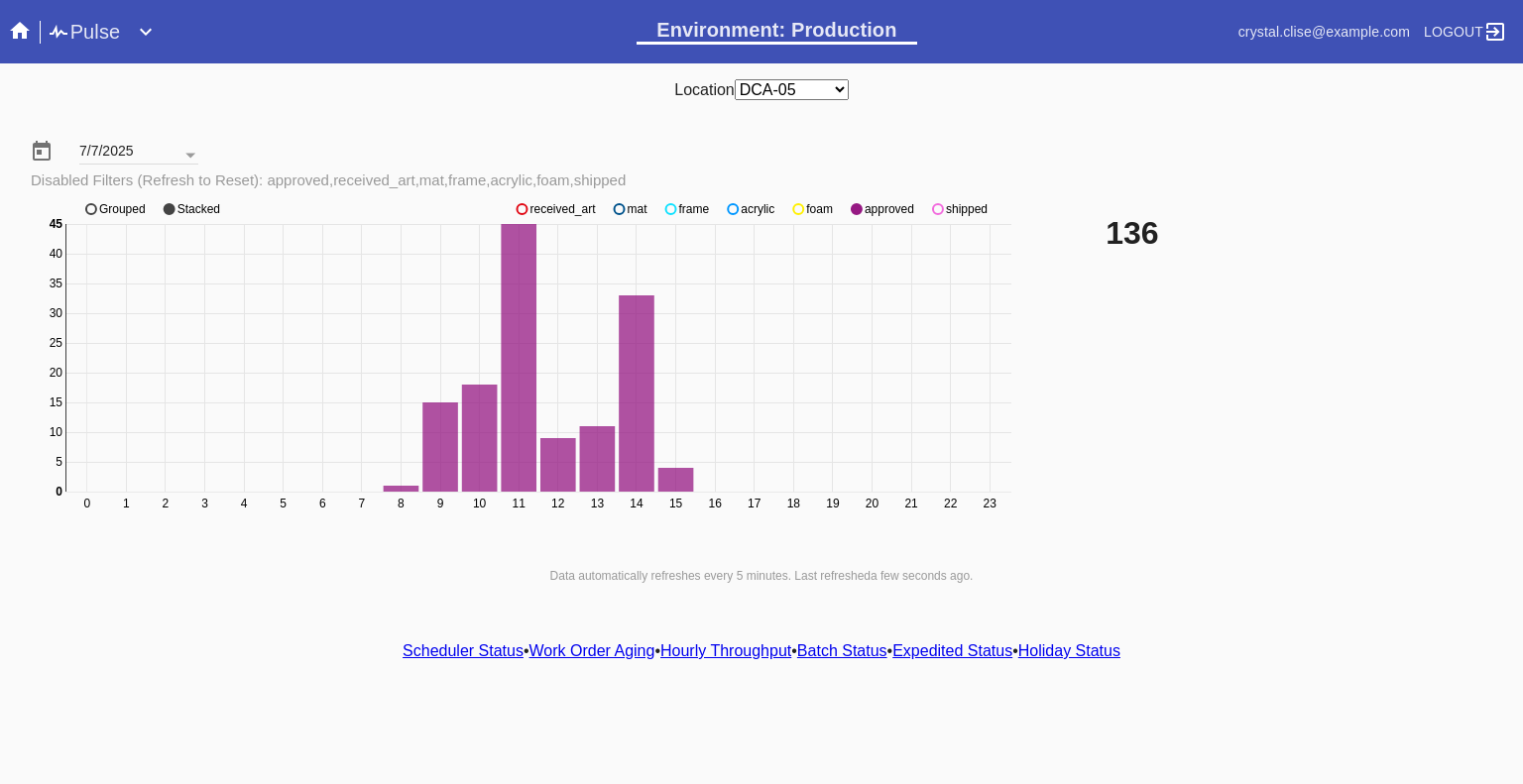 click on "shipped" at bounding box center (562, 209) 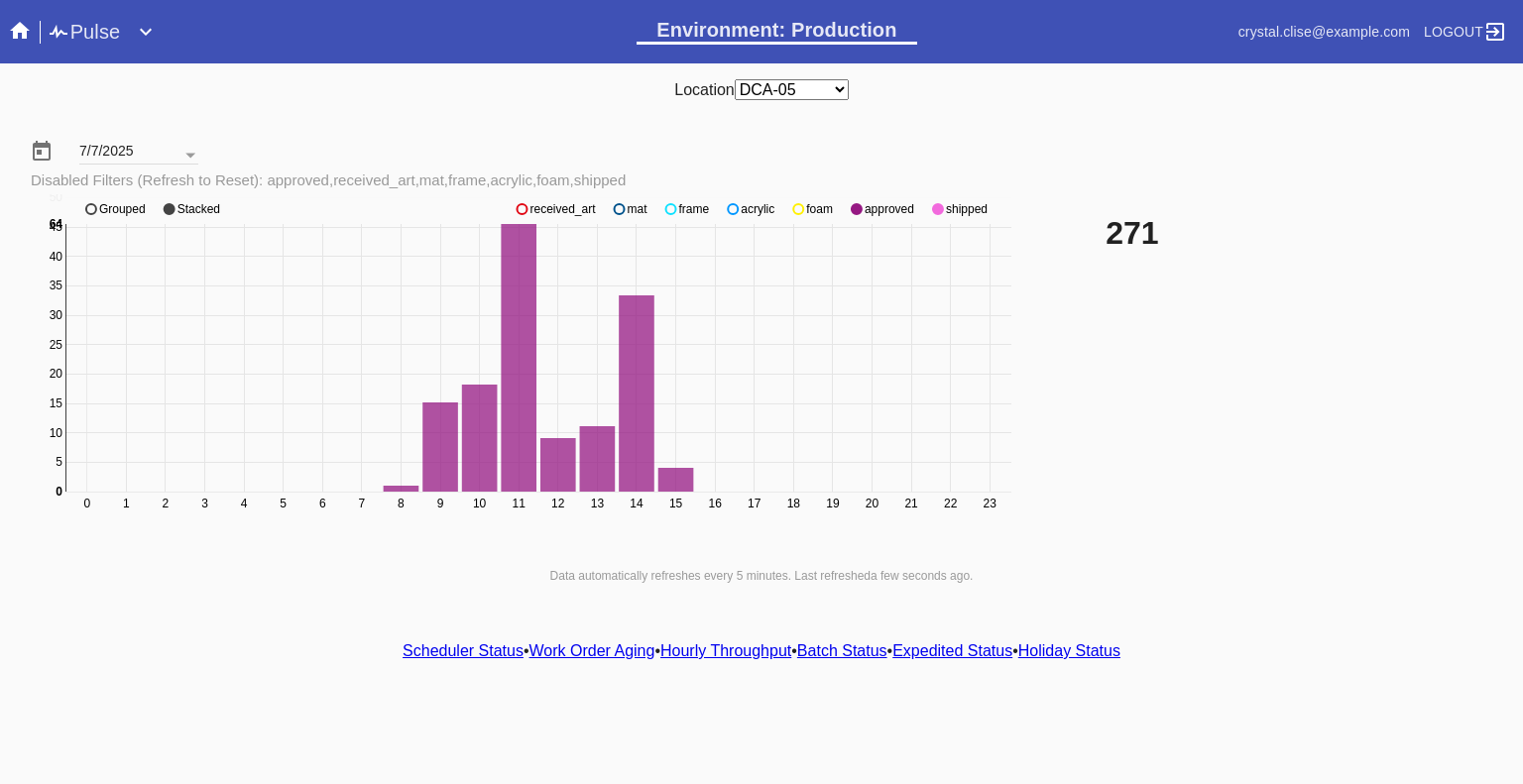 click on "shipped" at bounding box center (562, 209) 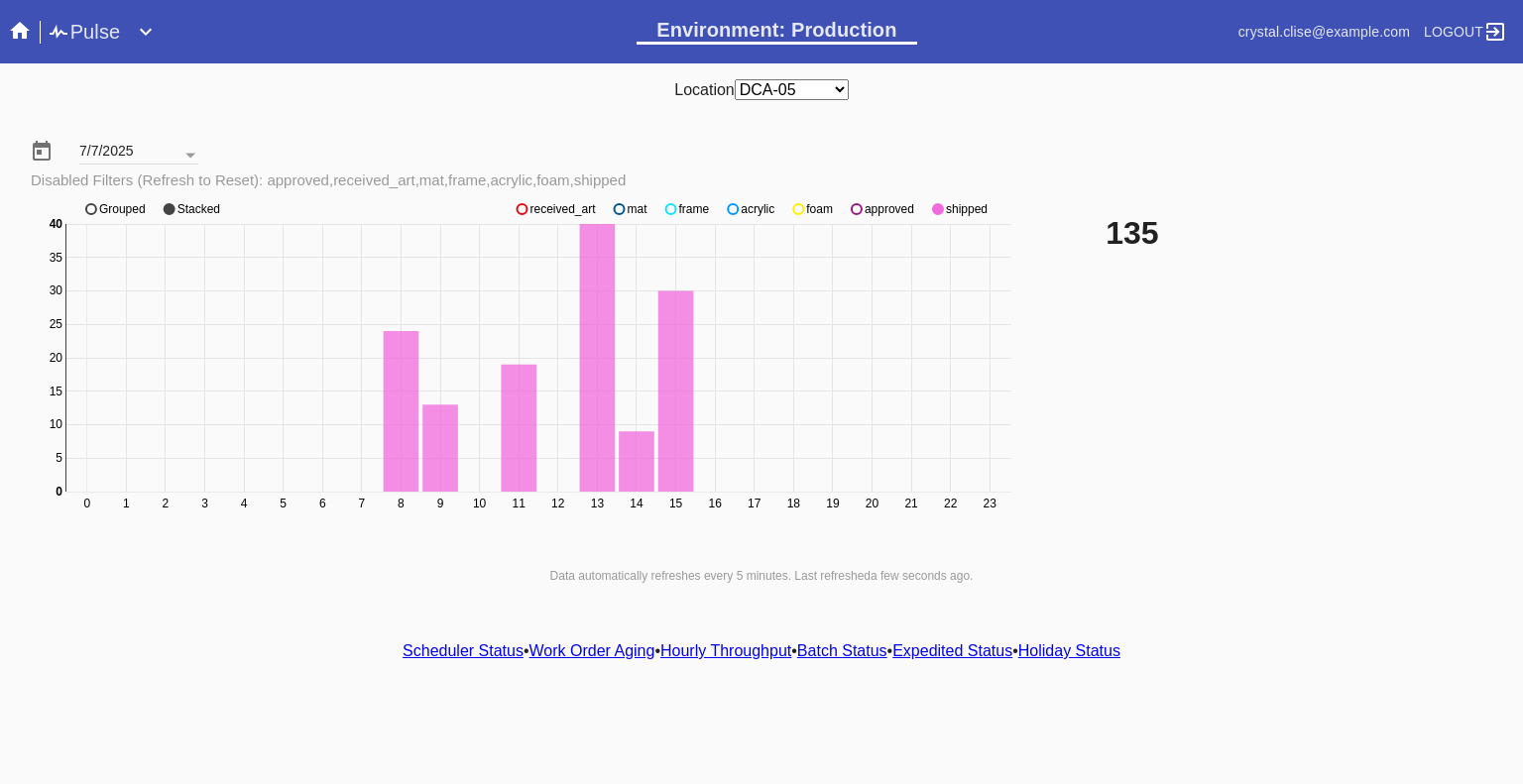 click at bounding box center (522, 209) 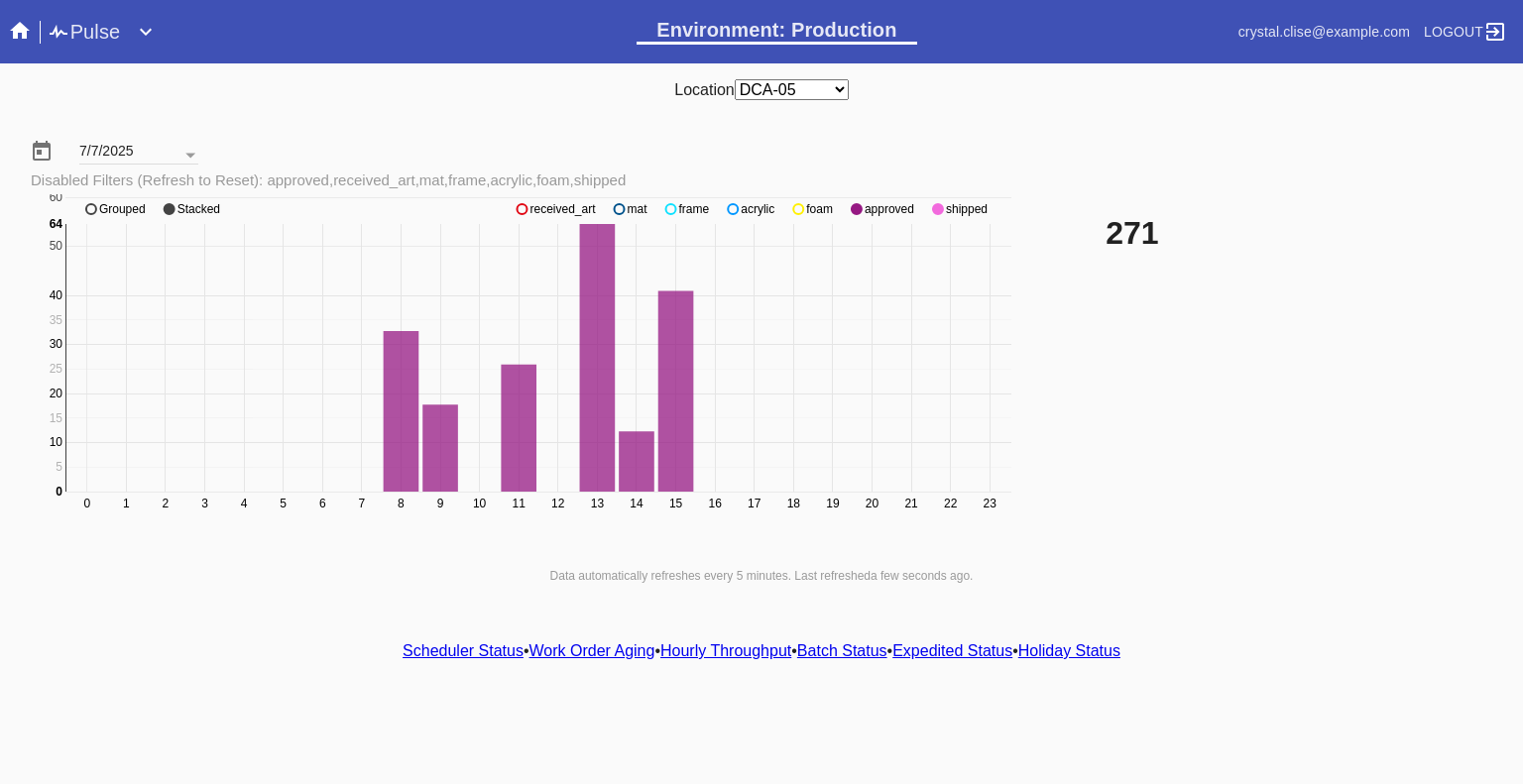click at bounding box center (522, 209) 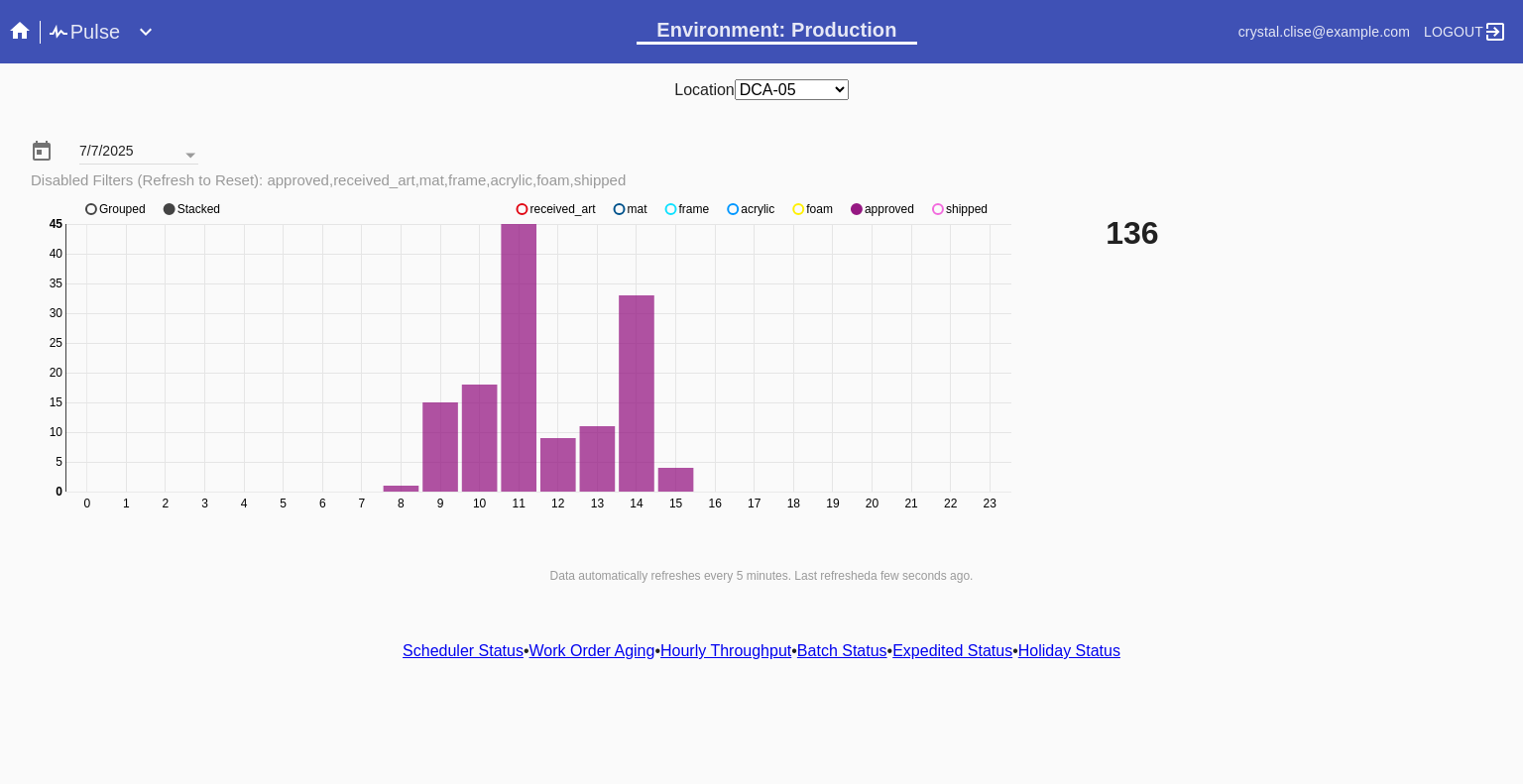 click at bounding box center [20, 31] 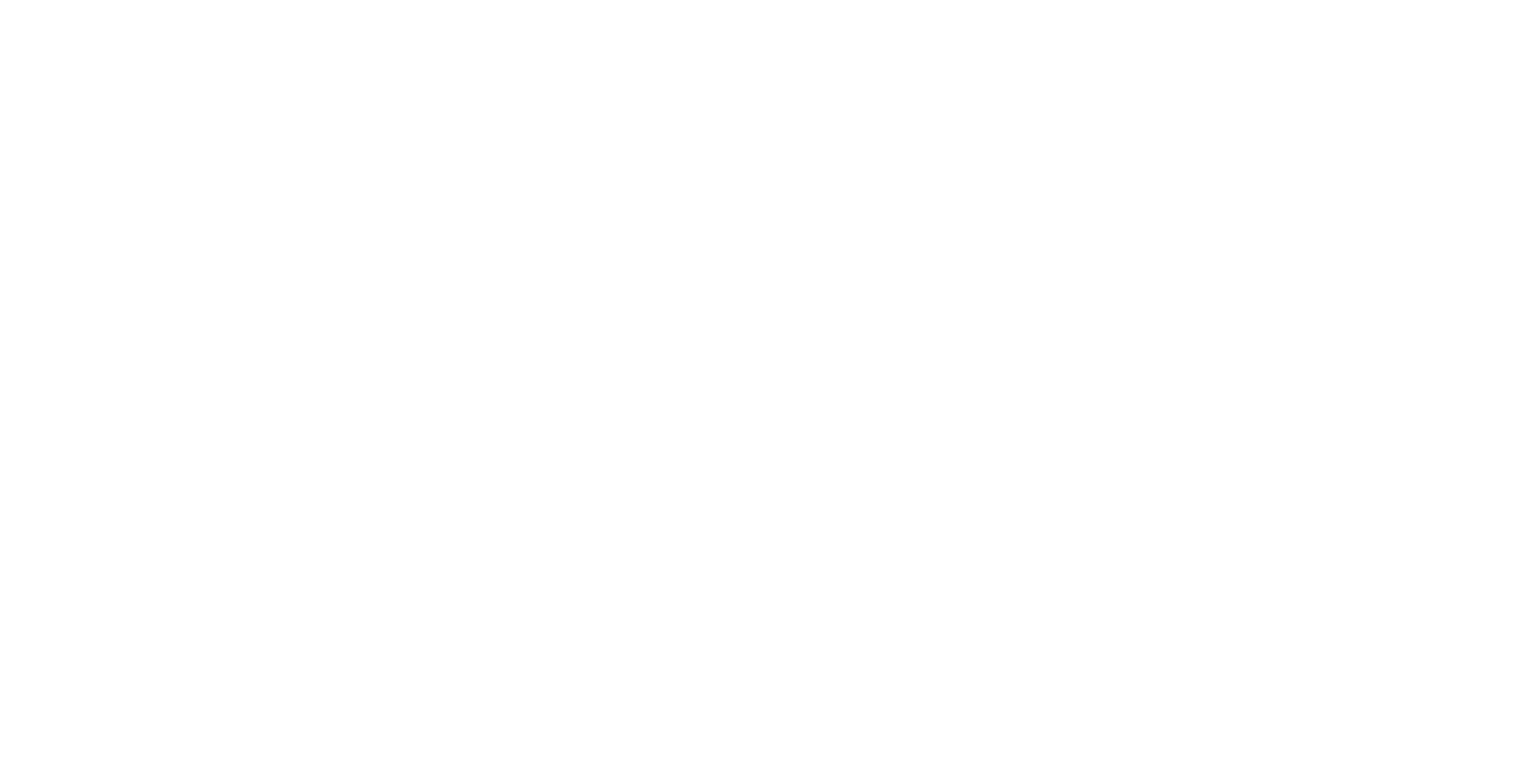 scroll, scrollTop: 0, scrollLeft: 0, axis: both 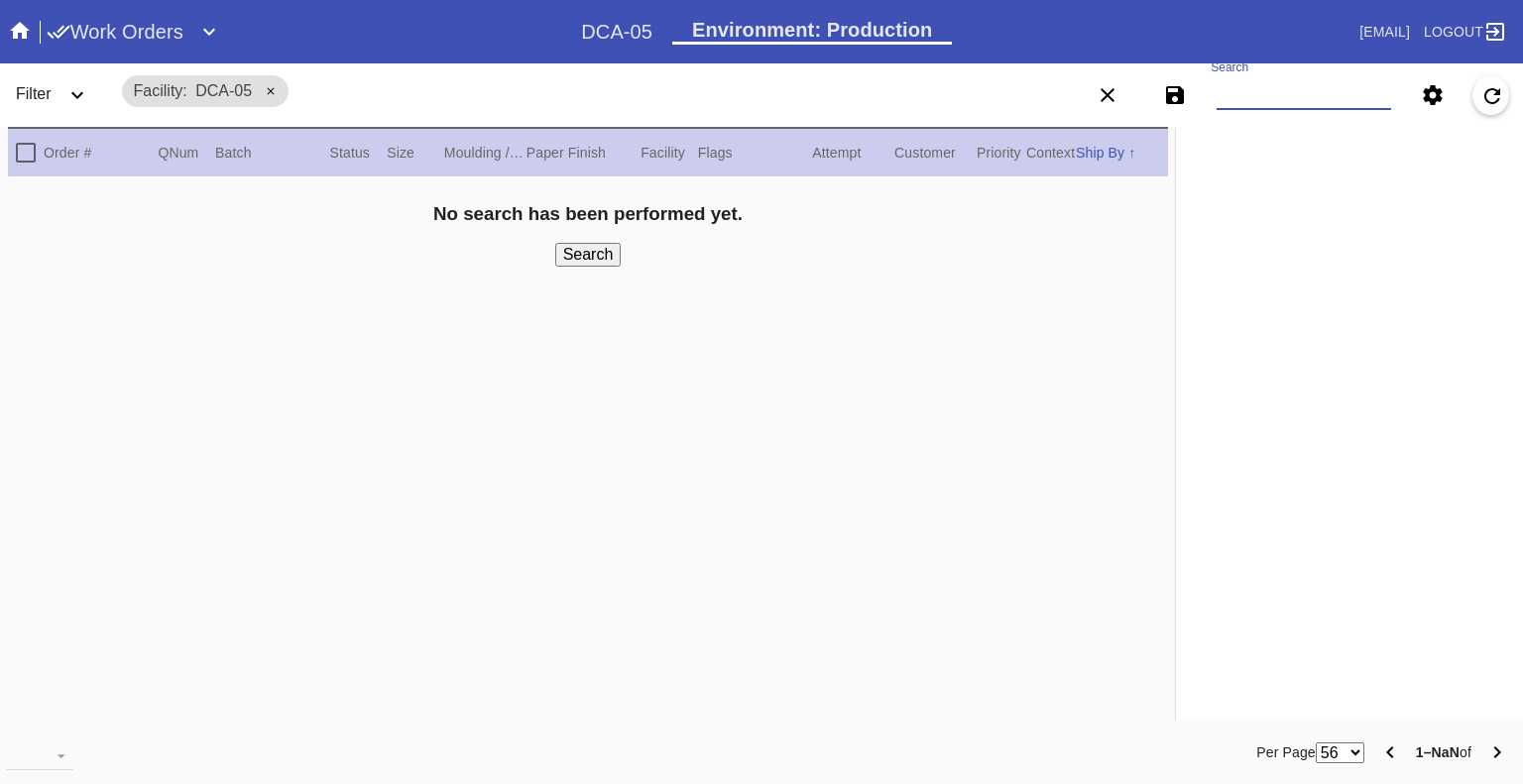 click on "Search" at bounding box center [1304, 95] 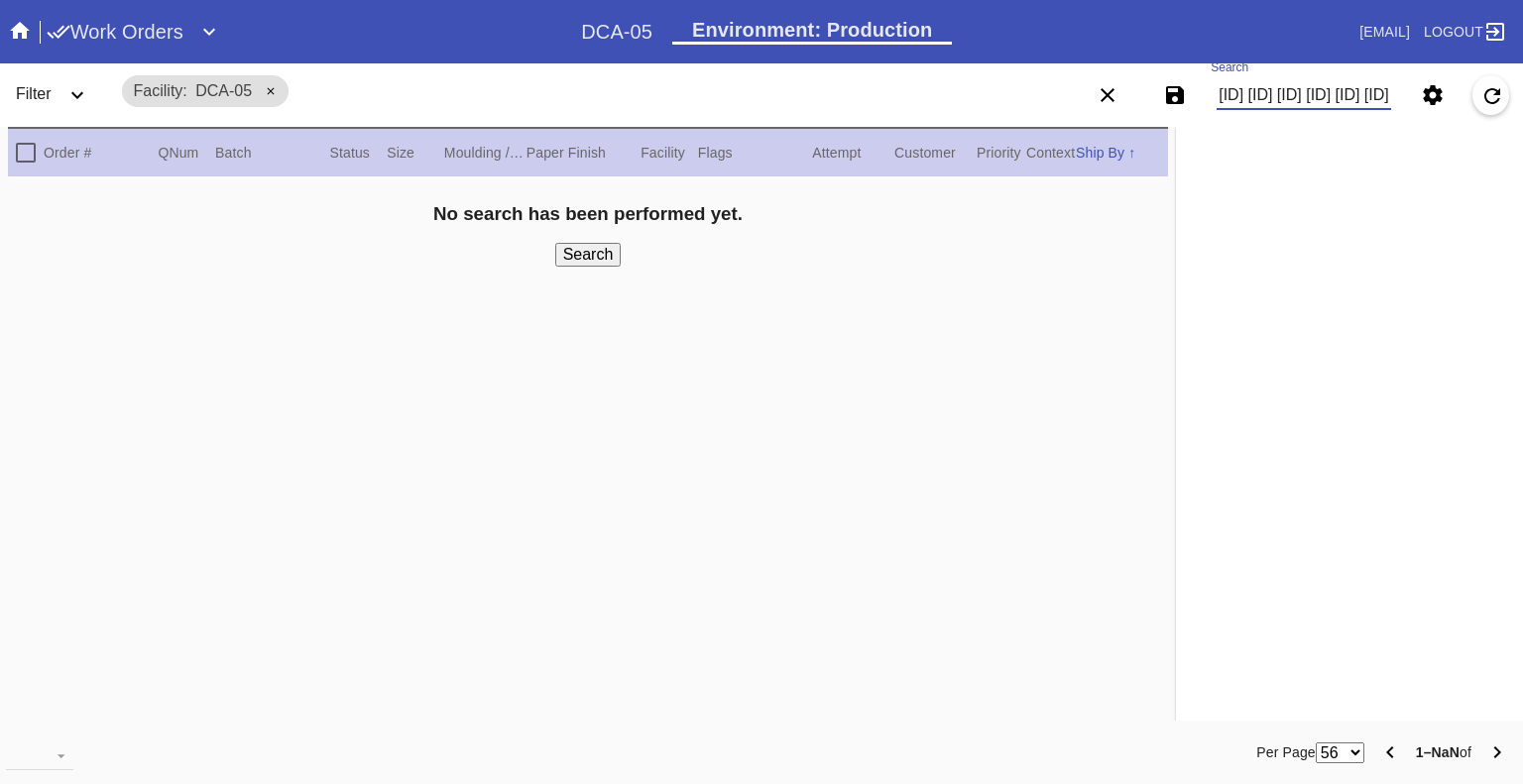 scroll, scrollTop: 0, scrollLeft: 4976, axis: horizontal 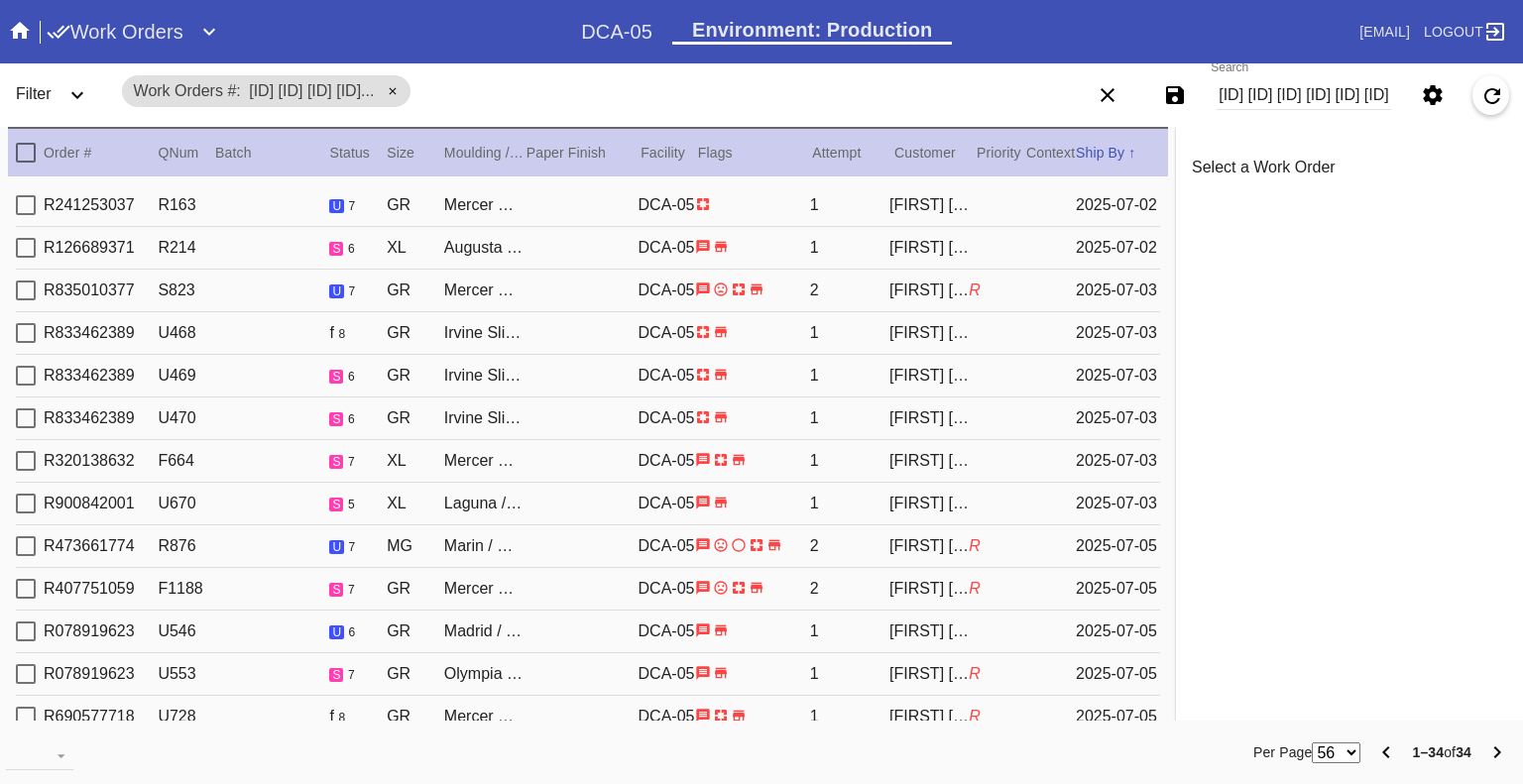 click on "[ID] [ID] [ID] [ID] [ID] [ID] [ID] [ID] [ID] [ID] [ID] [ID] [ID] [ID] [ID] [ID] [ID] [ID] [ID] [ID] [ID] [ID] [ID] [ID] [ID] [ID] [ID] [ID] [ID] [ID] [ID] [ID]" at bounding box center (1304, 95) 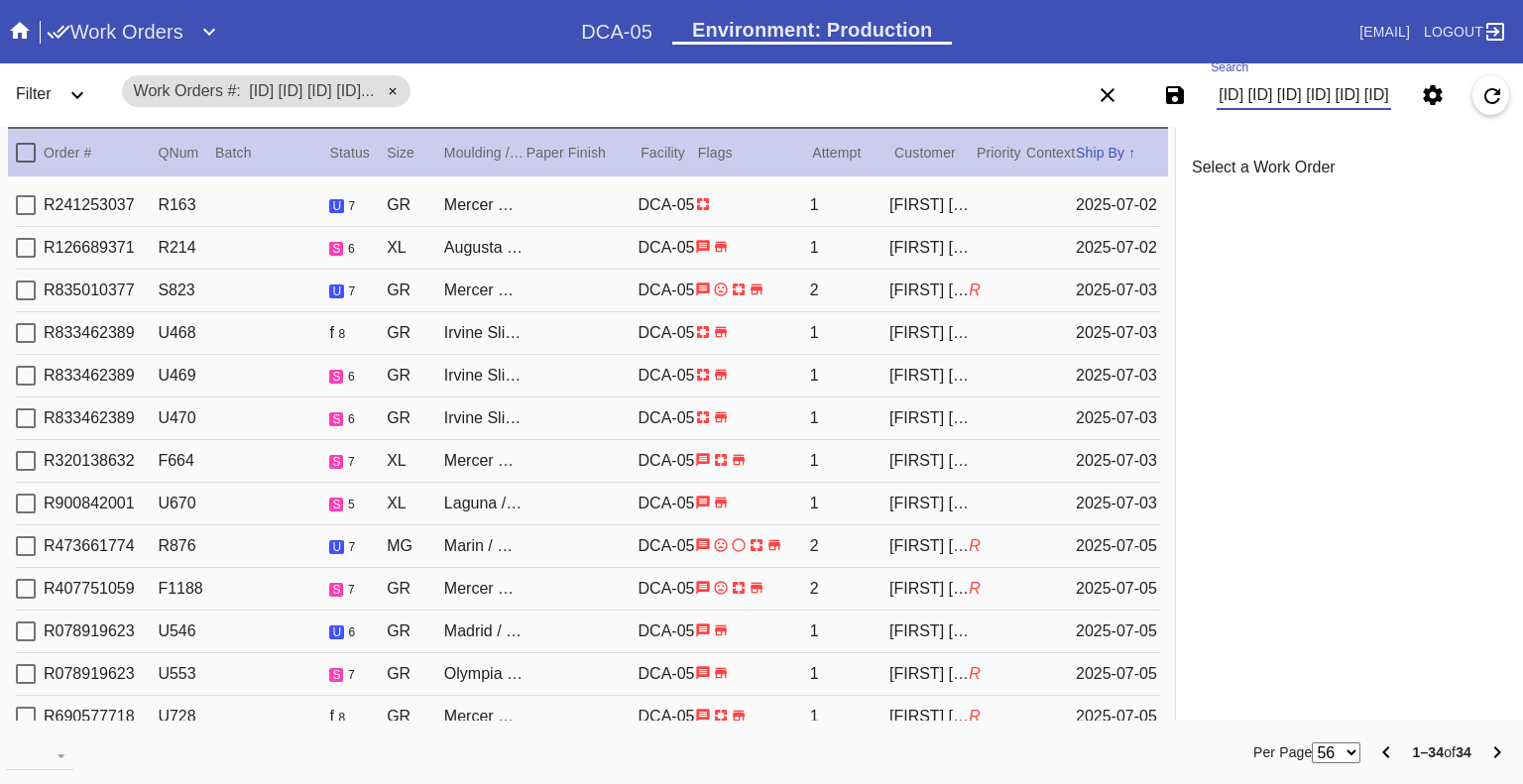 click on "[ID] [ID] [ID] [ID] [ID] [ID] [ID] [ID] [ID] [ID] [ID] [ID] [ID] [ID] [ID] [ID] [ID] [ID] [ID] [ID] [ID] [ID] [ID] [ID] [ID] [ID] [ID] [ID] [ID] [ID] [ID] [ID]" at bounding box center [1304, 95] 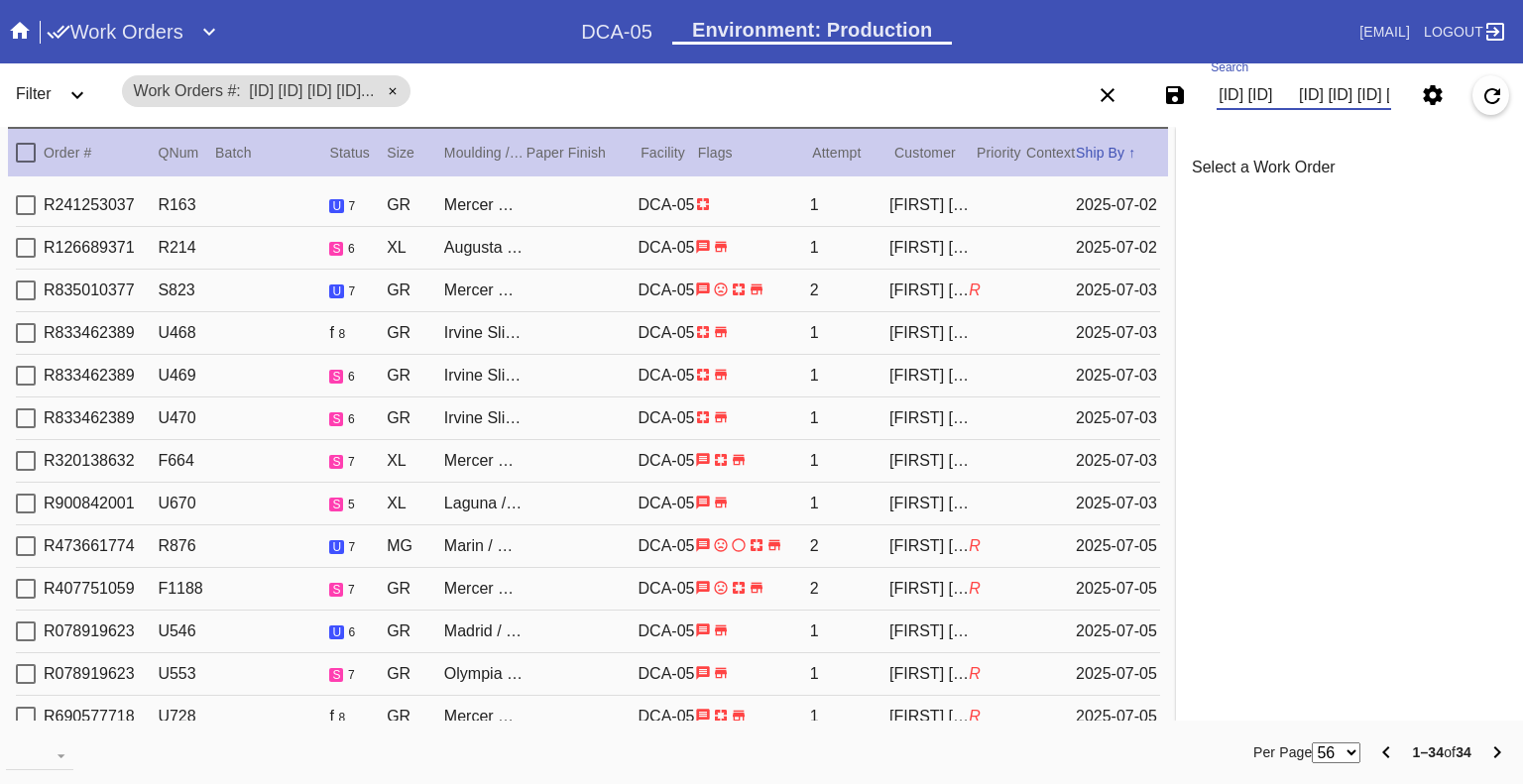 scroll, scrollTop: 0, scrollLeft: 1816, axis: horizontal 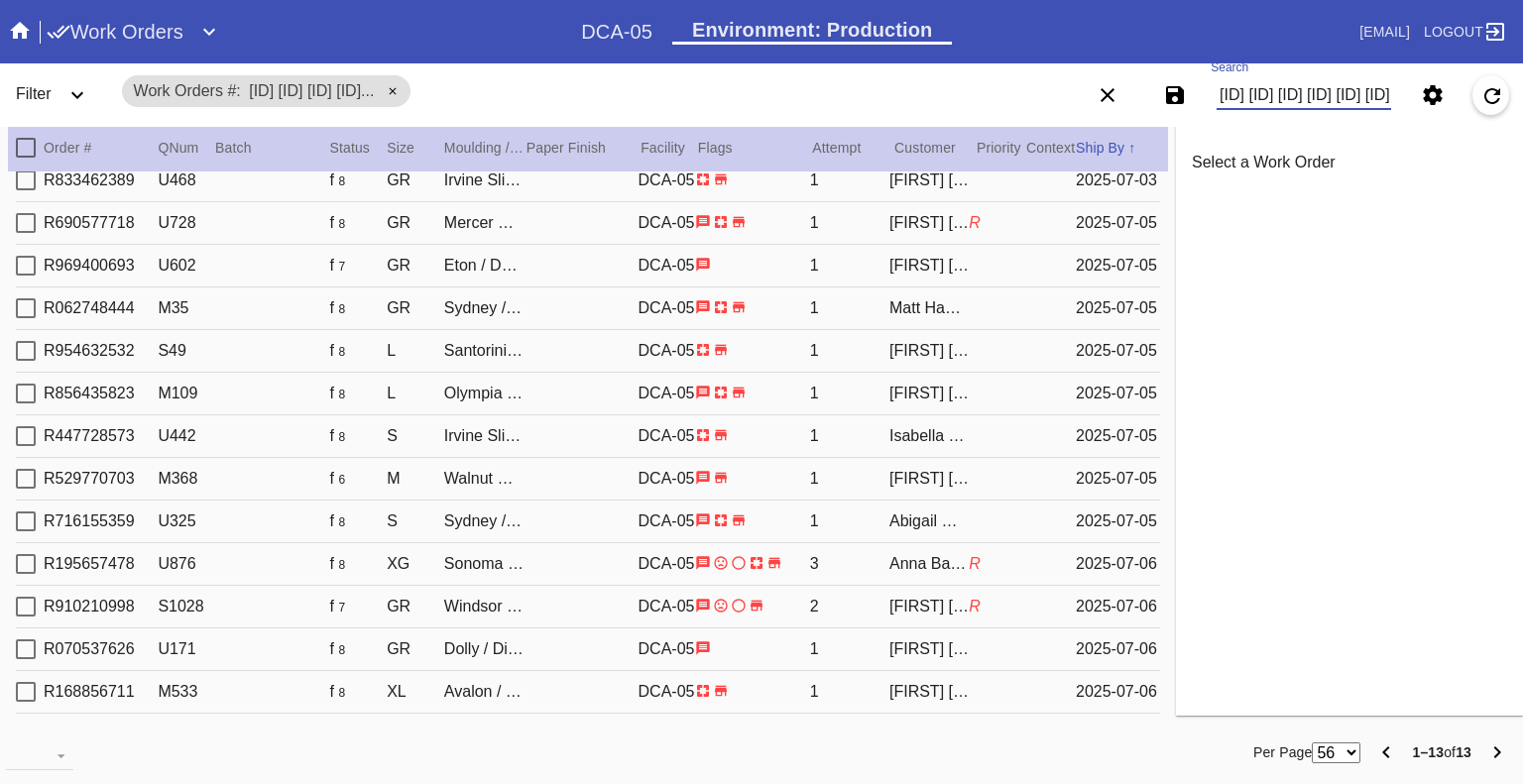 type on "[ID] [ID]      [ID] [ID] [ID] [ID] [ID] [ID] [ID] [ID] [ID] [ID] [ID] [ID]" 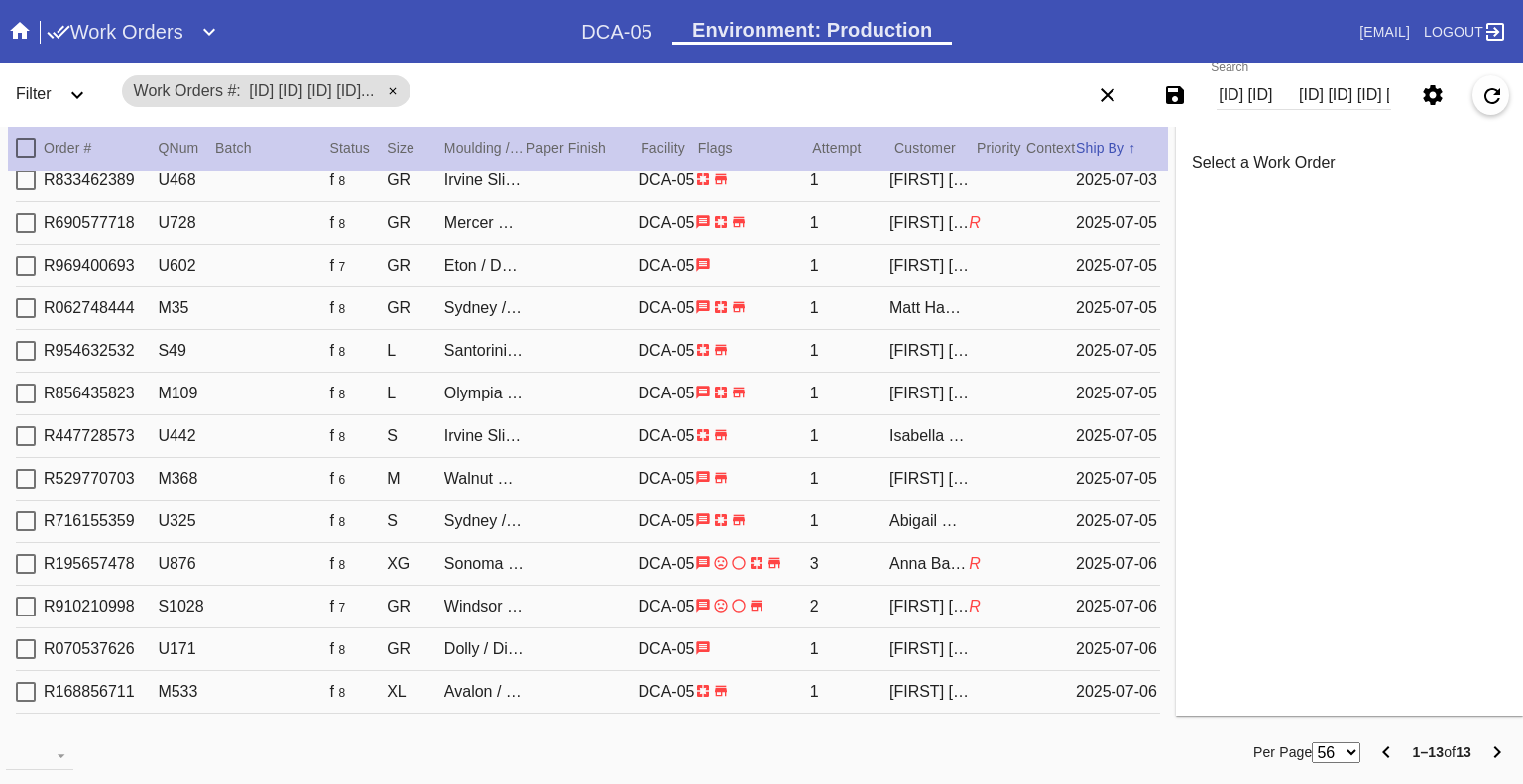 click at bounding box center [20, 30] 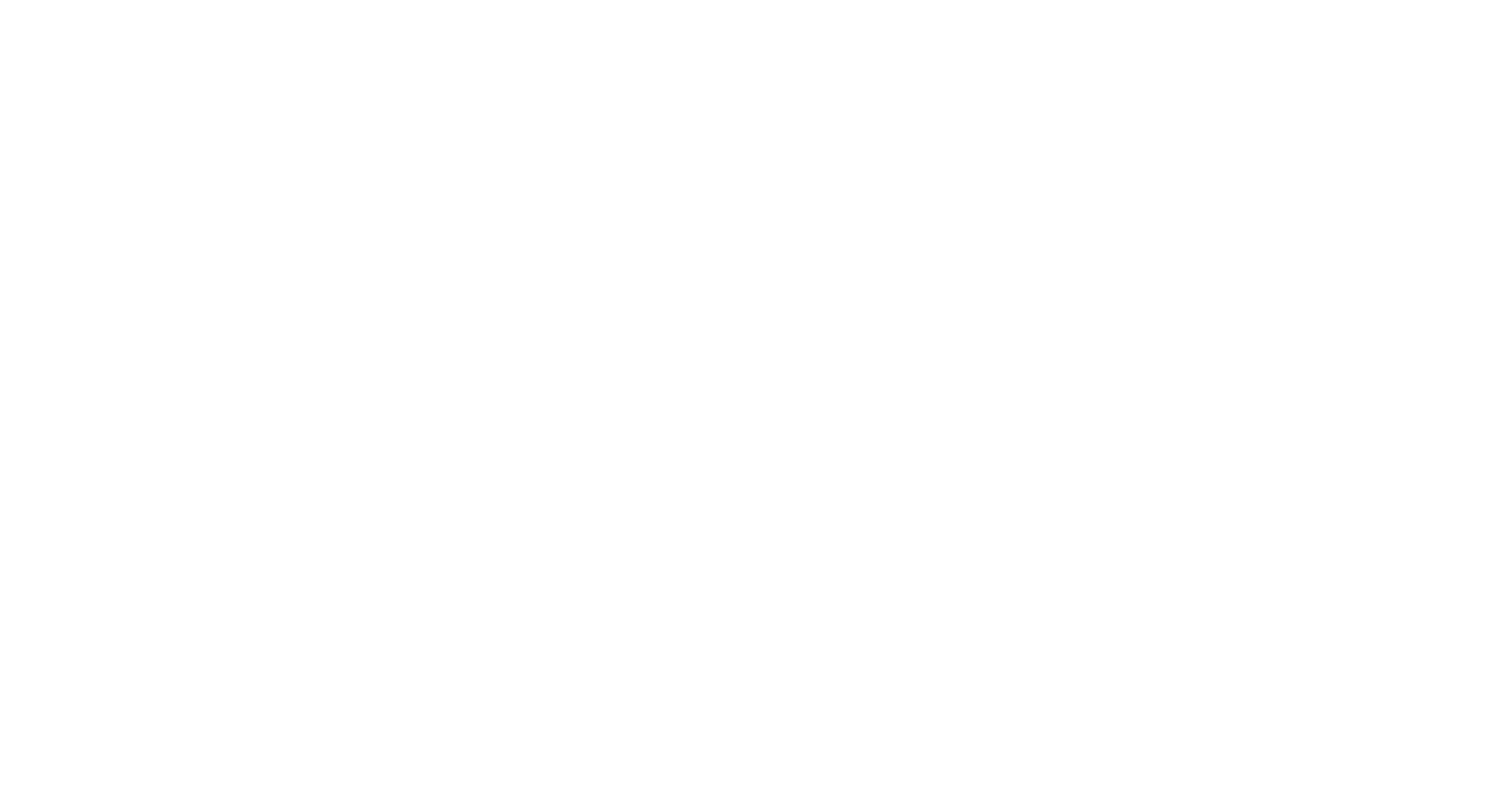 scroll, scrollTop: 0, scrollLeft: 0, axis: both 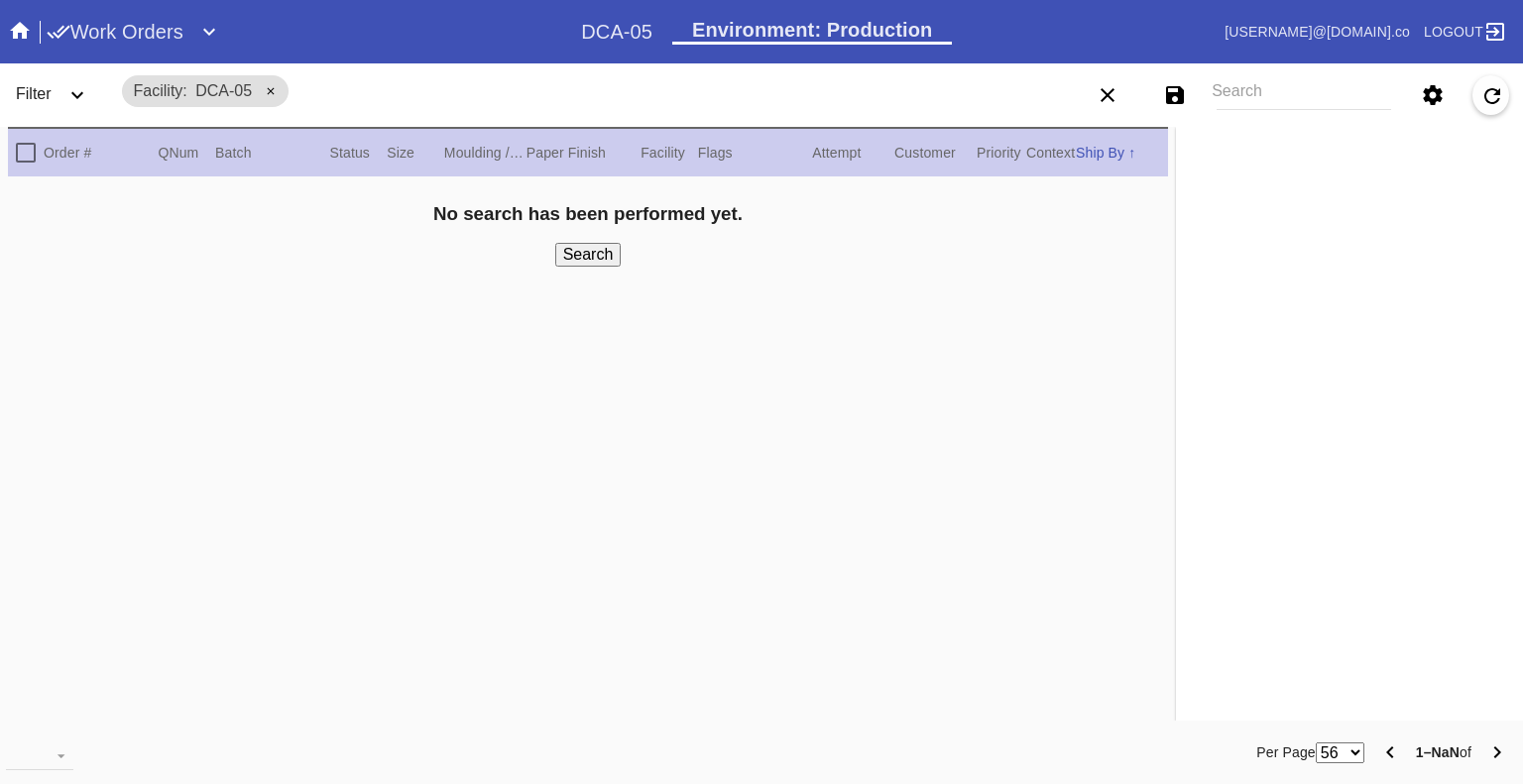 click on "Work Orders" at bounding box center [115, 32] 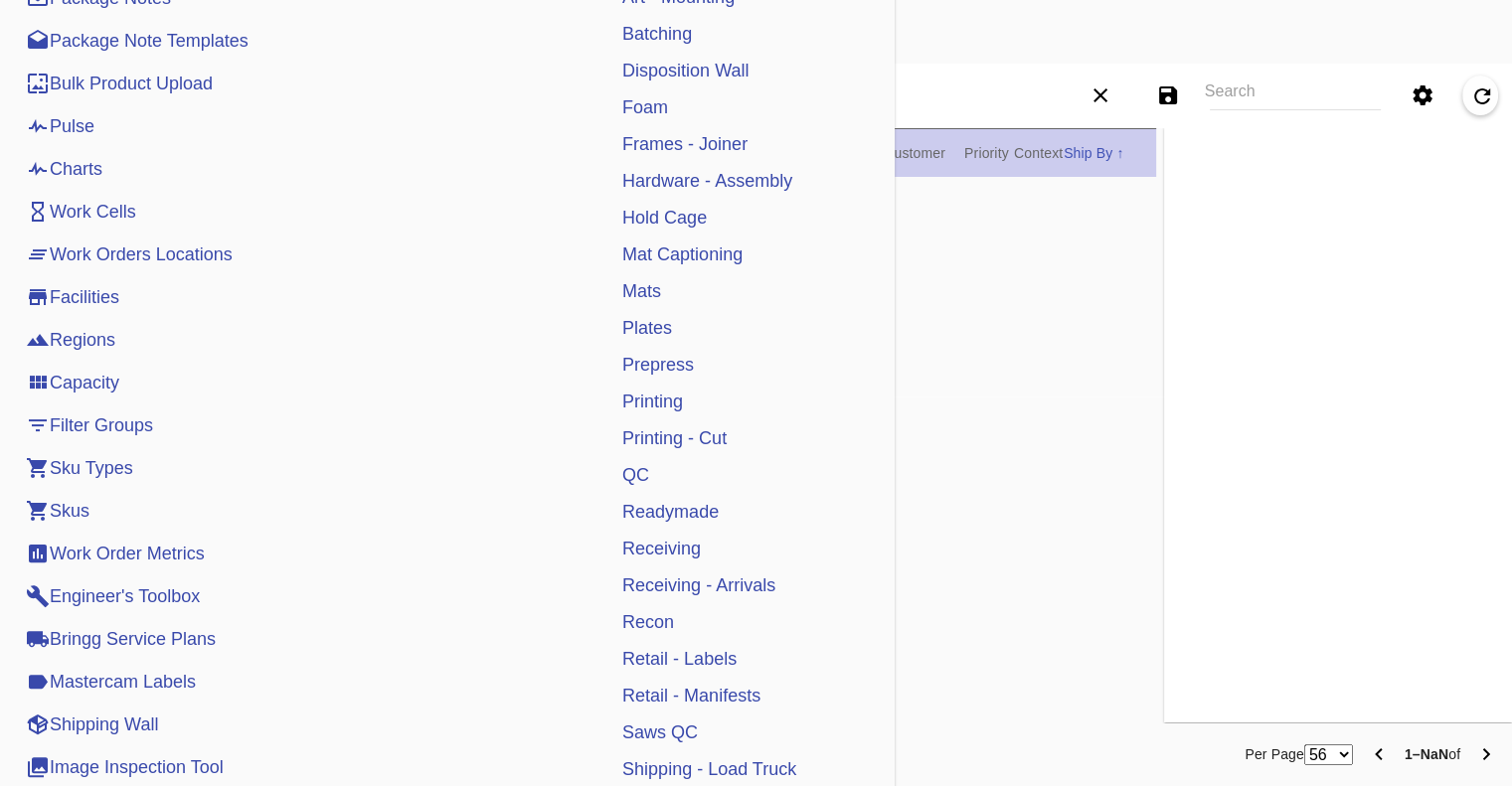 scroll, scrollTop: 397, scrollLeft: 0, axis: vertical 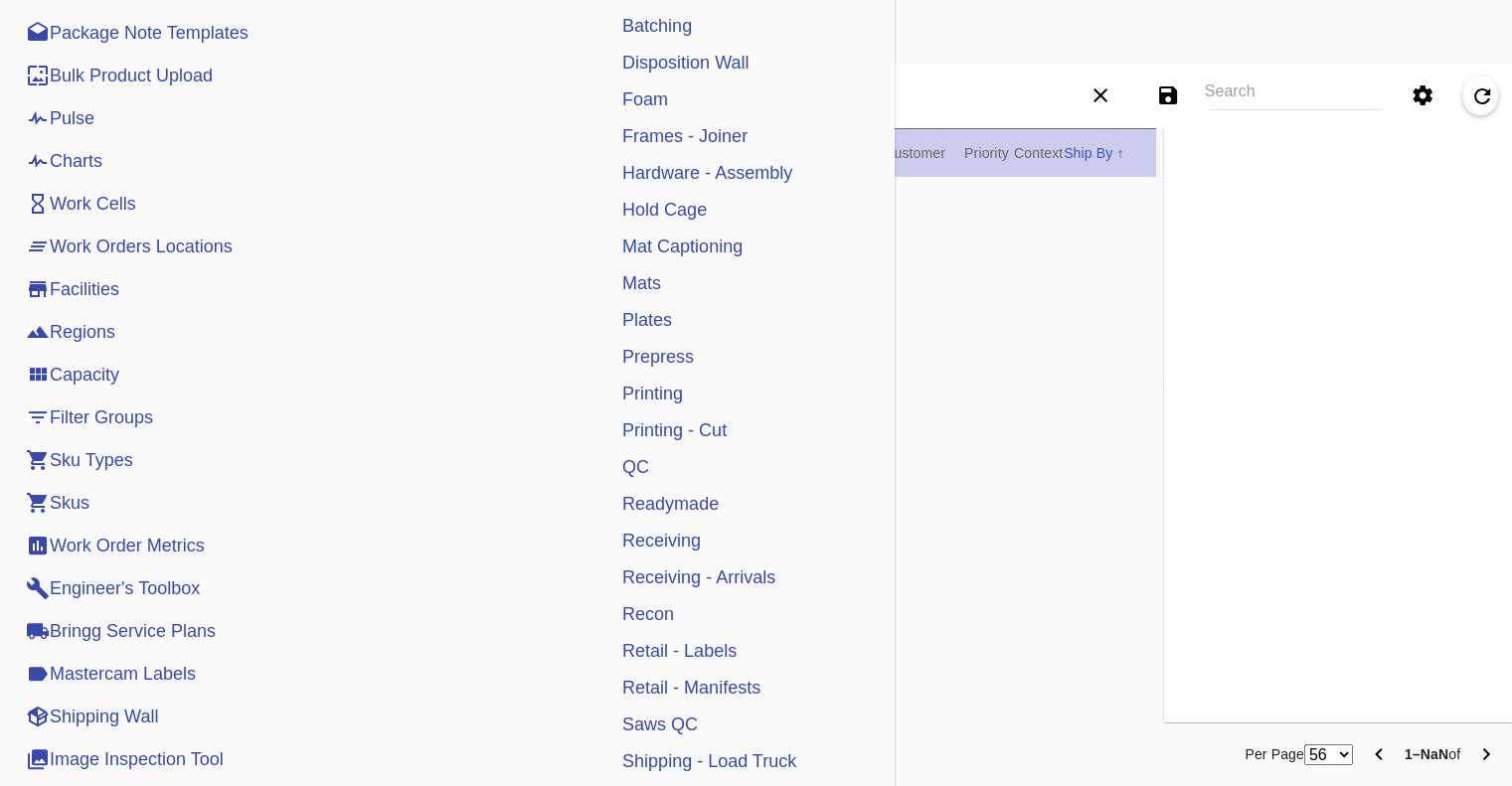 click on "Shipping Wall" at bounding box center [91, 716] 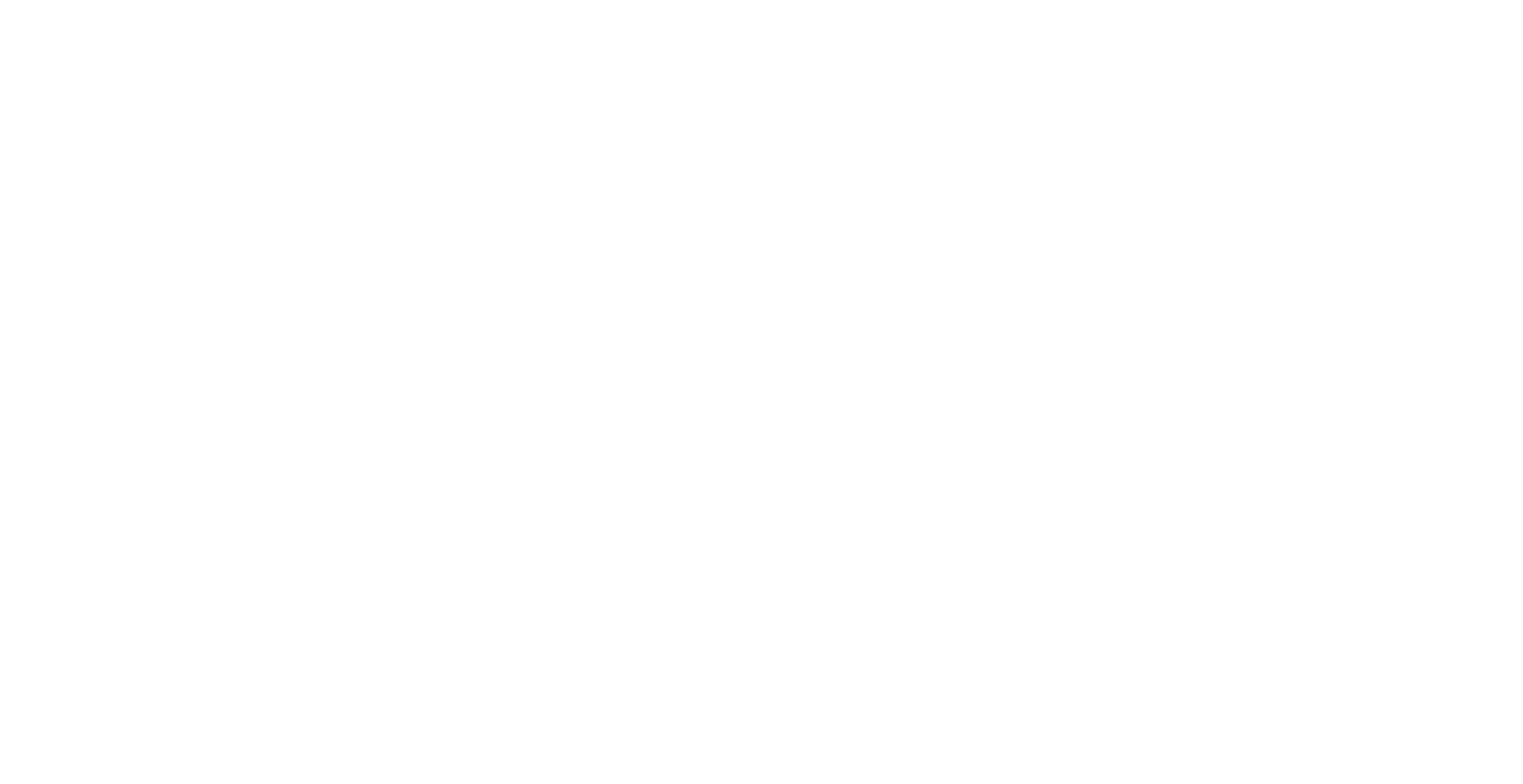 scroll, scrollTop: 0, scrollLeft: 0, axis: both 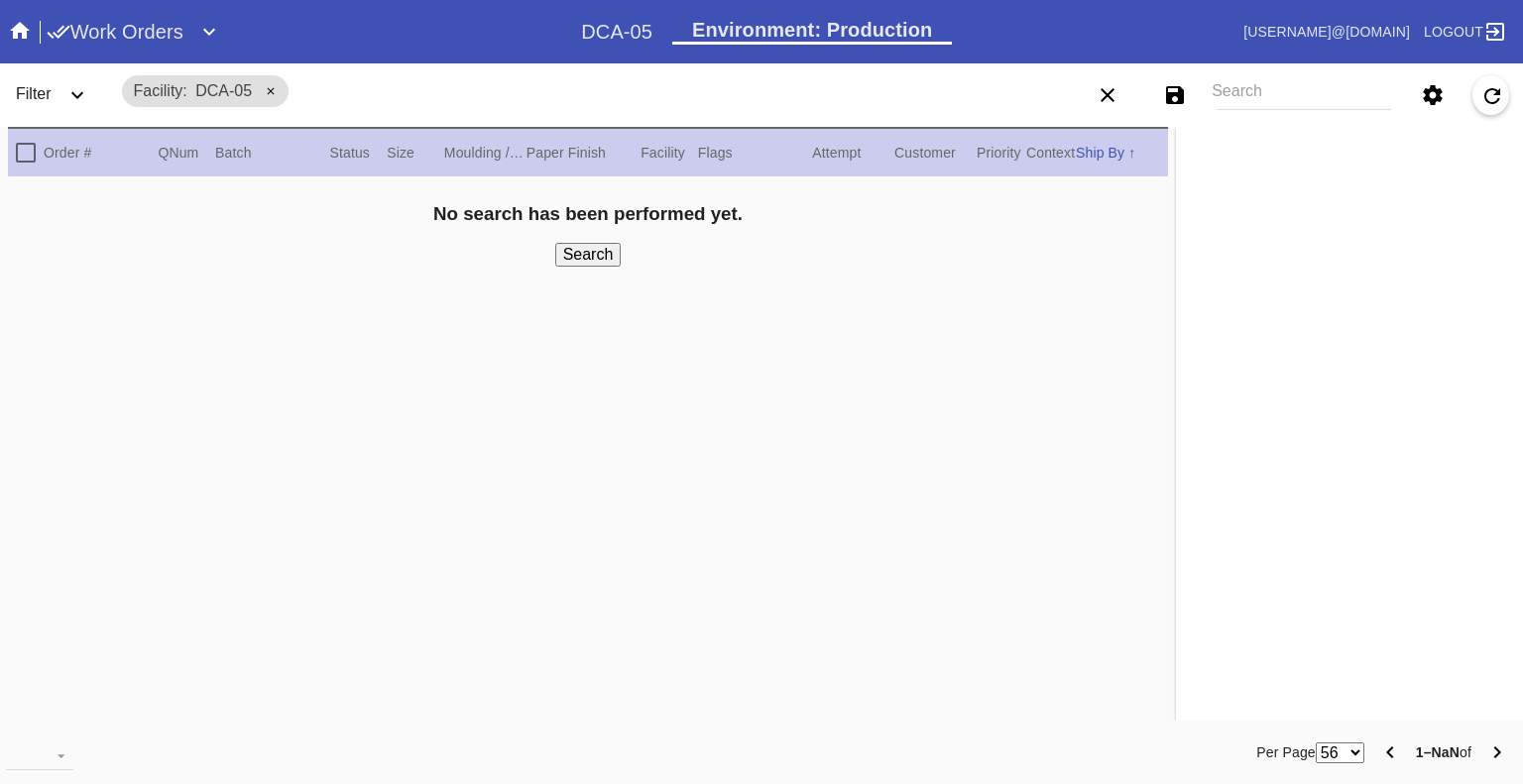 click at bounding box center (20, 31) 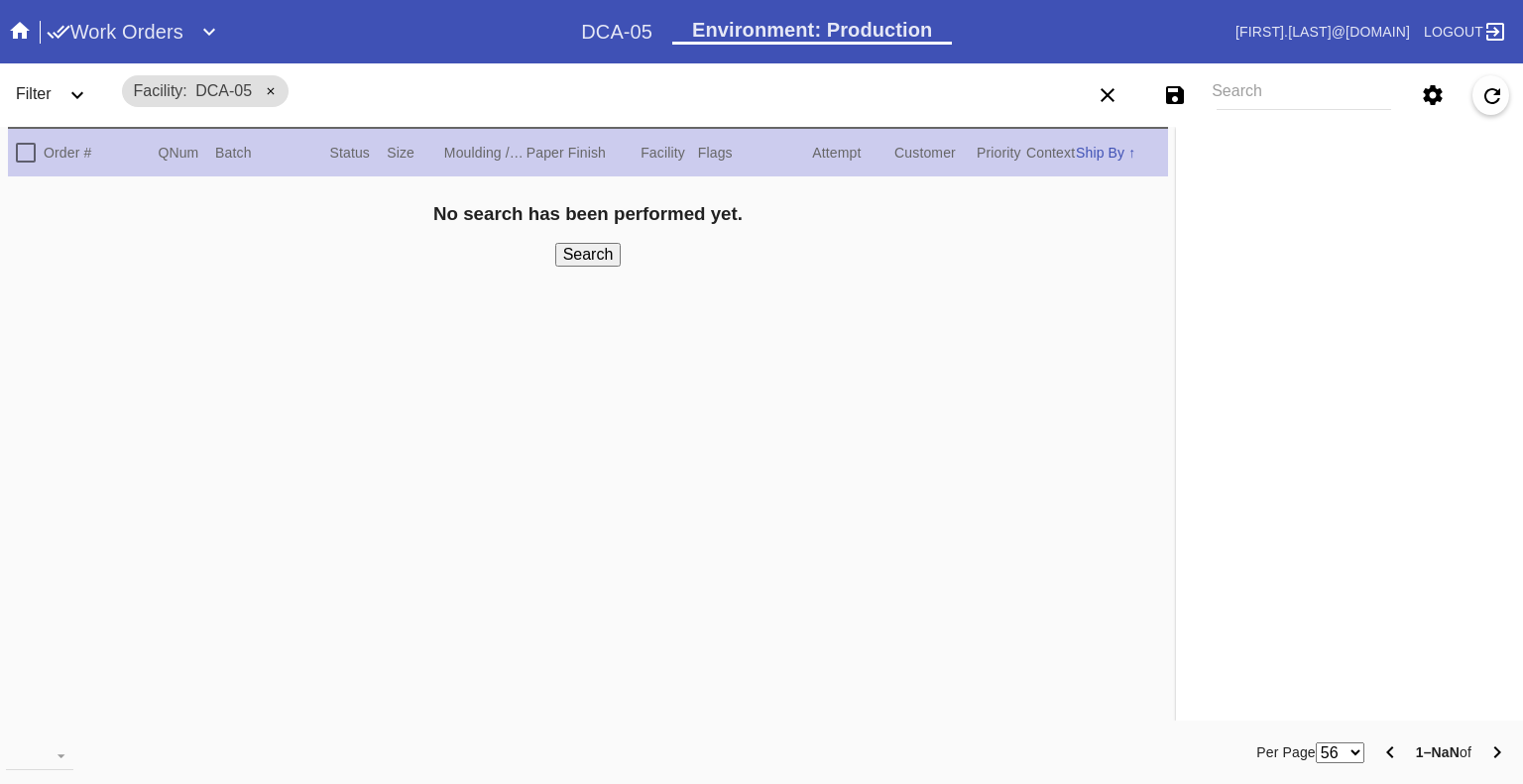 scroll, scrollTop: 0, scrollLeft: 0, axis: both 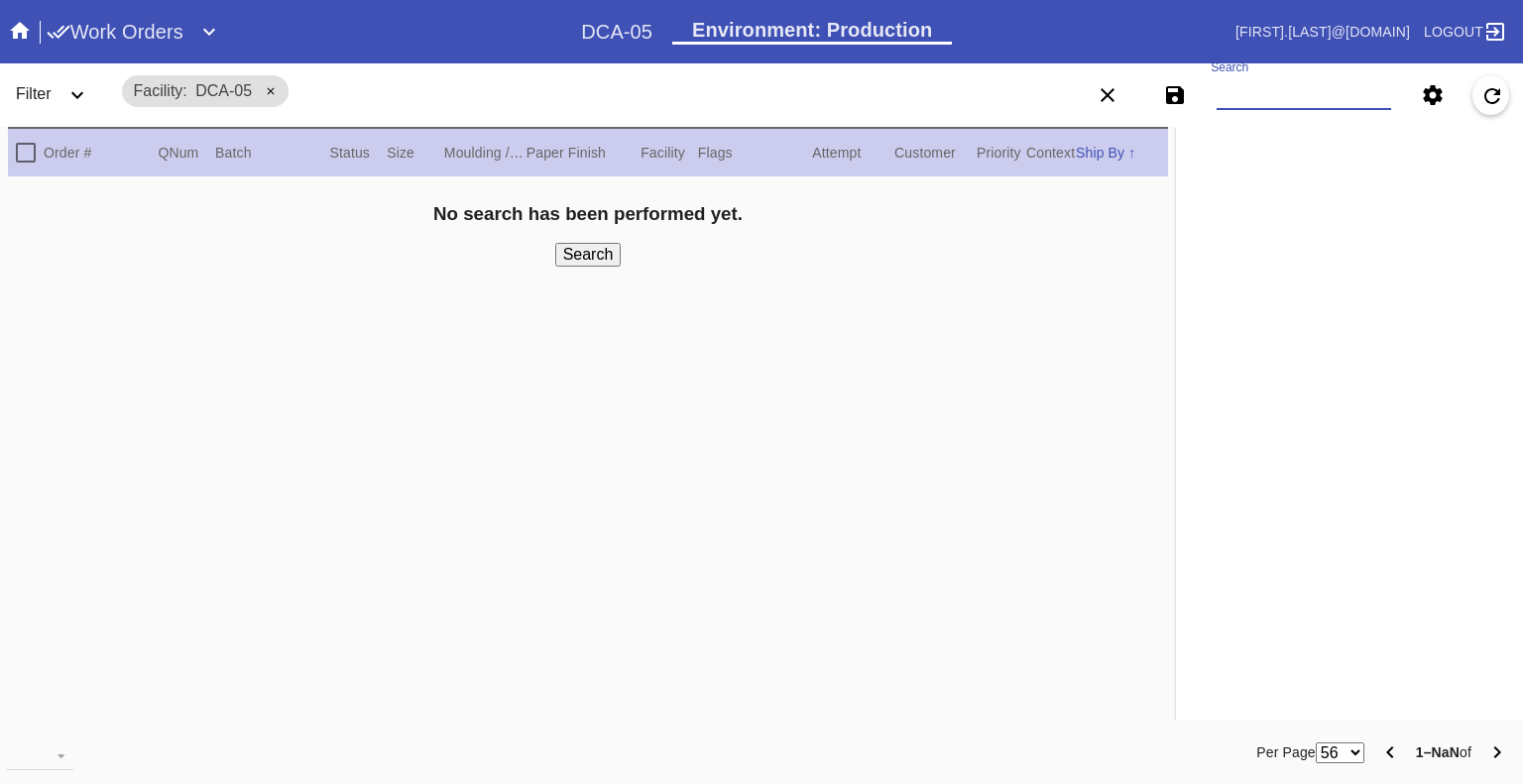 paste on "[ID] [ID] [ID] [ID] [ID] [ID] [ID] [ID] [ID] [ID] [ID] [ID] [ID] [ID] [ID] [ID] [ID] [ID] [ID] [ID] [ID] [ID] [ID] [ID] [ID] [ID] [ID] [ID] [ID] [ID] [ID] [ID] [ID] [ID]" 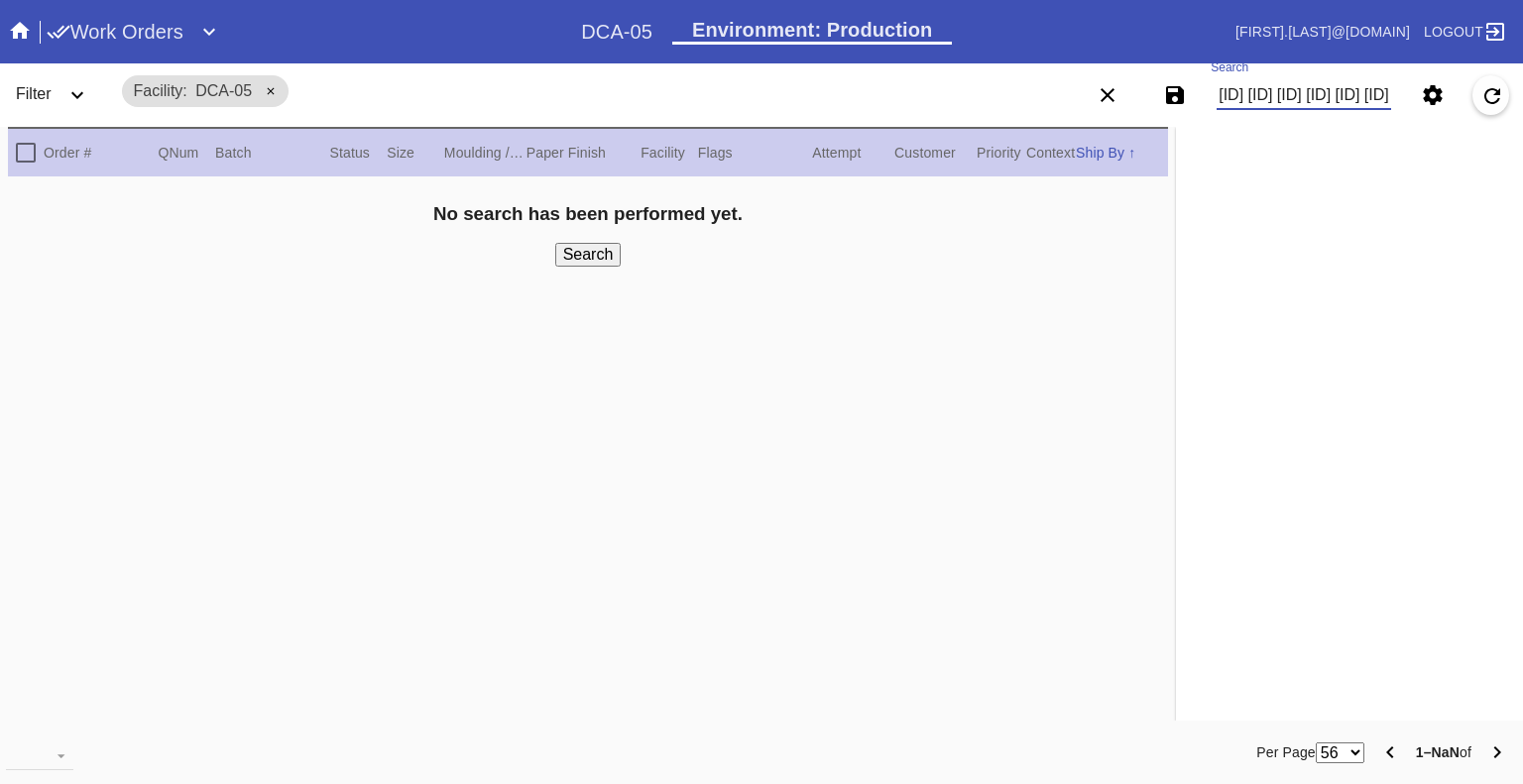 scroll, scrollTop: 0, scrollLeft: 4976, axis: horizontal 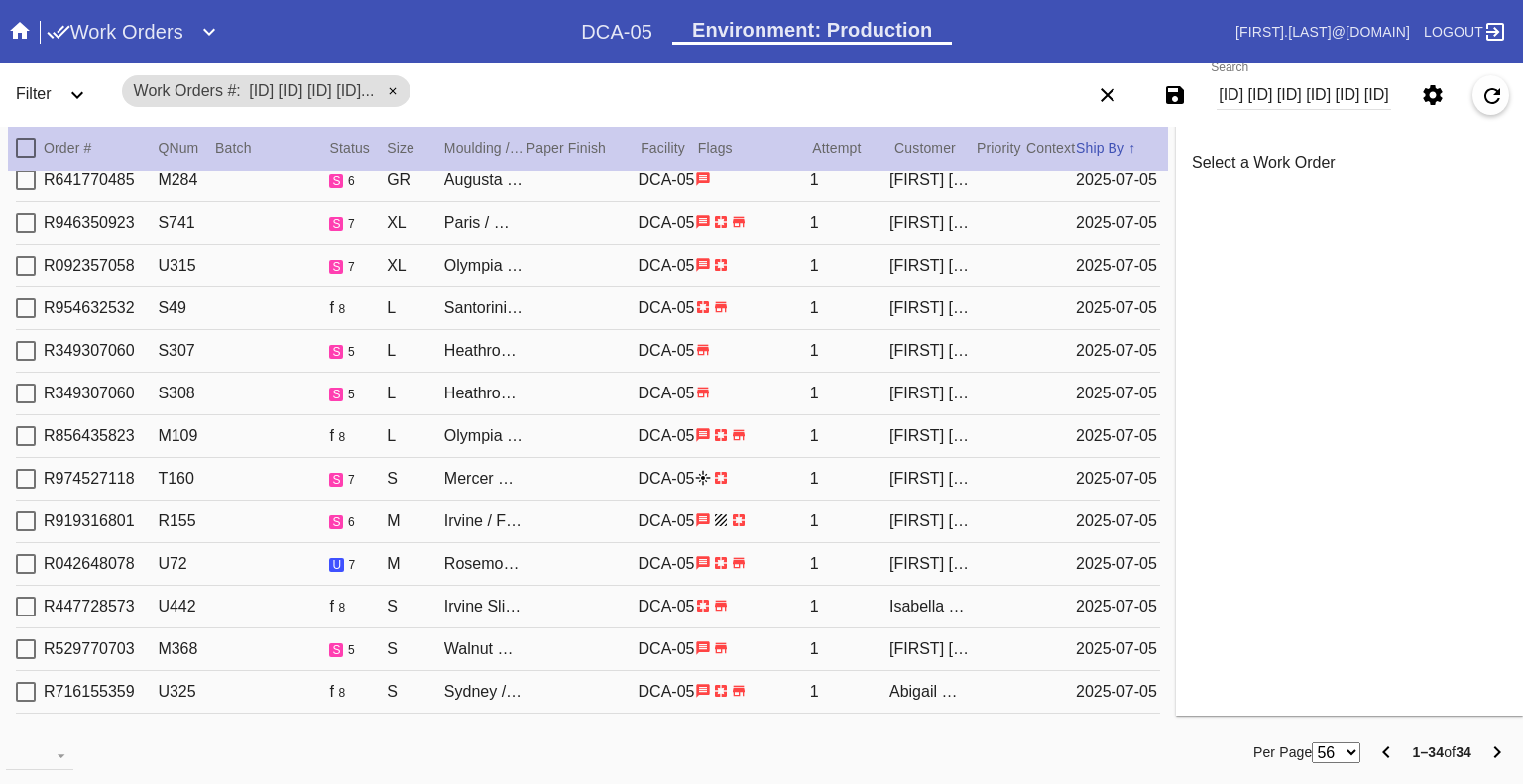 click on "[ID] [ID] [ID] [ID] [ID] [ID] [ID] [ID] [ID] [ID] [ID] [ID] [ID] [ID] [ID] [ID] [ID] [ID] [ID] [ID] [ID] [ID] [ID] [ID] [ID] [ID] [ID] [ID] [ID] [ID] [ID] [ID] [ID] [ID]" at bounding box center (1304, 95) 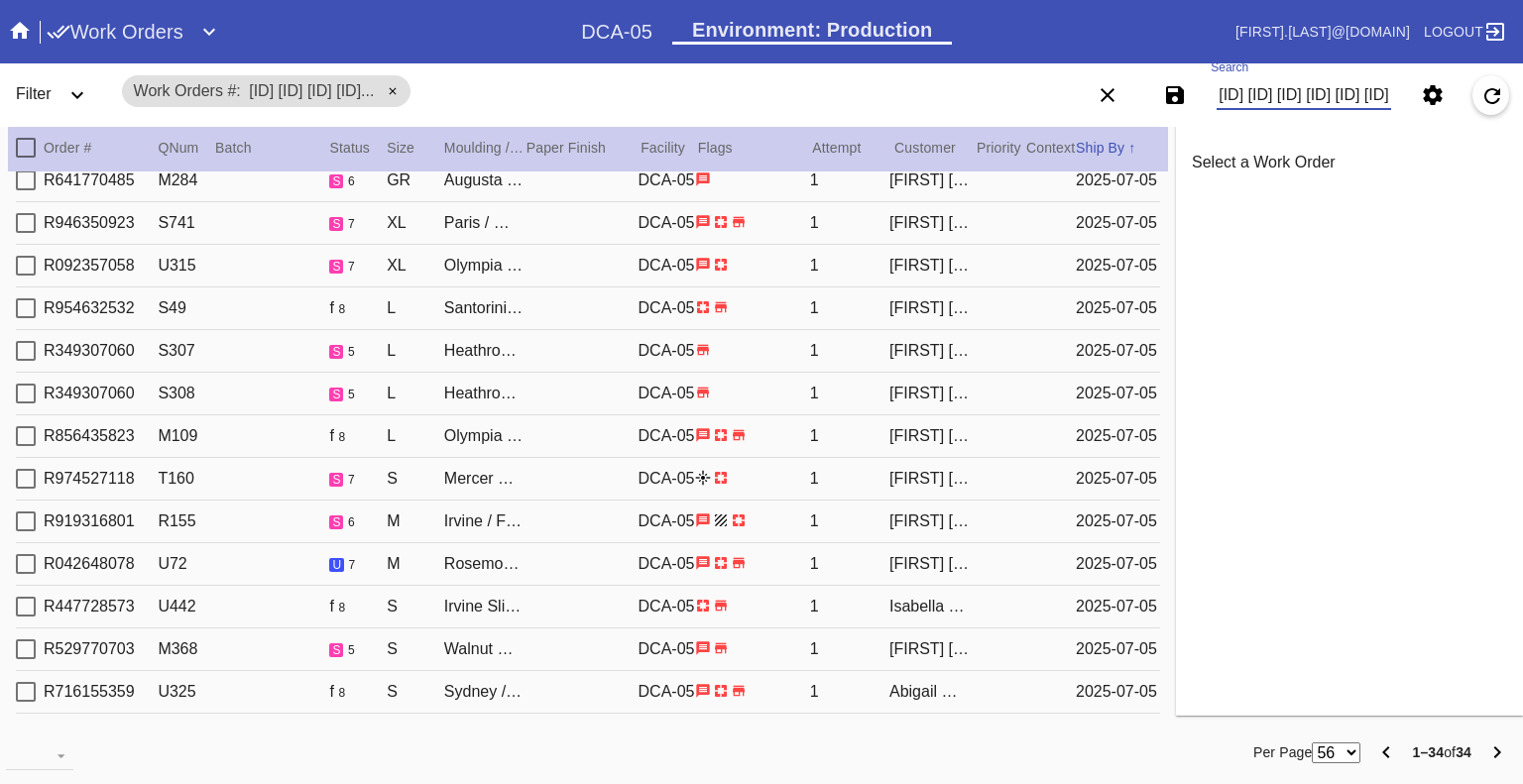 click on "[ID] [ID] [ID] [ID] [ID] [ID] [ID] [ID] [ID] [ID] [ID] [ID] [ID] [ID] [ID] [ID] [ID] [ID] [ID] [ID] [ID] [ID] [ID] [ID] [ID] [ID] [ID] [ID] [ID] [ID] [ID] [ID] [ID] [ID]" at bounding box center (1304, 95) 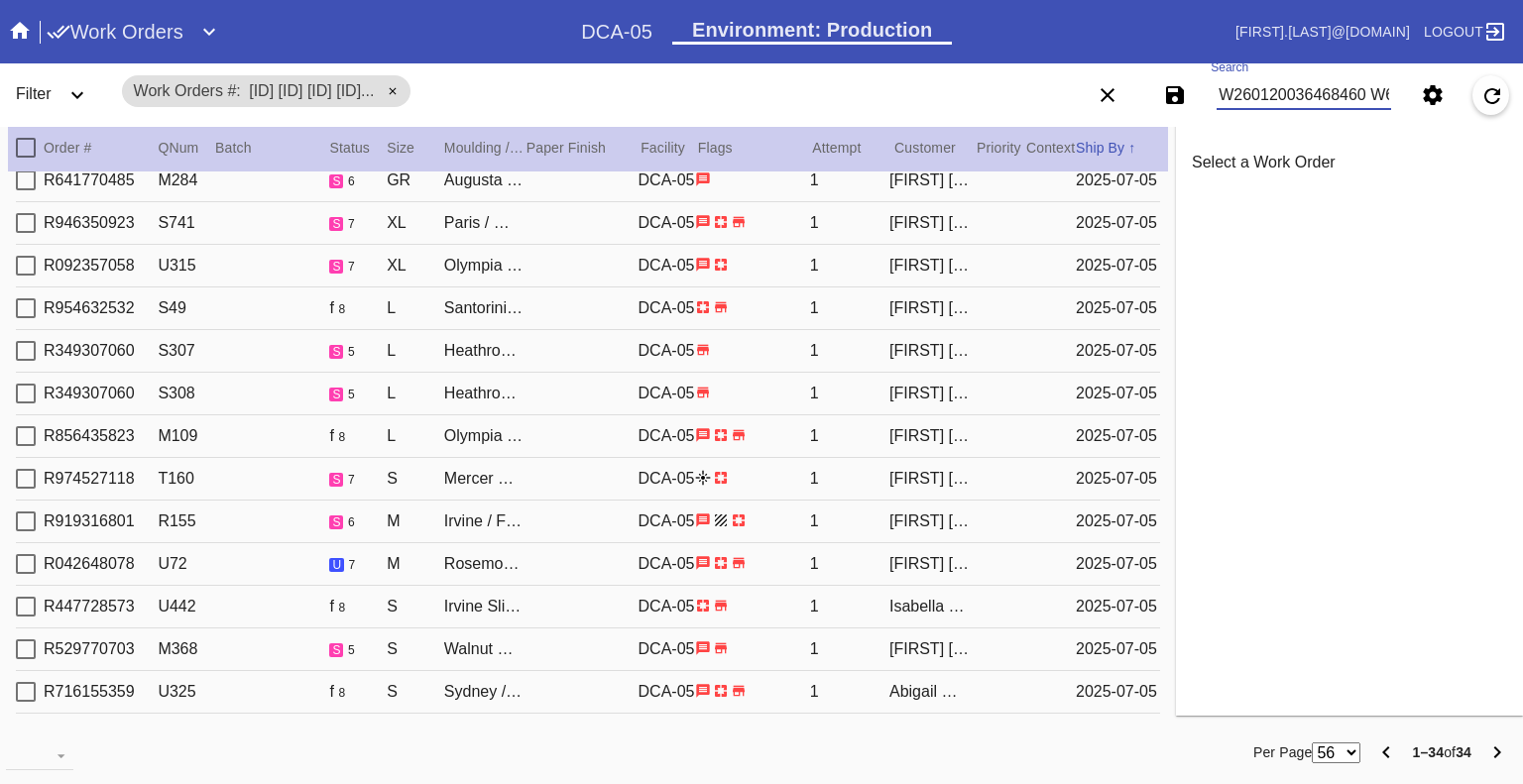 scroll, scrollTop: 0, scrollLeft: 1188, axis: horizontal 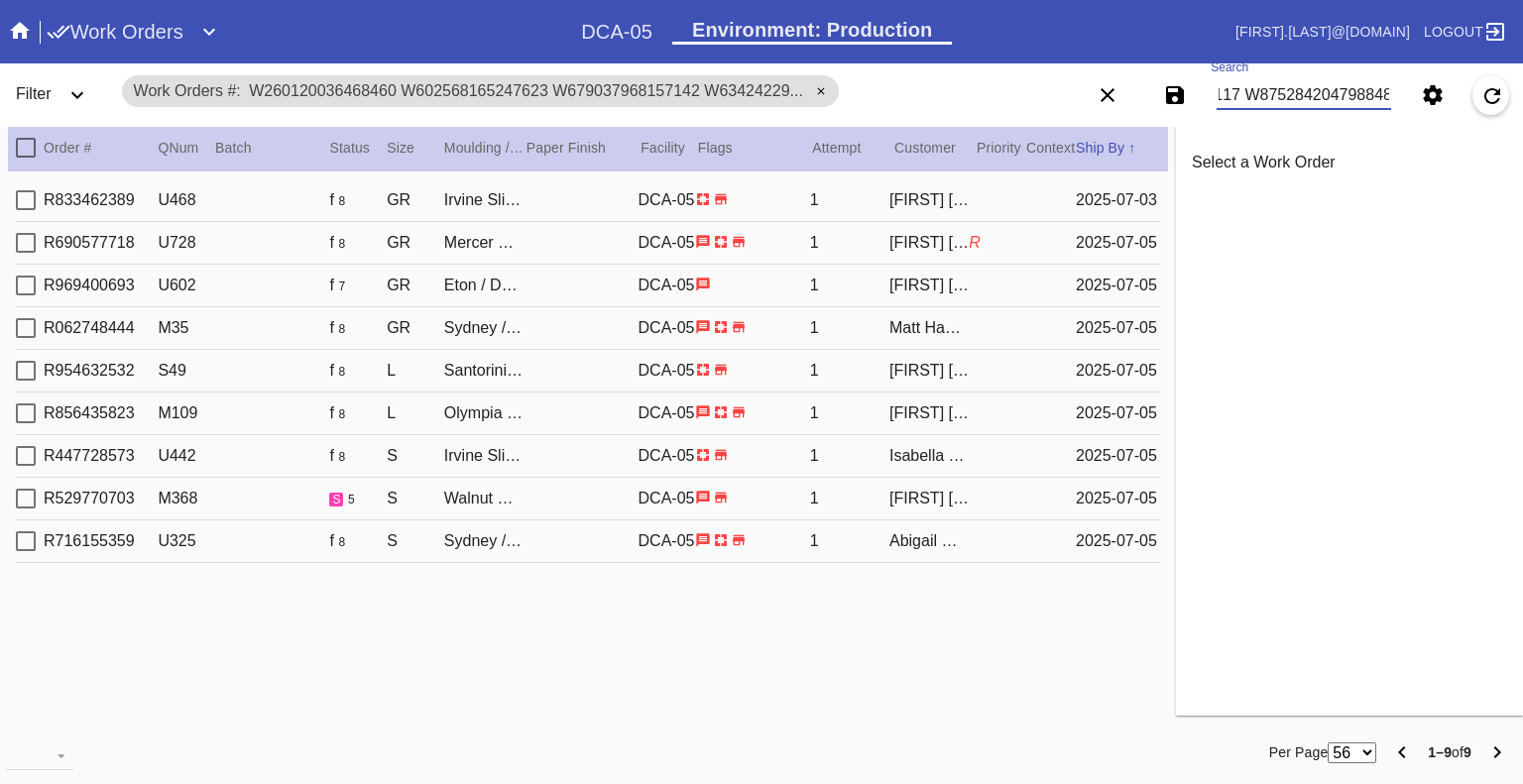 type on "W260120036468460 W602568165247623 W679037968157142 W634242291409131 W170269332147472 W364412599233174 W178988662390611 W939177897463117 W875284204798848" 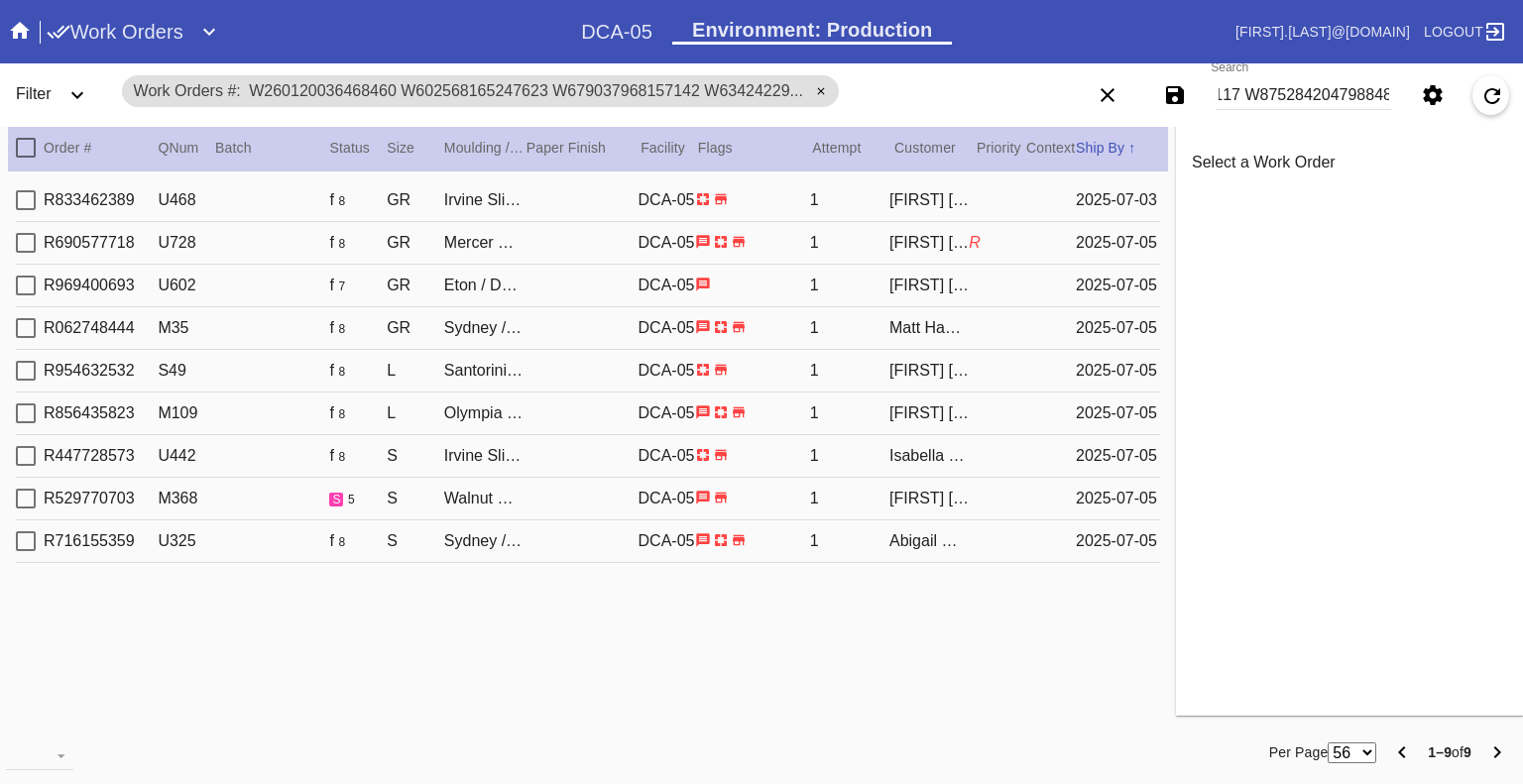 scroll, scrollTop: 0, scrollLeft: 0, axis: both 